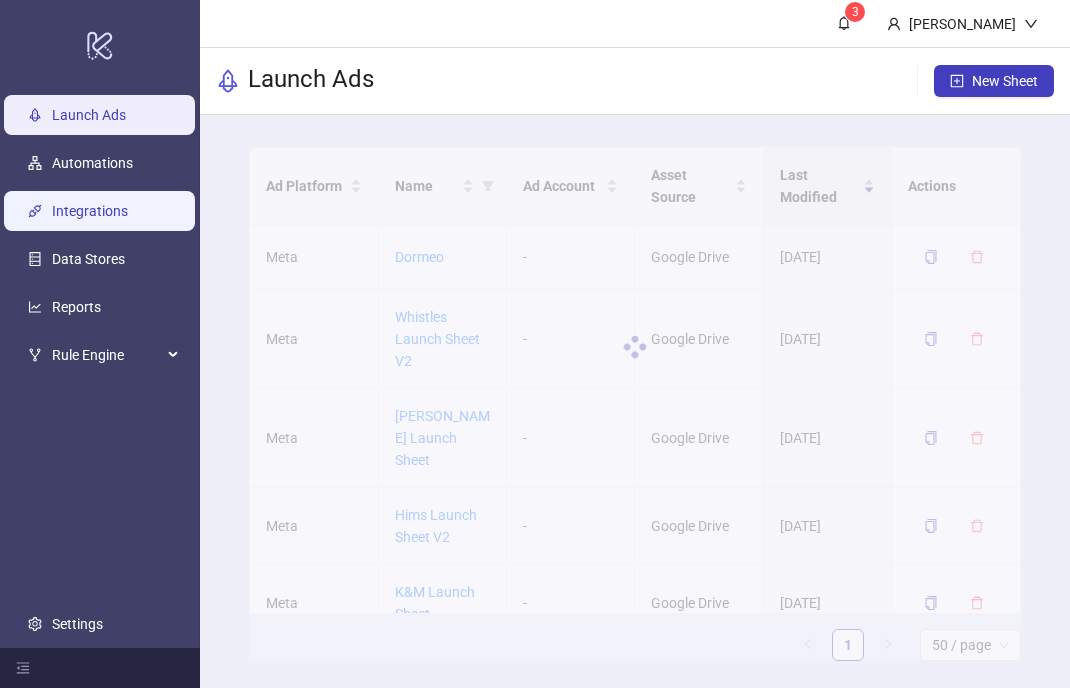 scroll, scrollTop: 0, scrollLeft: 0, axis: both 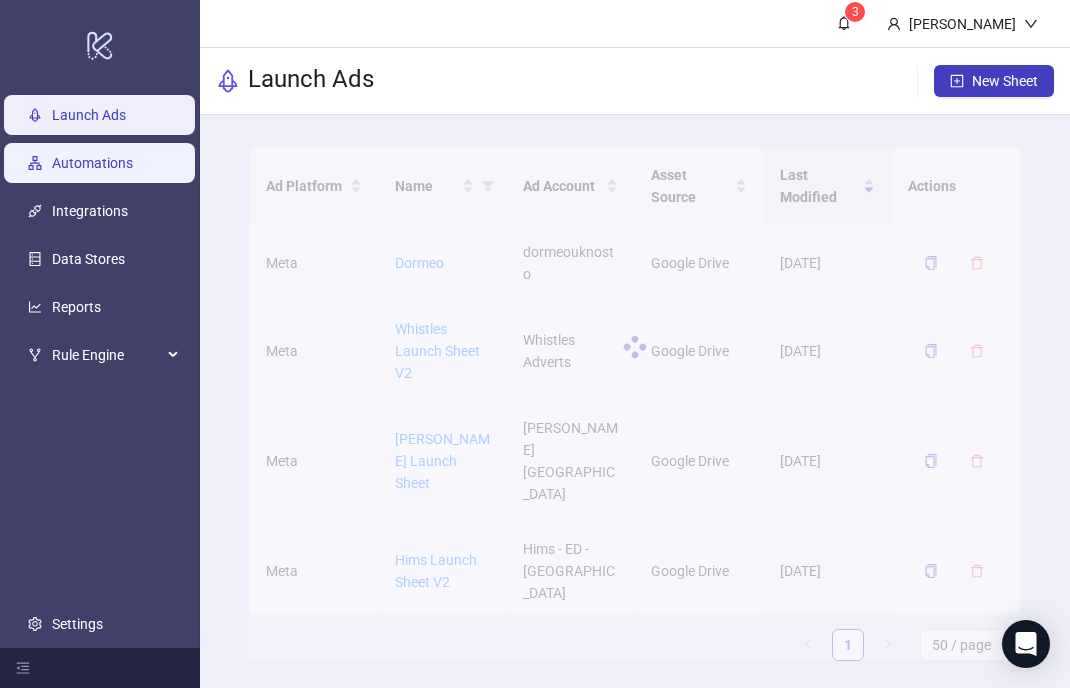 click on "Automations" at bounding box center (92, 163) 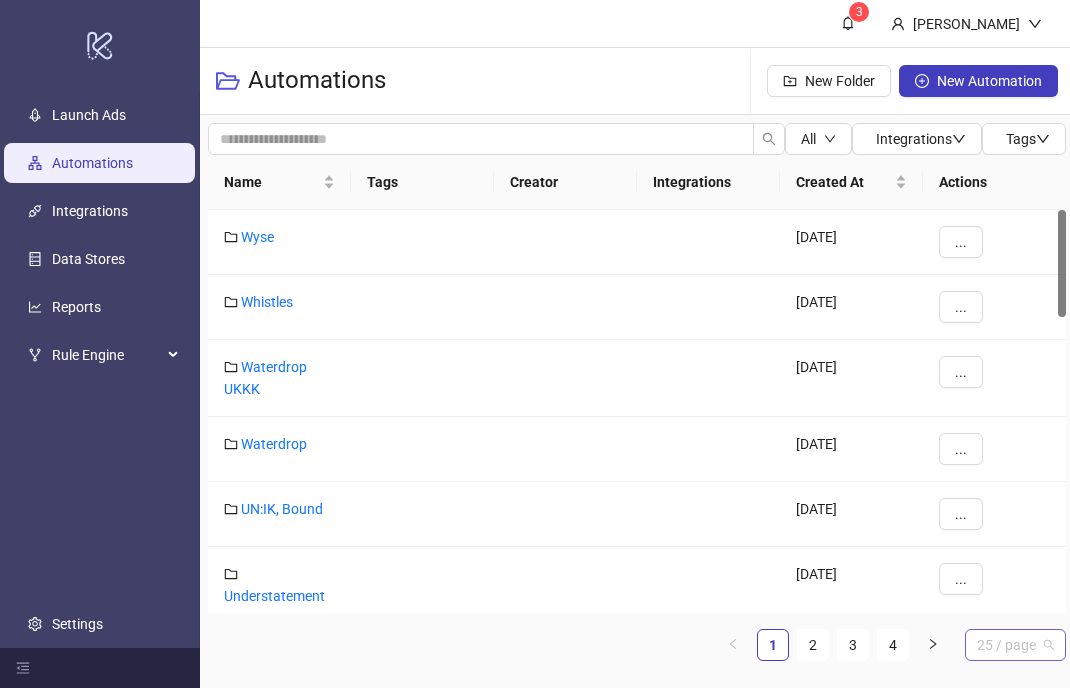 click on "25 / page" at bounding box center [1015, 645] 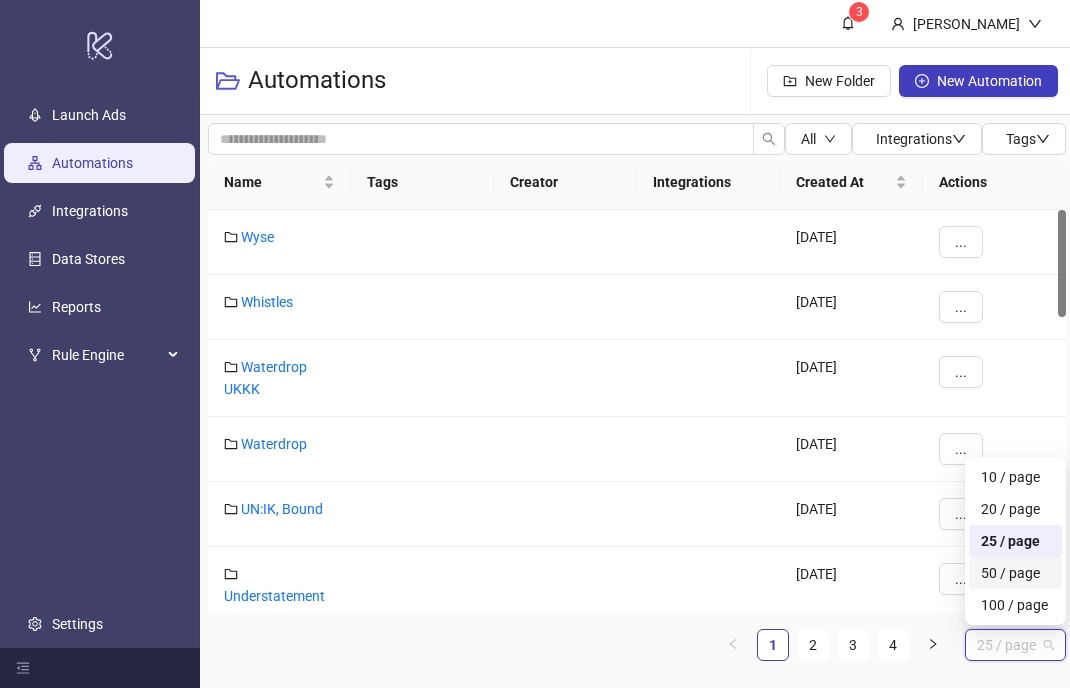 click on "50 / page" at bounding box center [1015, 573] 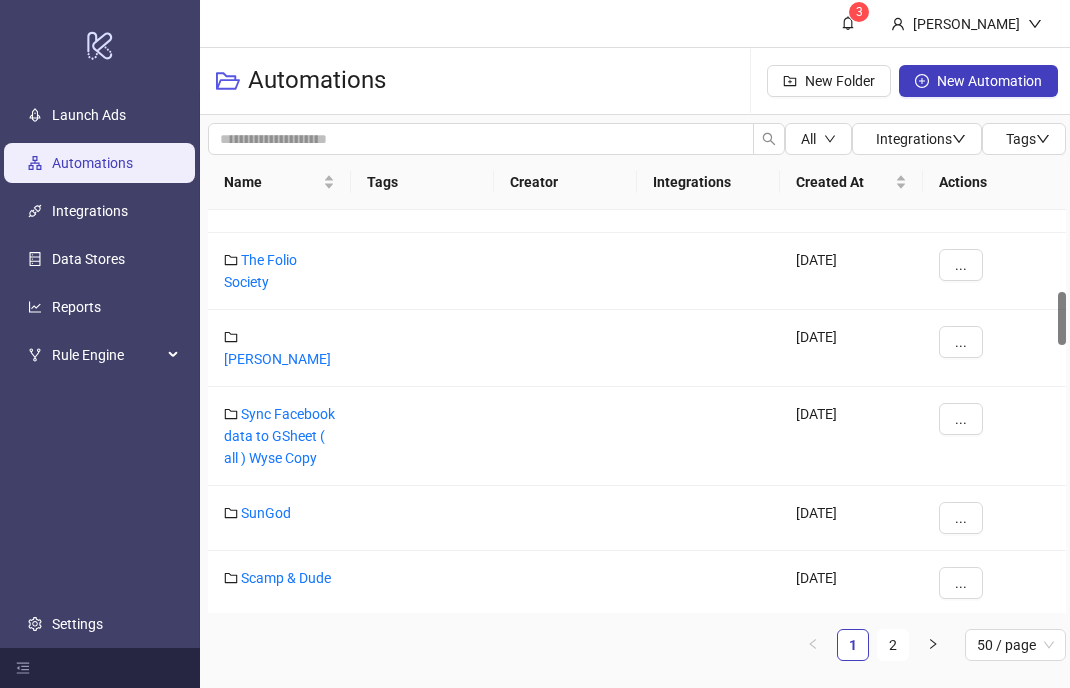 scroll, scrollTop: 612, scrollLeft: 0, axis: vertical 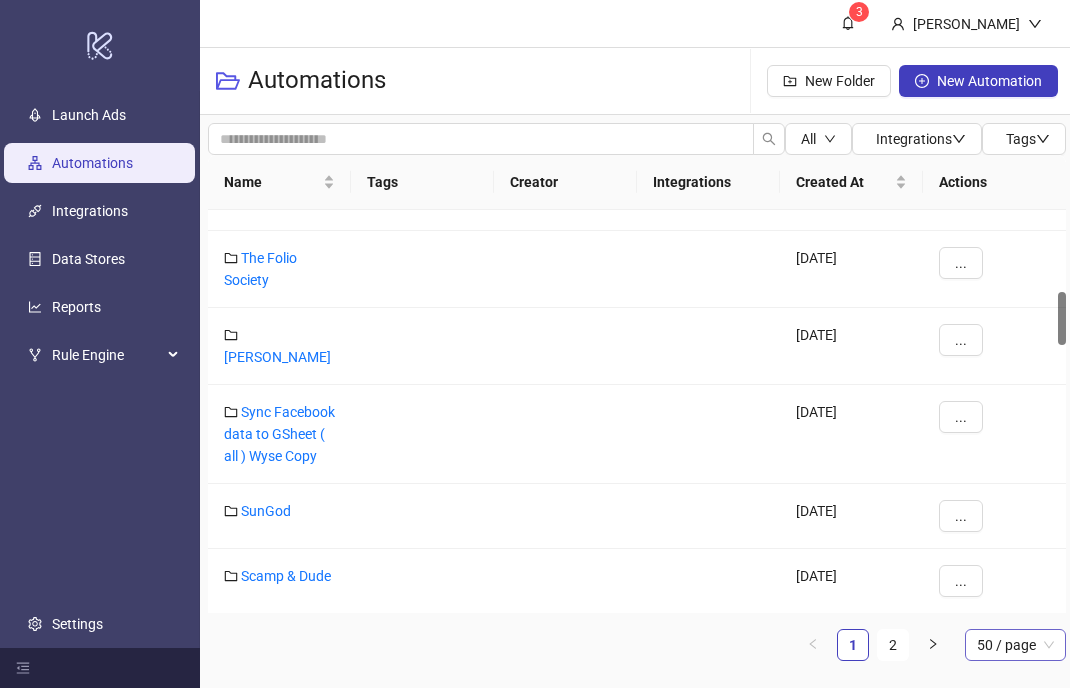 click on "50 / page" at bounding box center (1015, 645) 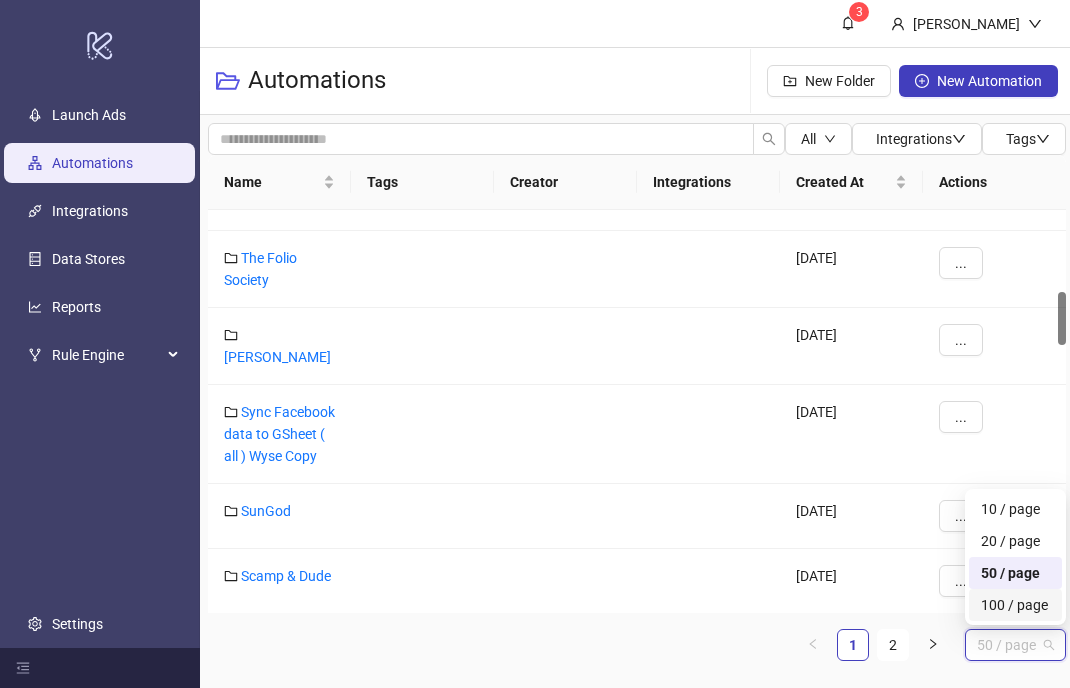 click on "100 / page" at bounding box center [1015, 605] 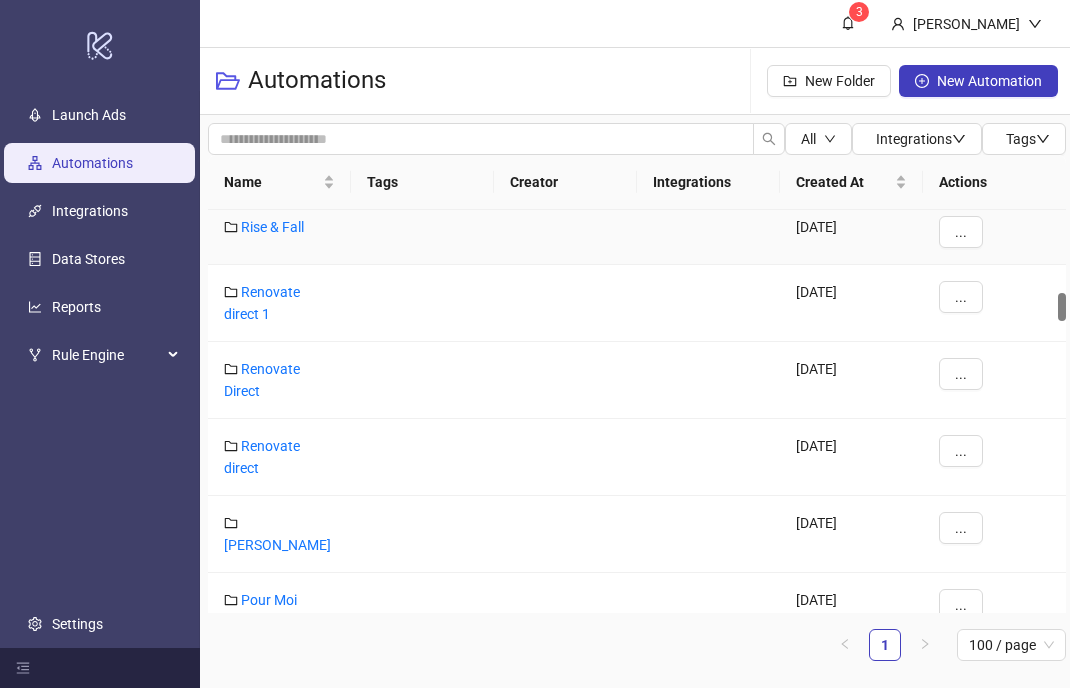 scroll, scrollTop: 1231, scrollLeft: 0, axis: vertical 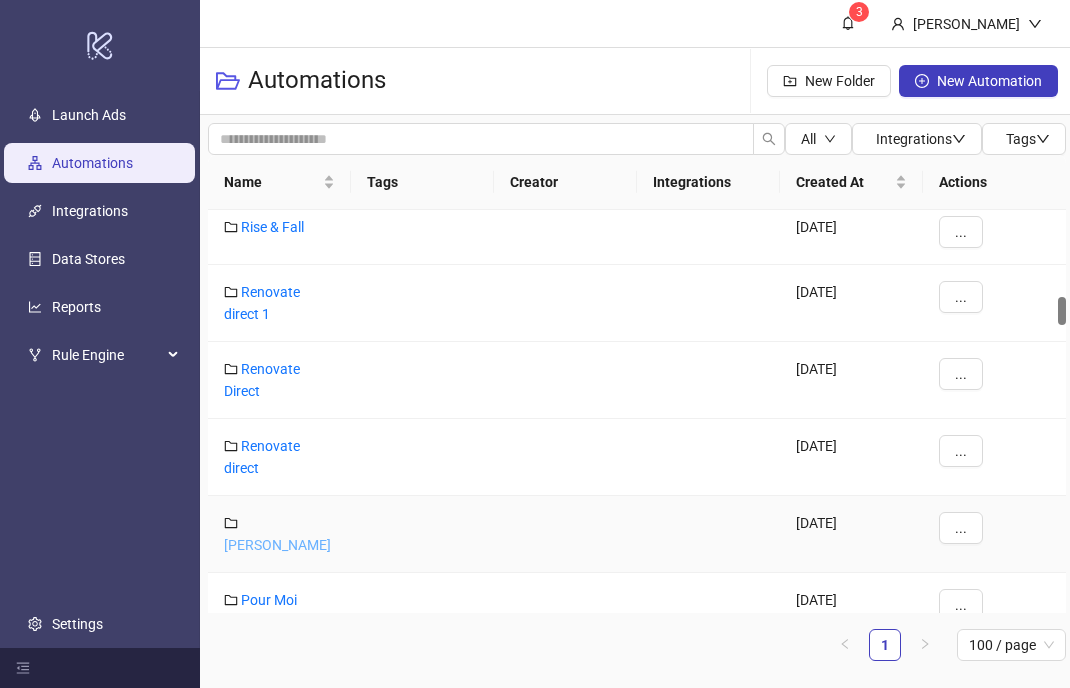 click on "[PERSON_NAME]" at bounding box center (277, 545) 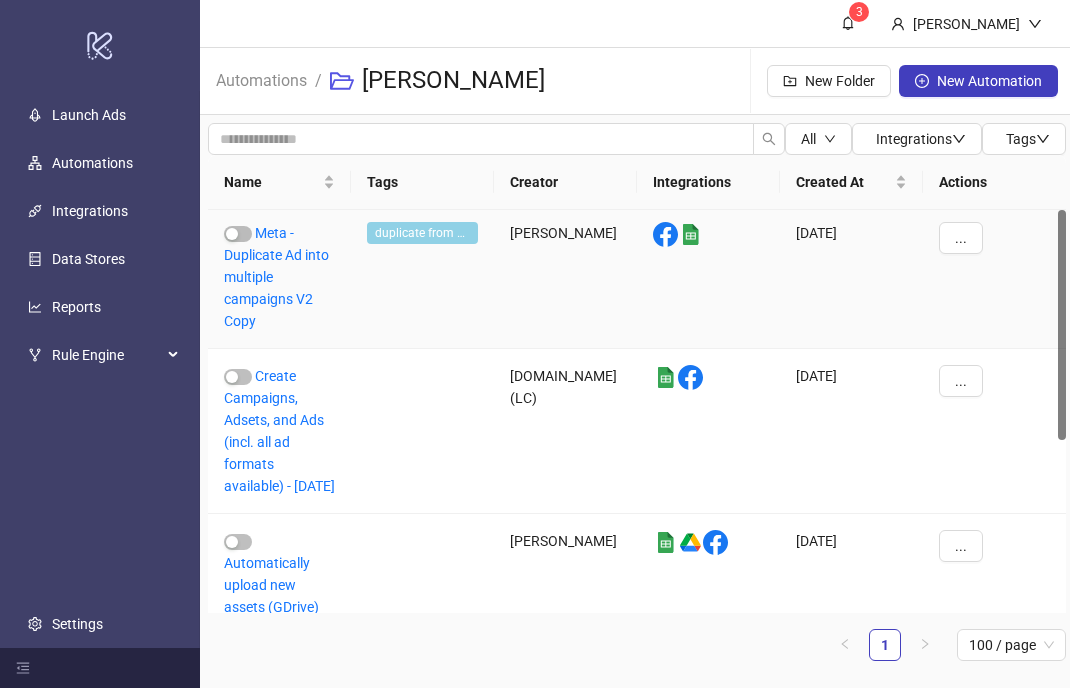scroll, scrollTop: 0, scrollLeft: 0, axis: both 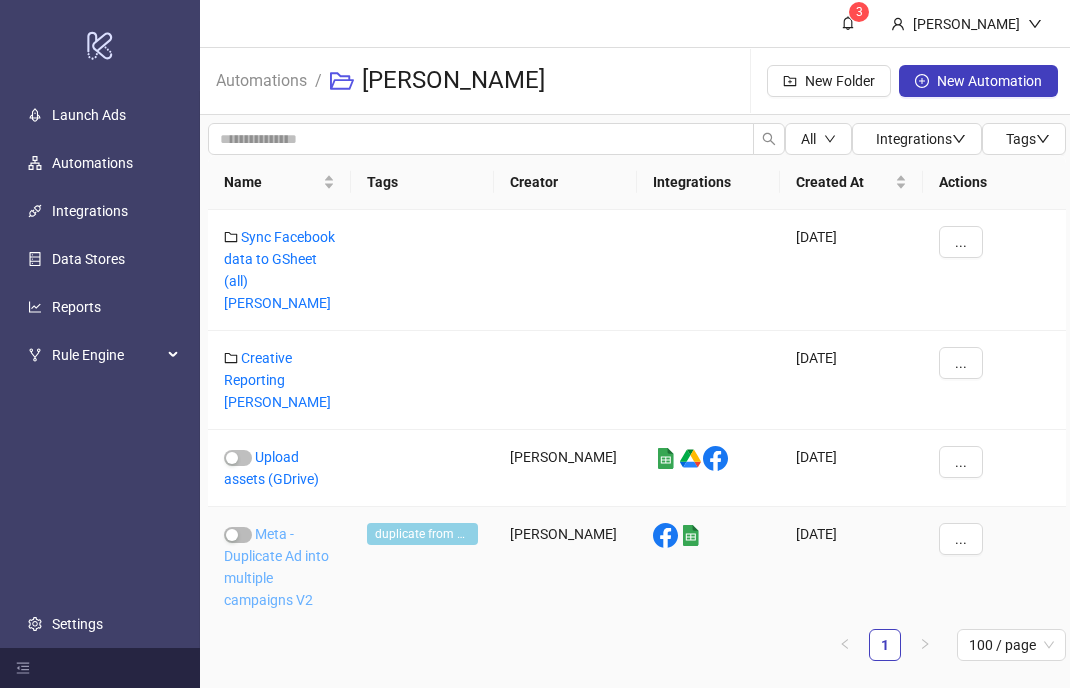 click on "Meta - Duplicate Ad into multiple campaigns V2 Copy" at bounding box center (276, 578) 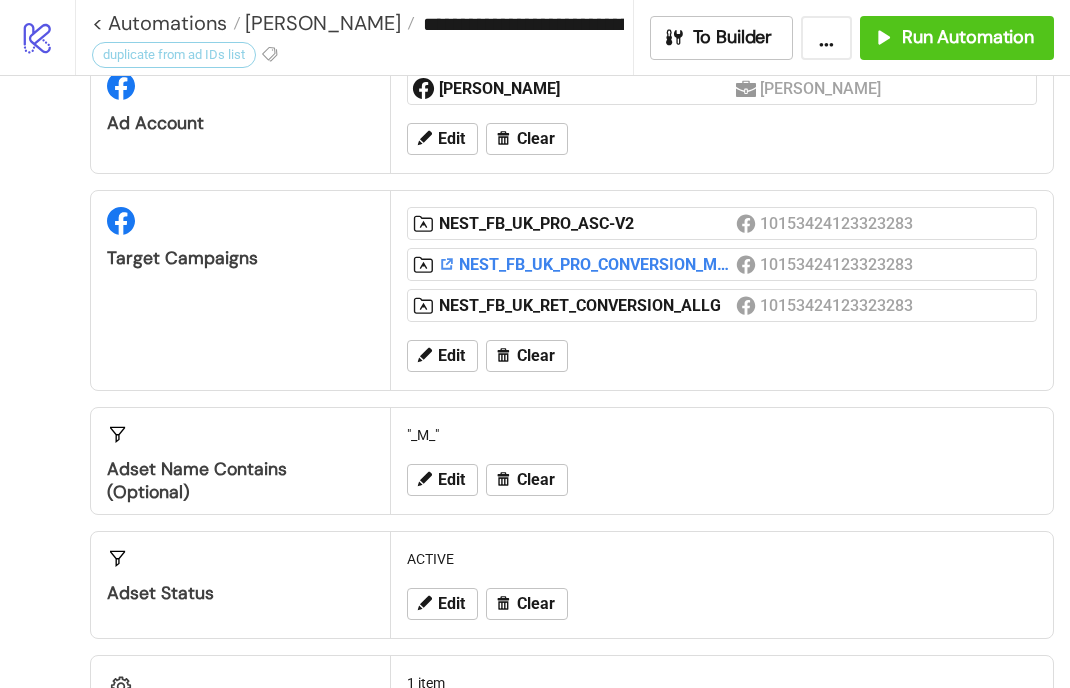 scroll, scrollTop: 82, scrollLeft: 0, axis: vertical 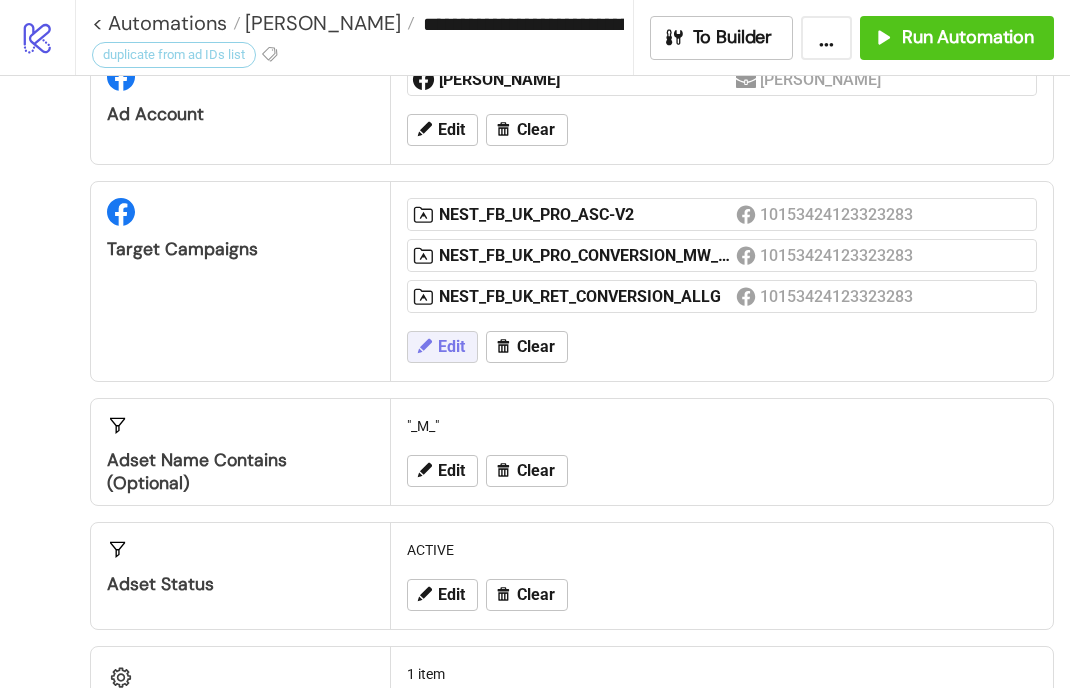 click on "Edit" at bounding box center (451, 347) 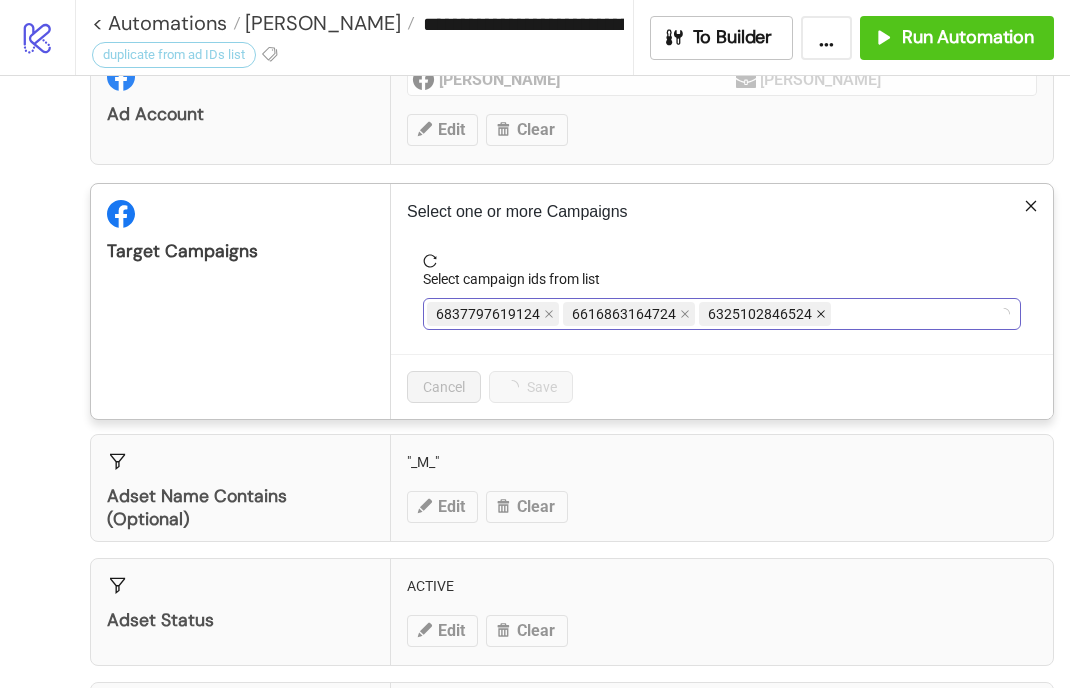 click at bounding box center [821, 314] 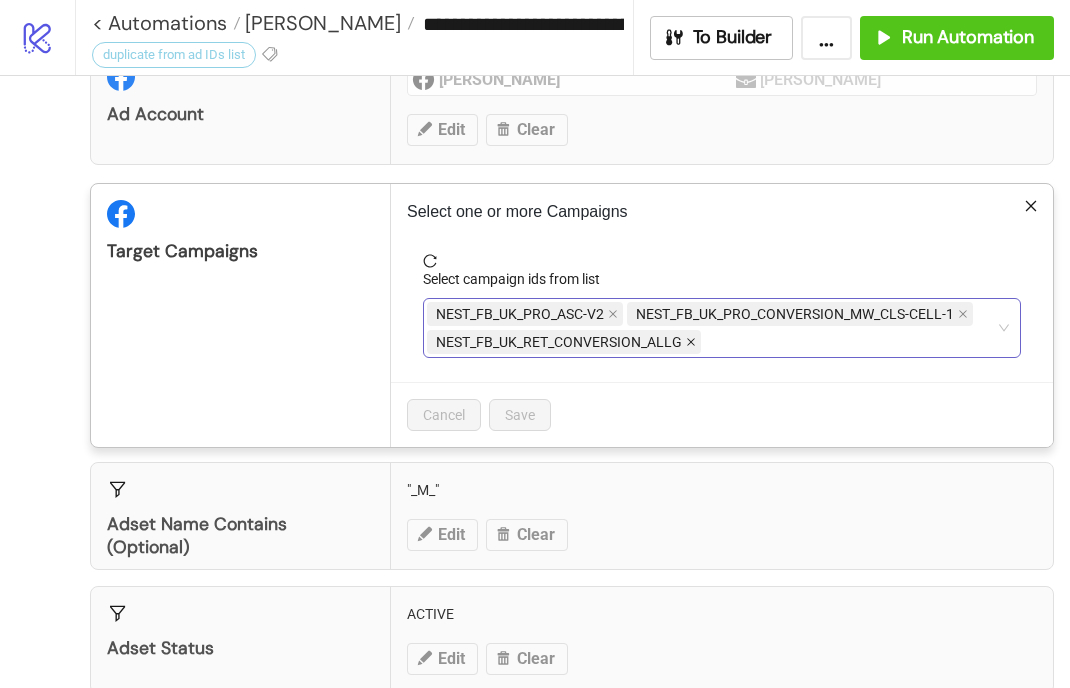click 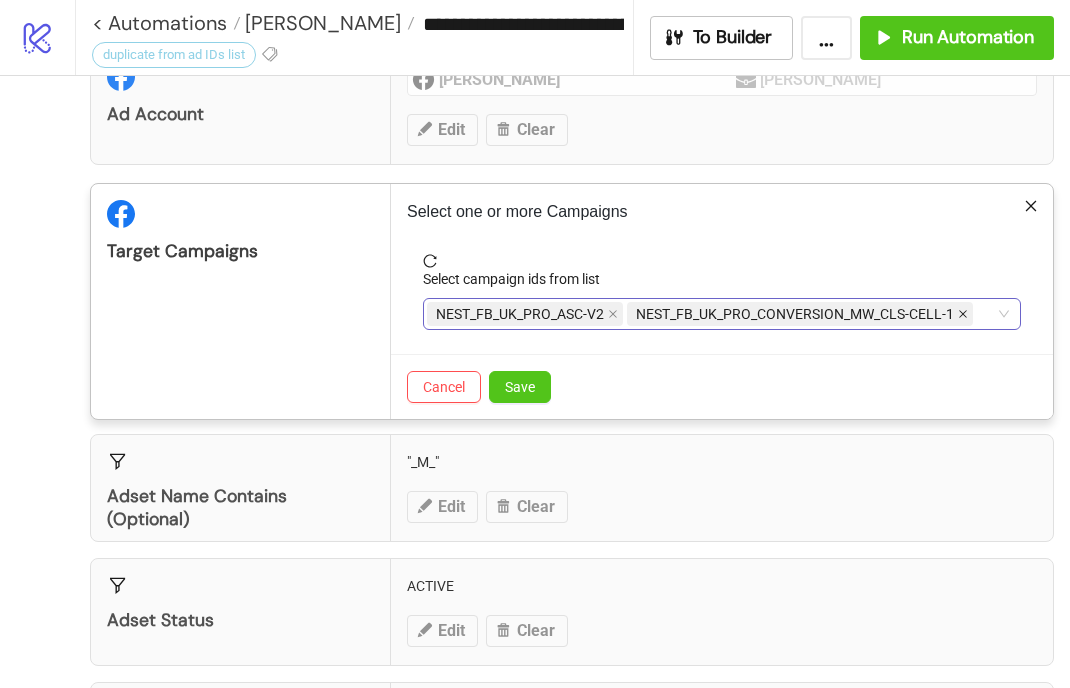 click 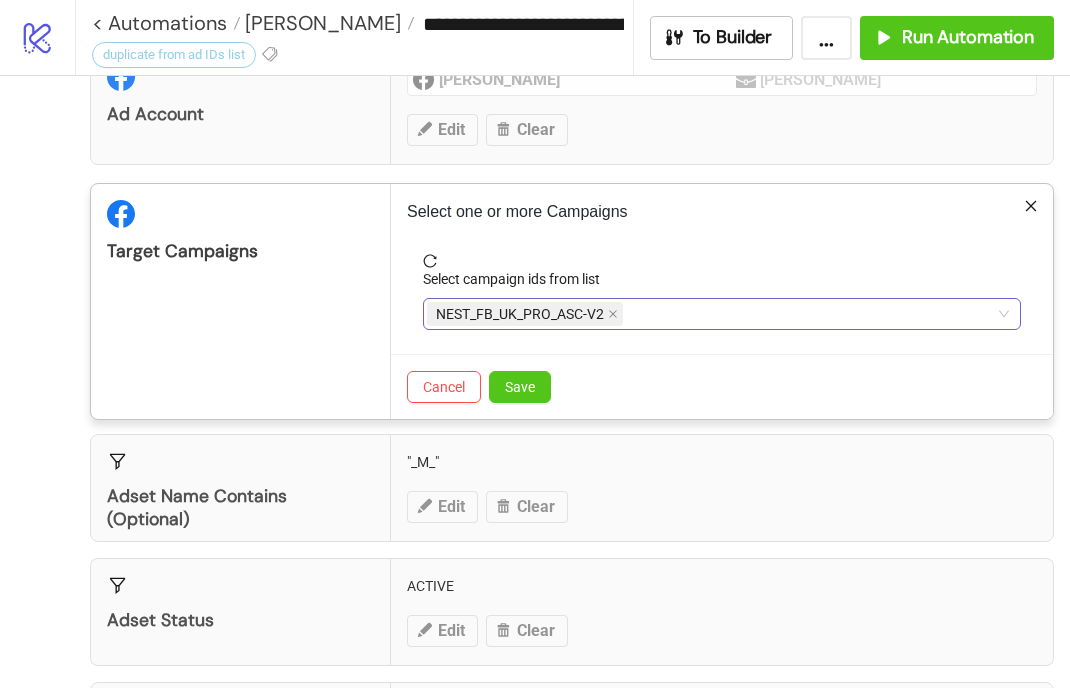 click on "NEST_FB_UK_PRO_ASC-V2" at bounding box center [711, 314] 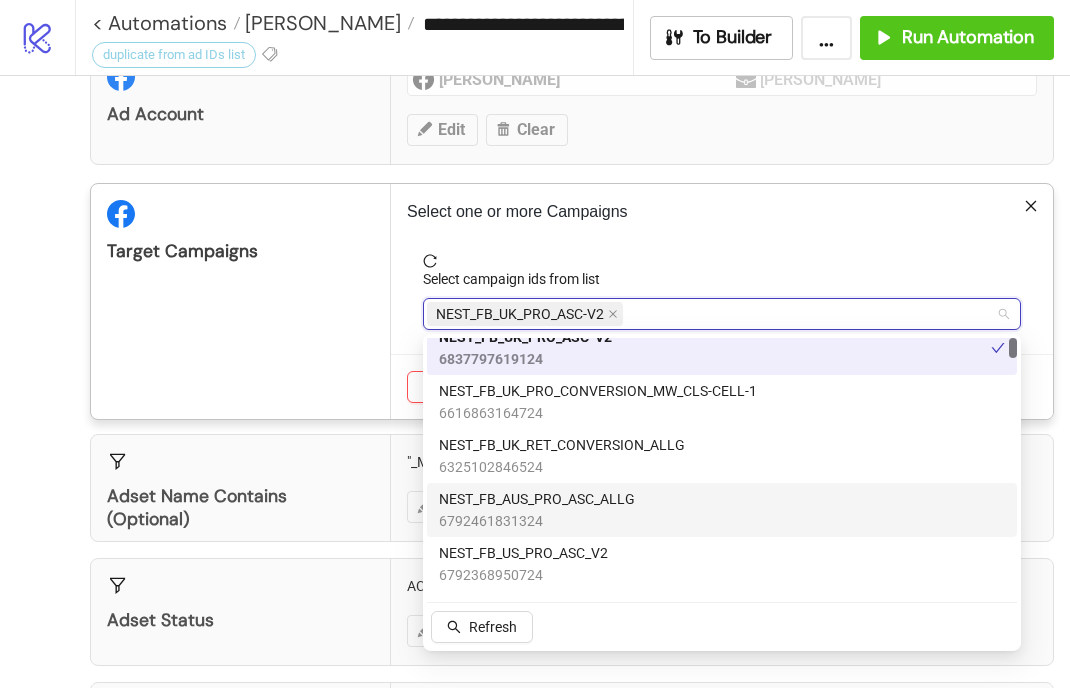 scroll, scrollTop: 0, scrollLeft: 0, axis: both 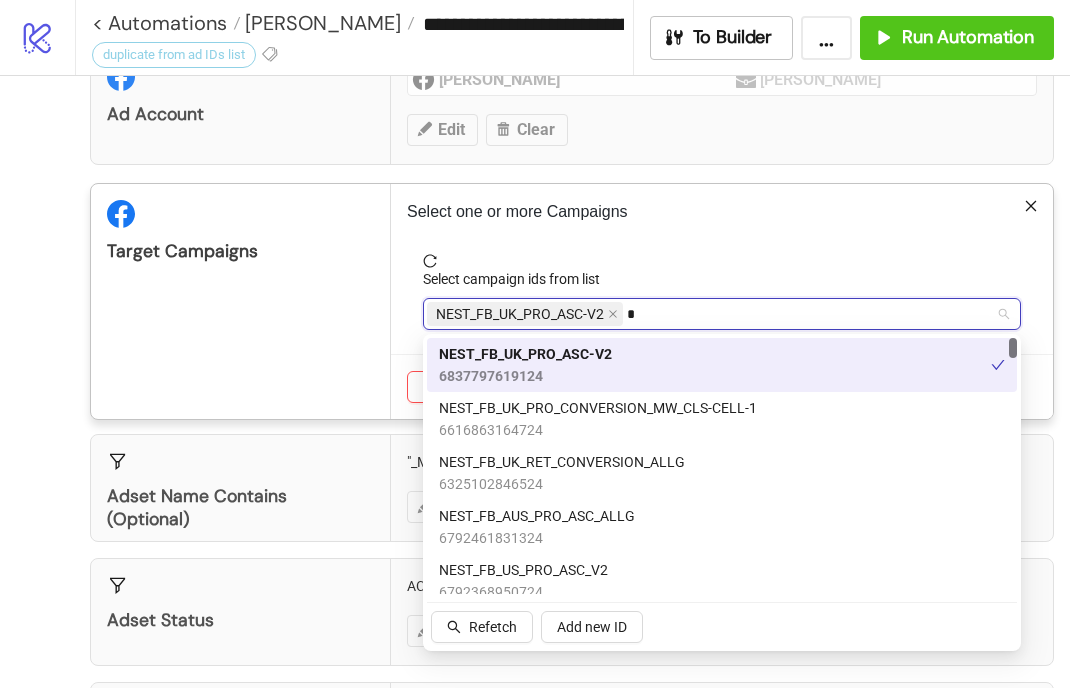 type on "**" 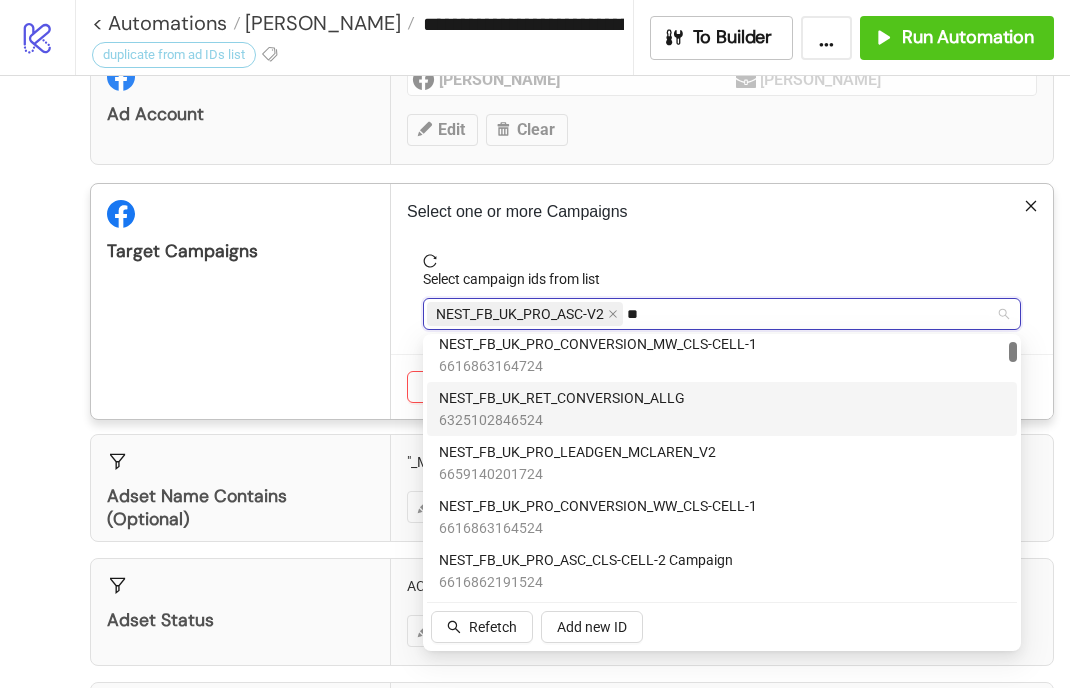 scroll, scrollTop: 73, scrollLeft: 0, axis: vertical 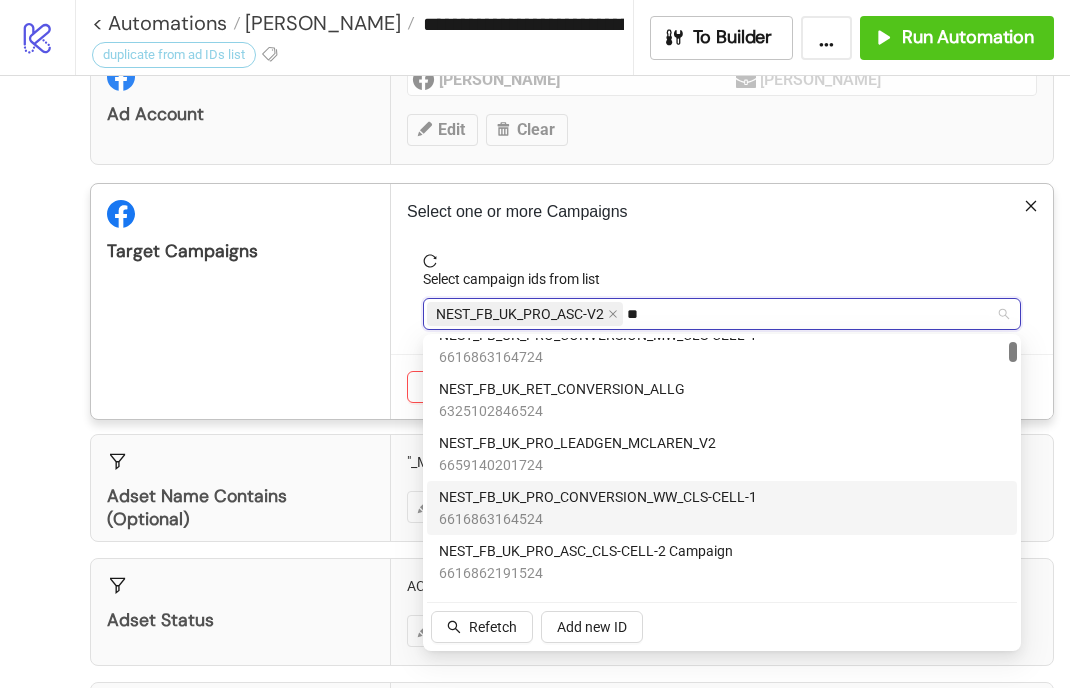 click on "NEST_FB_UK_PRO_CONVERSION_WW_CLS-CELL-1" at bounding box center [598, 497] 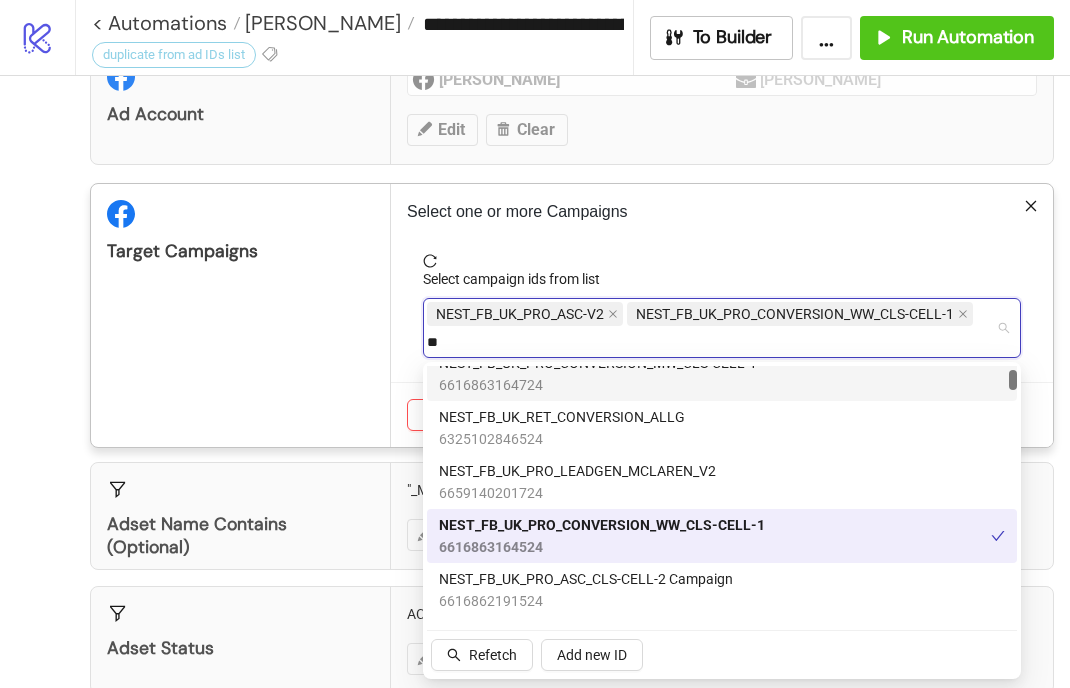type 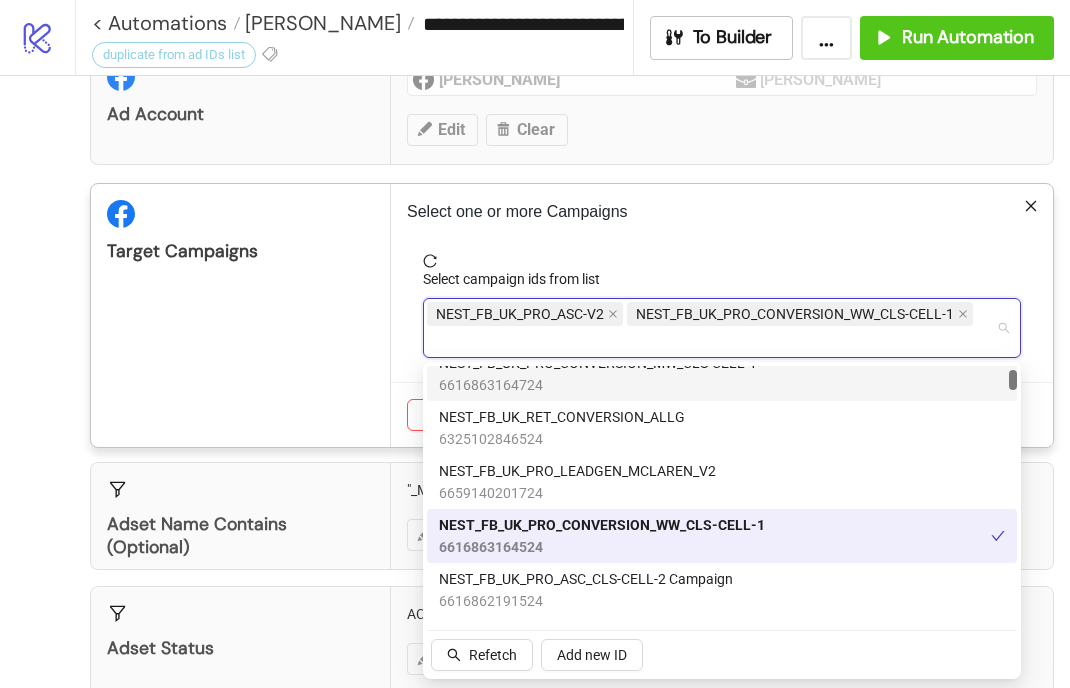 click on "Select one or more Campaigns Select campaign ids from list NEST_FB_UK_PRO_ASC-V2 NEST_FB_UK_PRO_CONVERSION_WW_CLS-CELL-1 UK   Cancel Save" at bounding box center (722, 315) 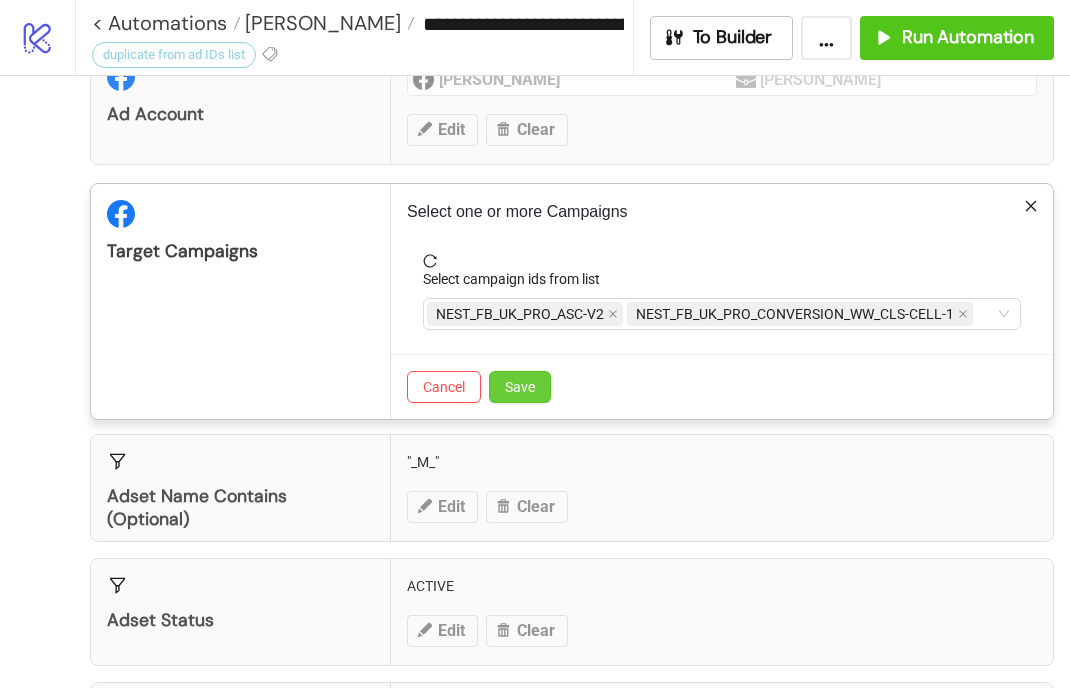 click on "Save" at bounding box center [520, 387] 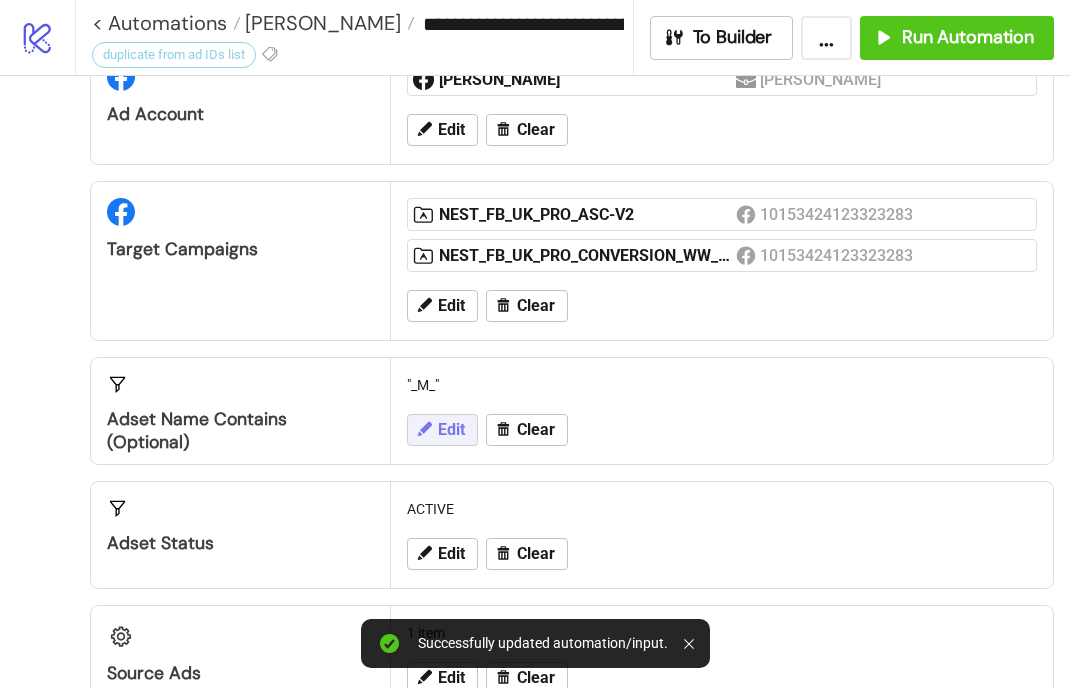 click on "Edit" at bounding box center [451, 430] 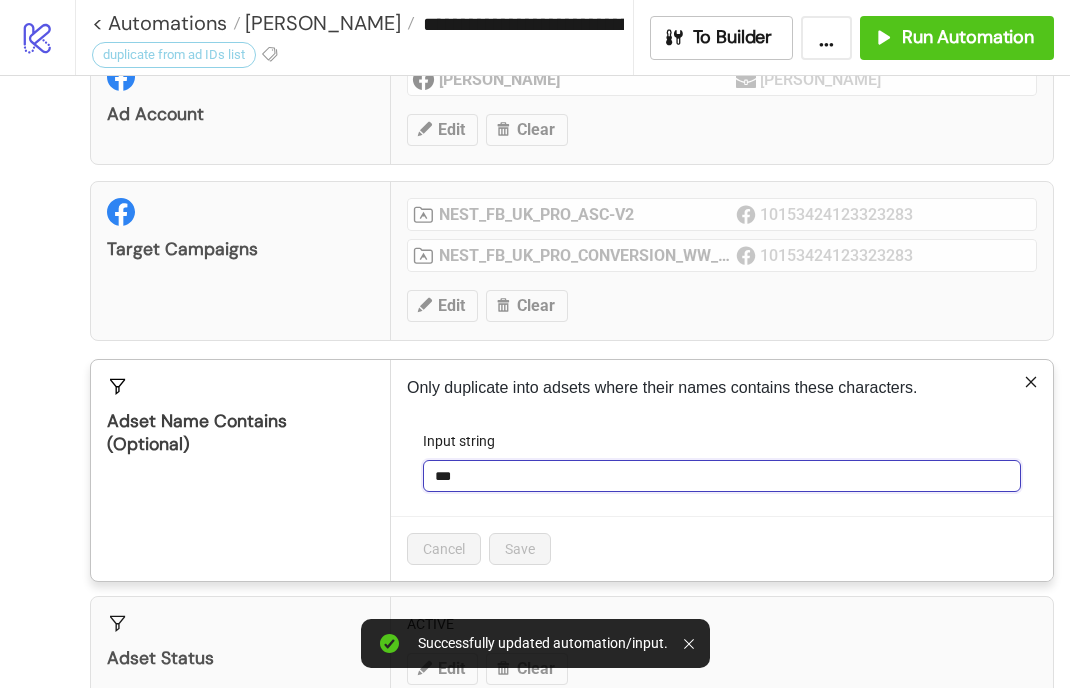 drag, startPoint x: 478, startPoint y: 478, endPoint x: 417, endPoint y: 477, distance: 61.008198 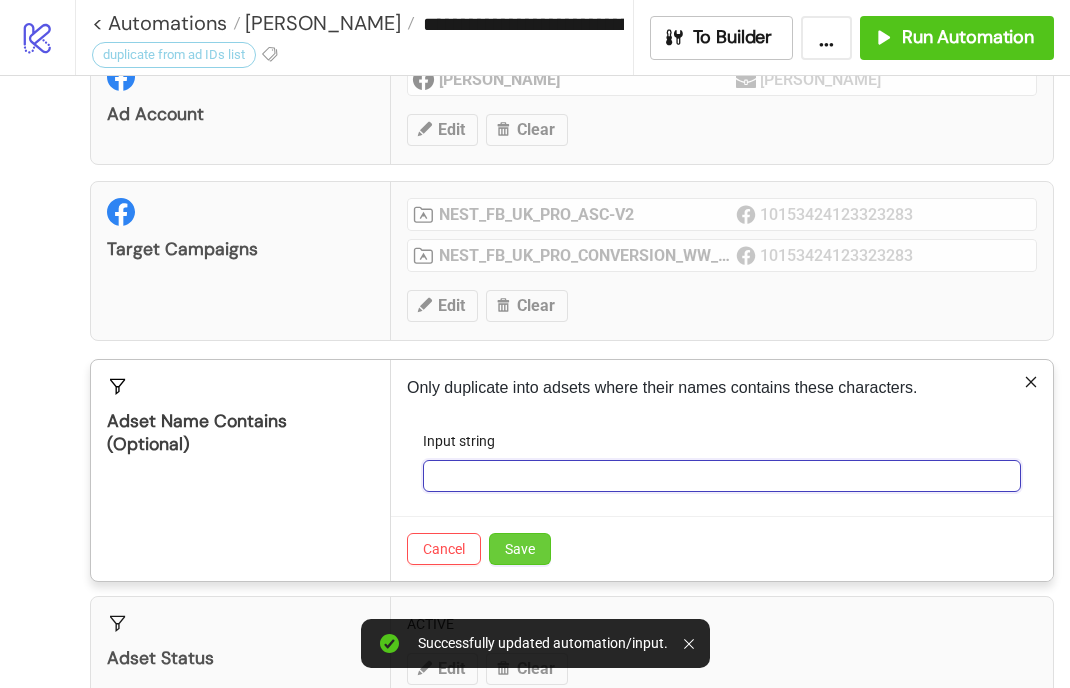 type 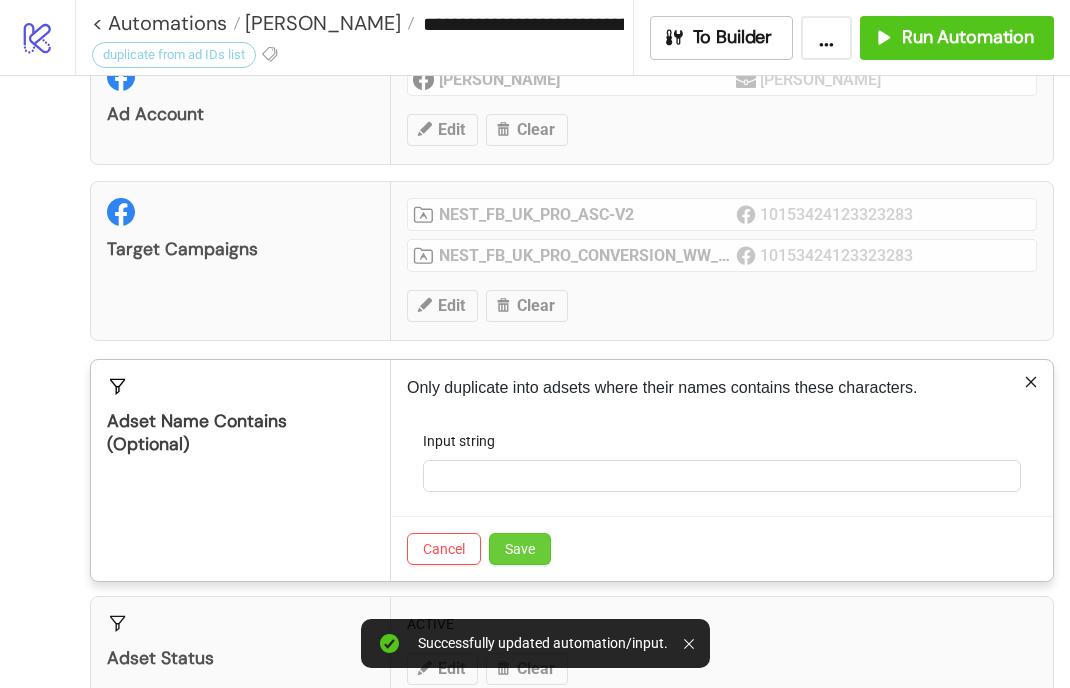 click on "Save" at bounding box center [520, 549] 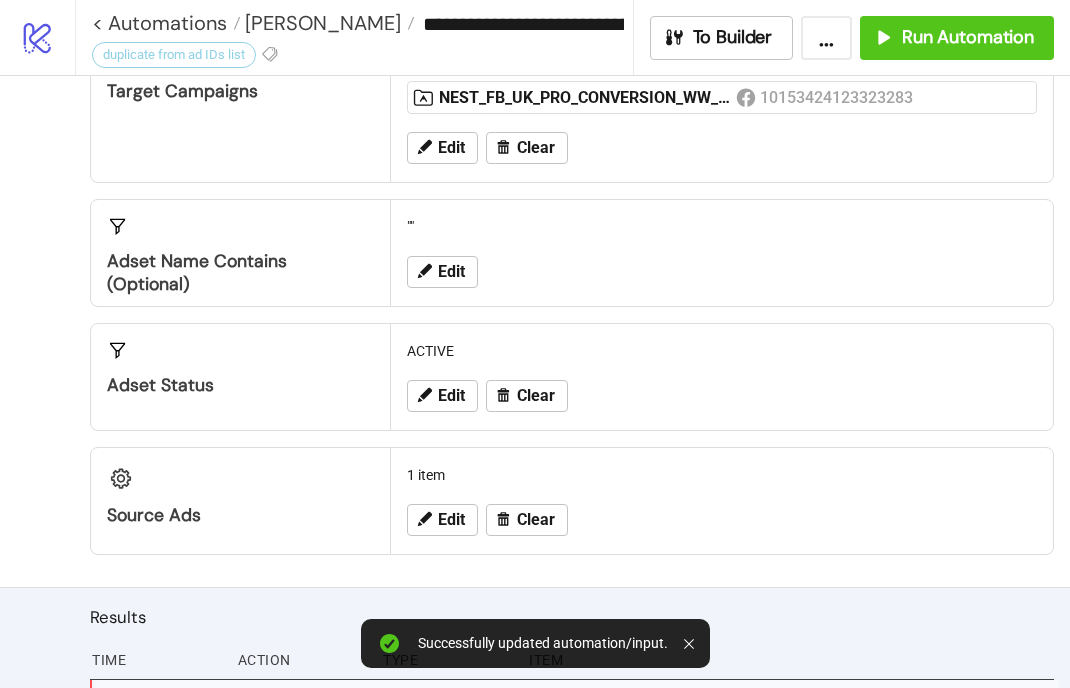 scroll, scrollTop: 241, scrollLeft: 0, axis: vertical 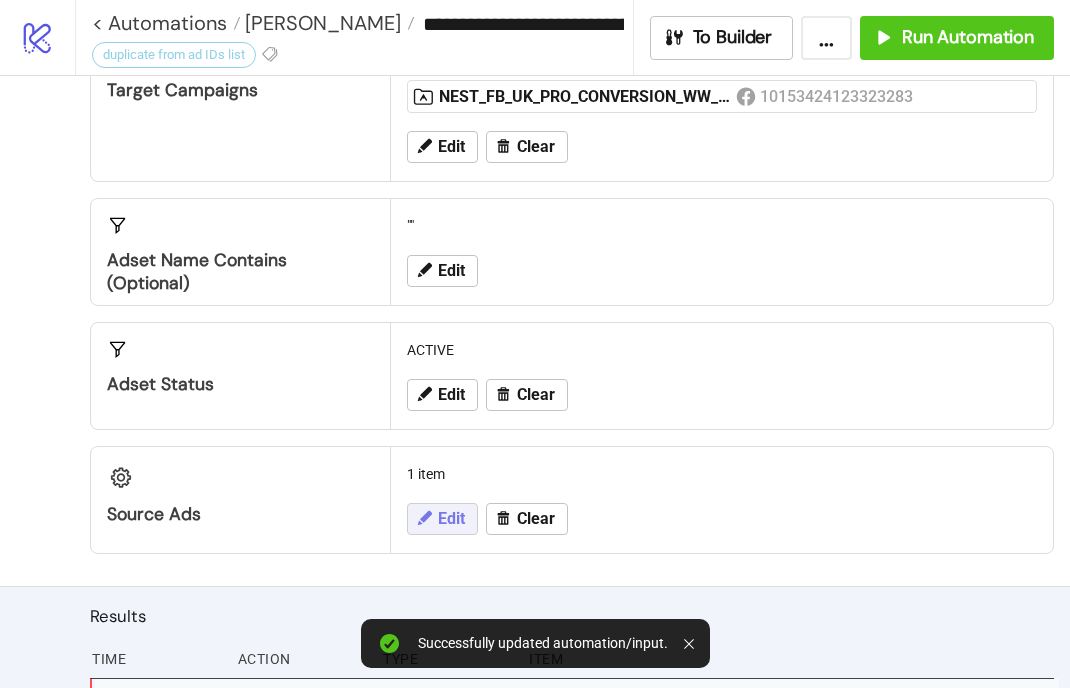 click on "Edit" at bounding box center [451, 519] 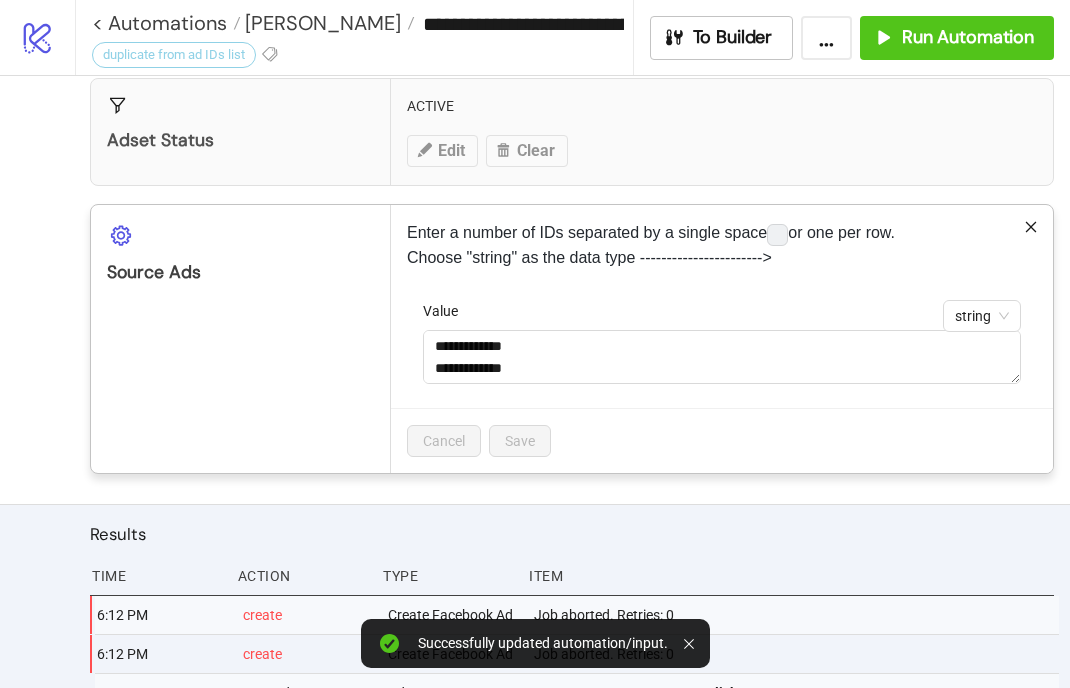 scroll, scrollTop: 488, scrollLeft: 0, axis: vertical 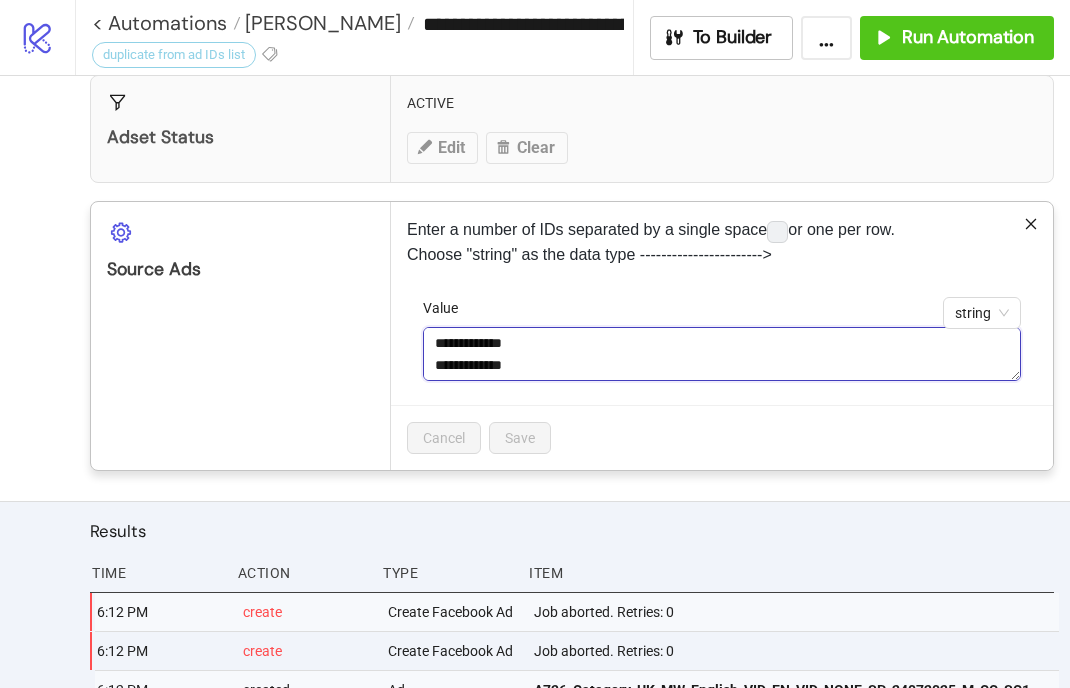 drag, startPoint x: 545, startPoint y: 362, endPoint x: 417, endPoint y: 319, distance: 135.02963 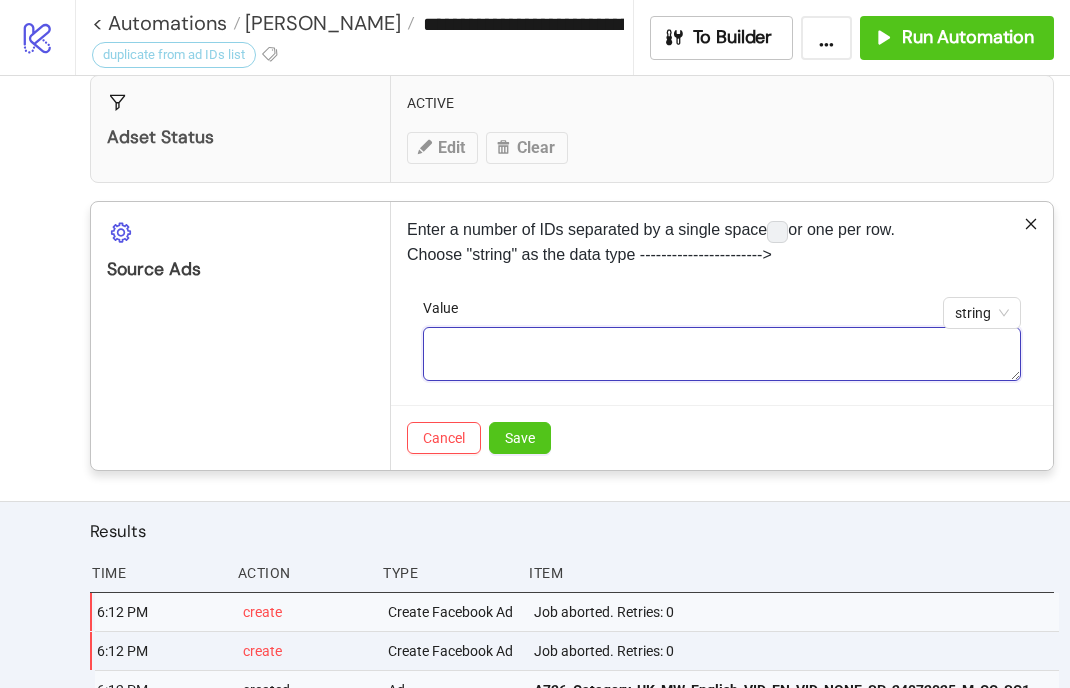 paste on "**********" 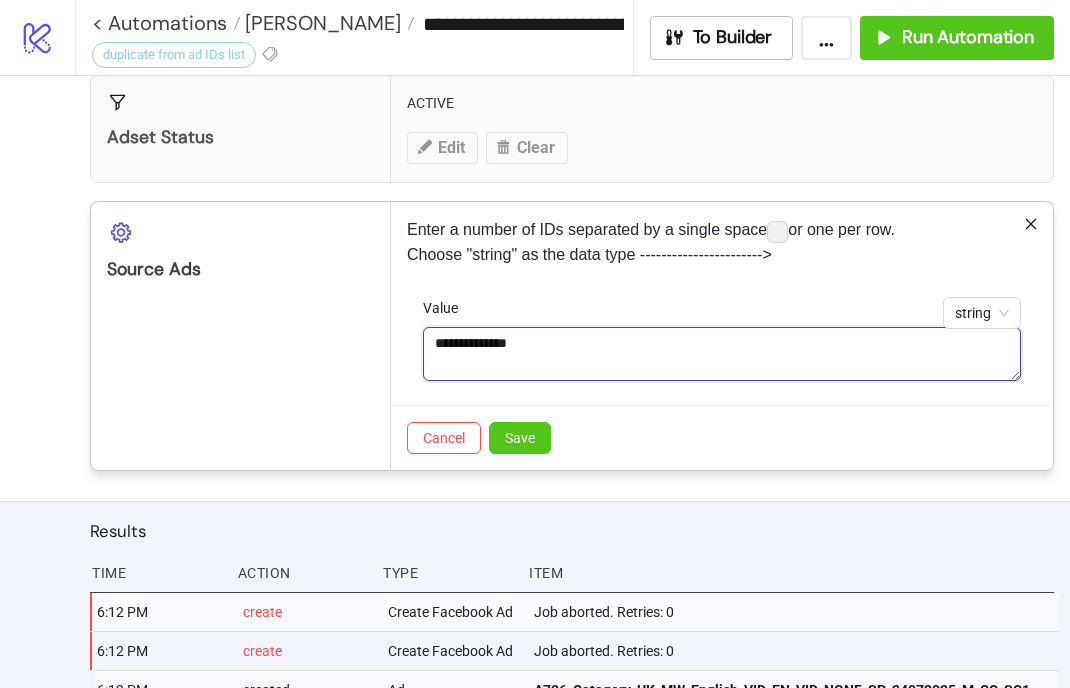 paste on "**********" 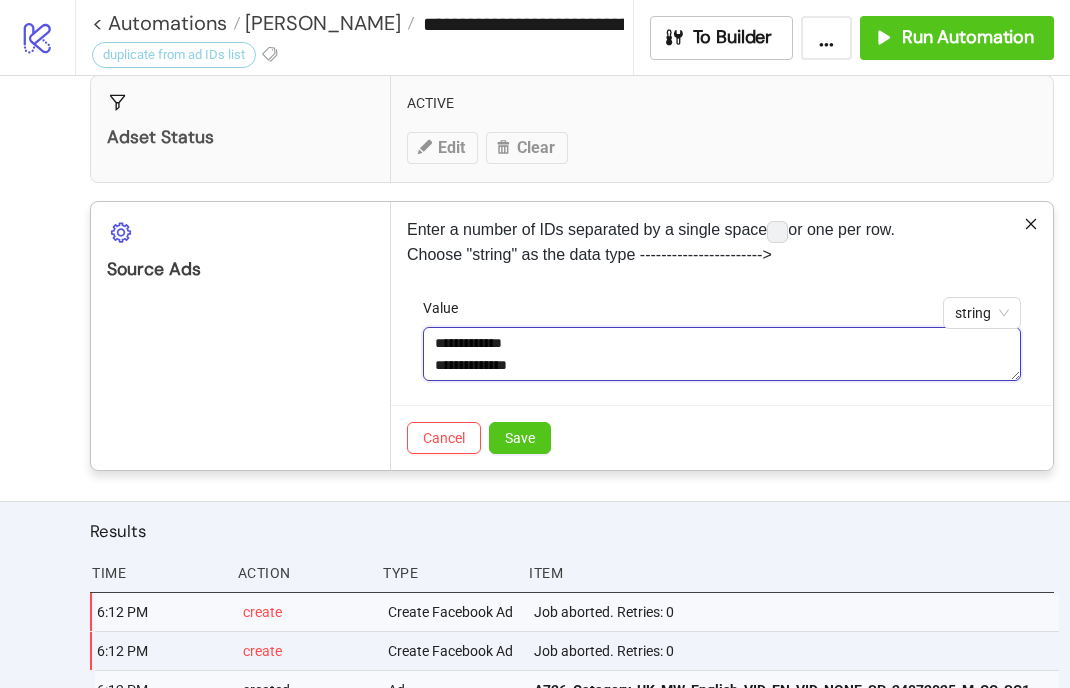 scroll, scrollTop: 15, scrollLeft: 0, axis: vertical 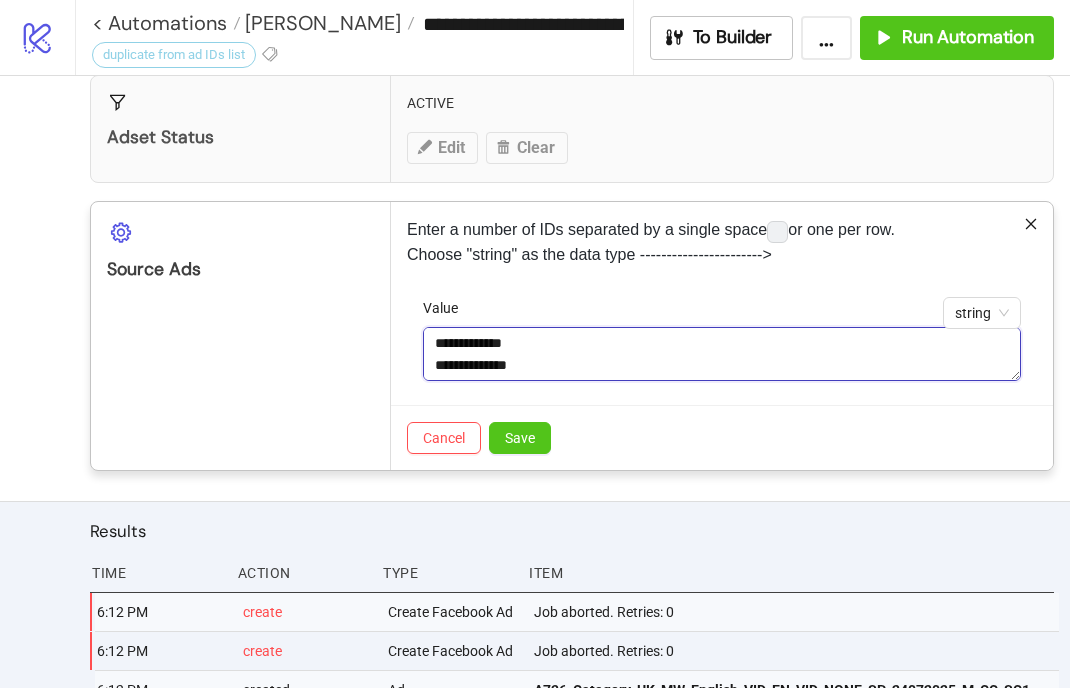 paste on "**********" 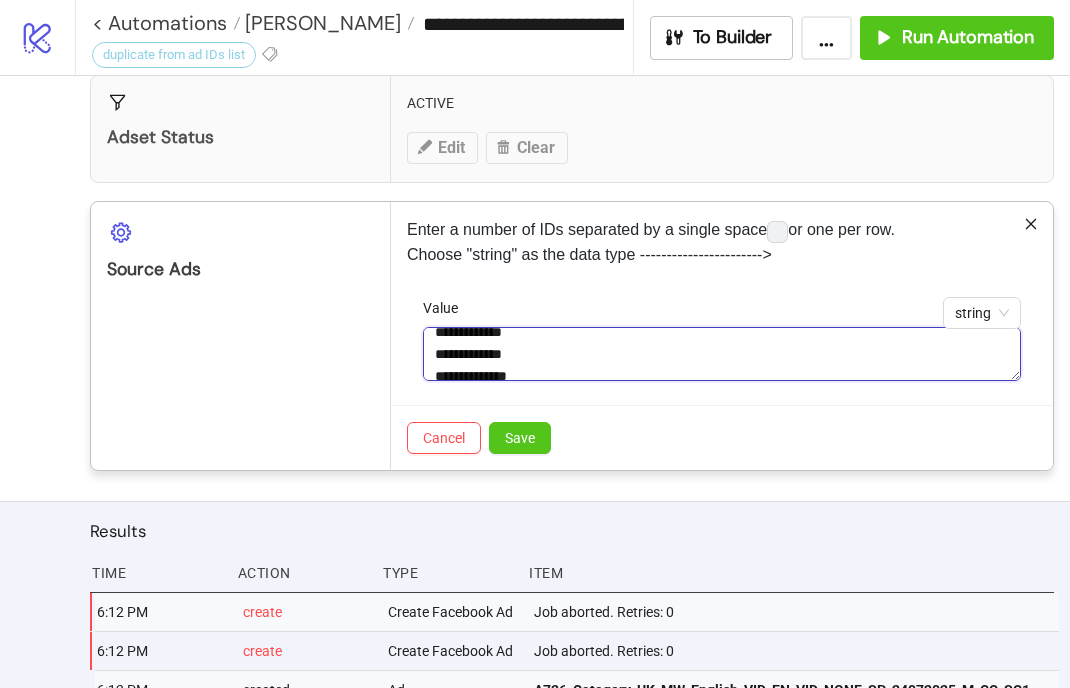 scroll, scrollTop: 40, scrollLeft: 0, axis: vertical 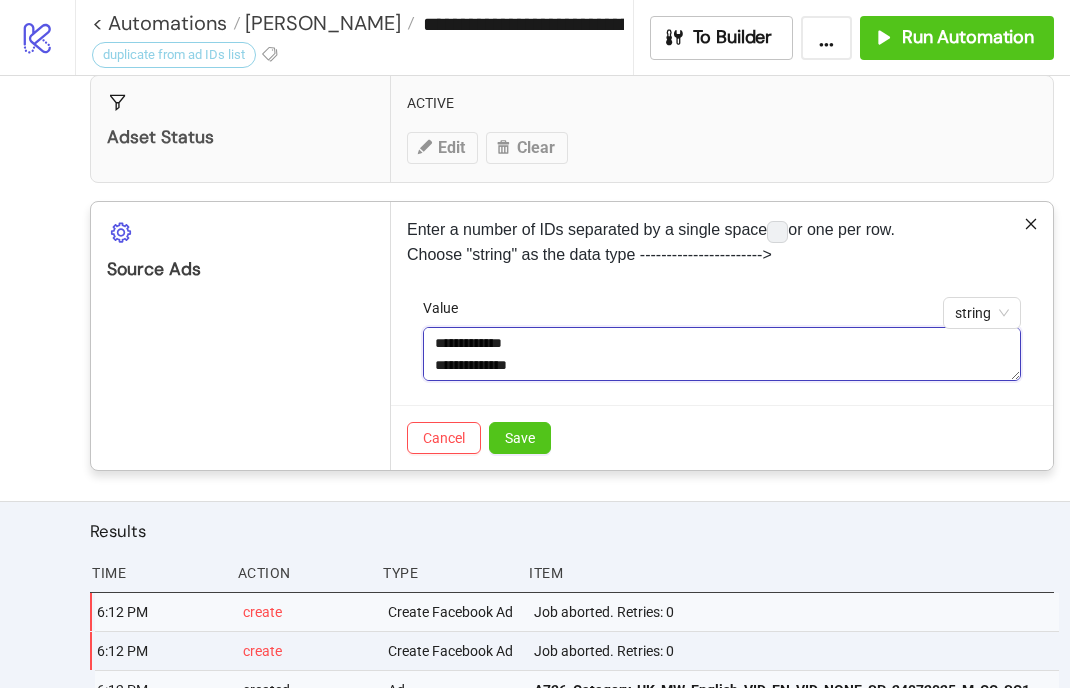 paste on "**********" 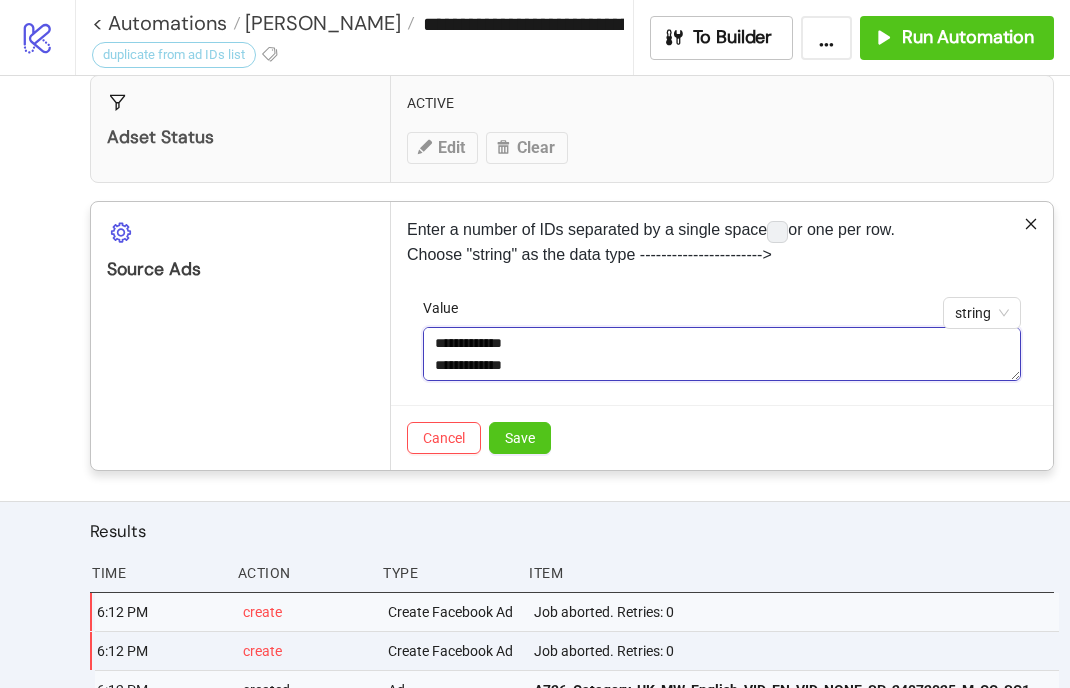 scroll, scrollTop: 0, scrollLeft: 0, axis: both 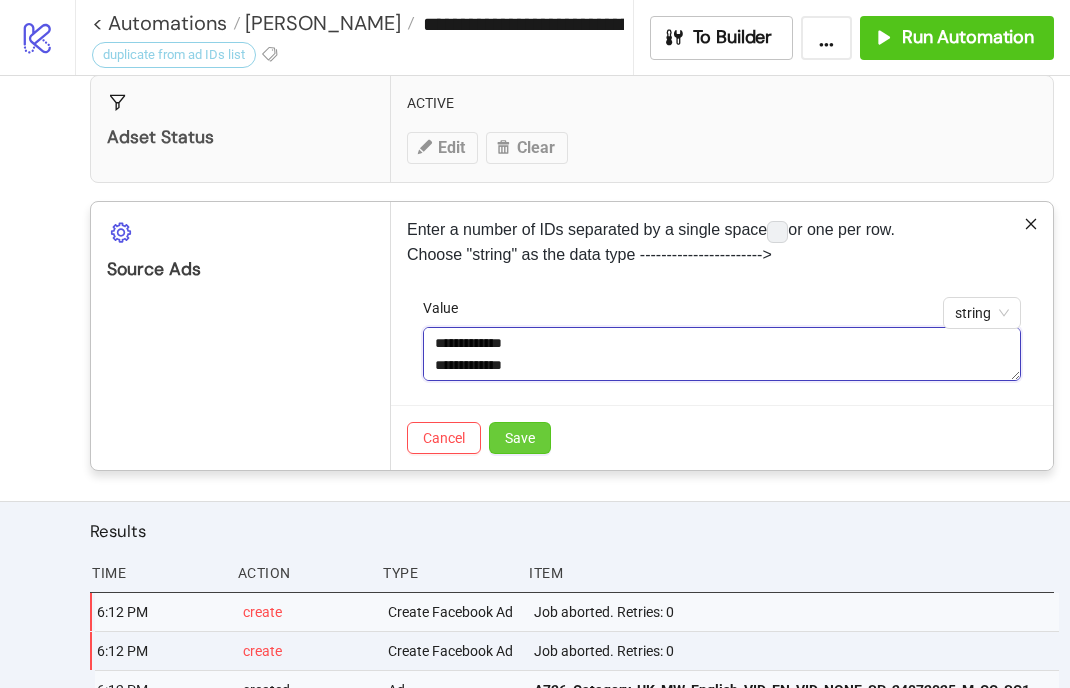type on "**********" 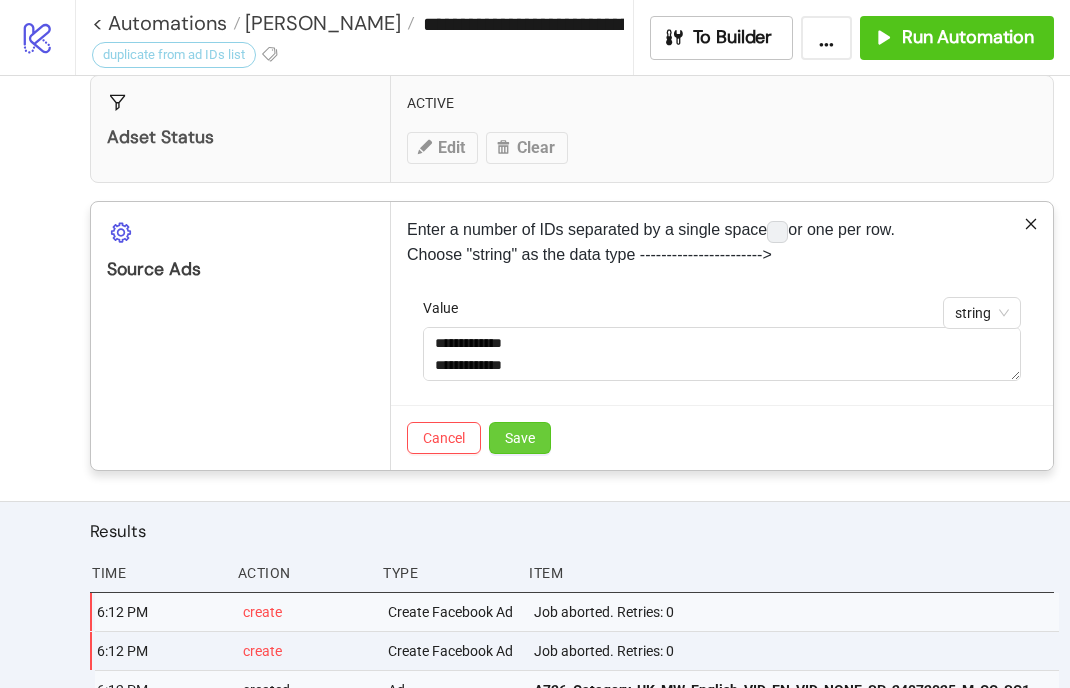 click on "Save" at bounding box center [520, 438] 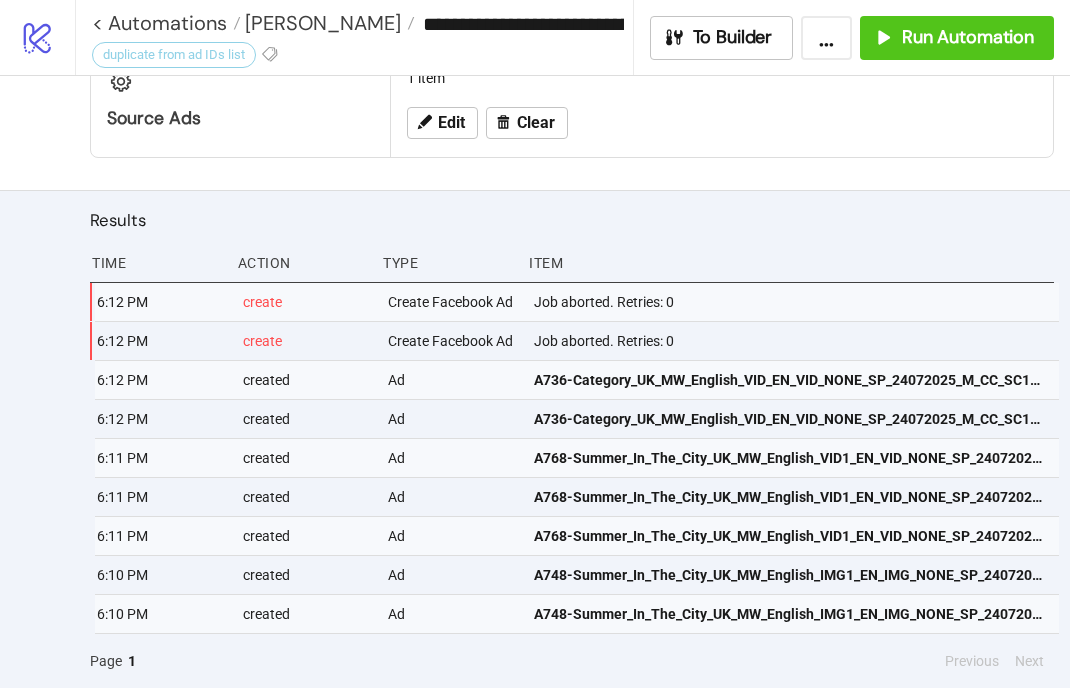 scroll, scrollTop: 0, scrollLeft: 0, axis: both 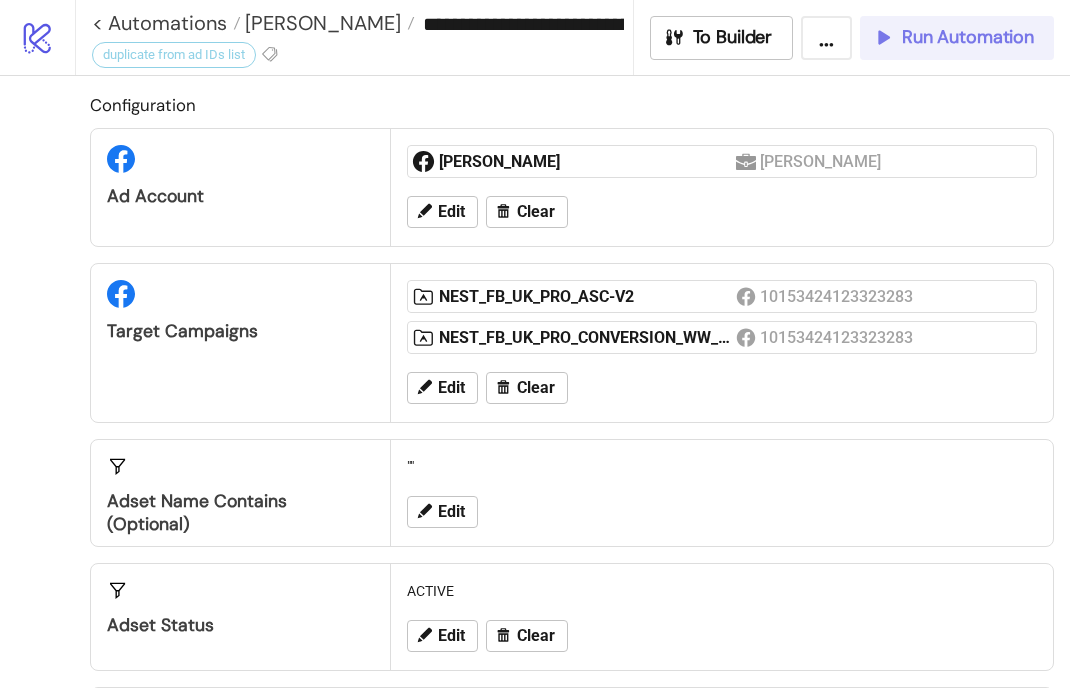 click on "Run Automation" at bounding box center [968, 37] 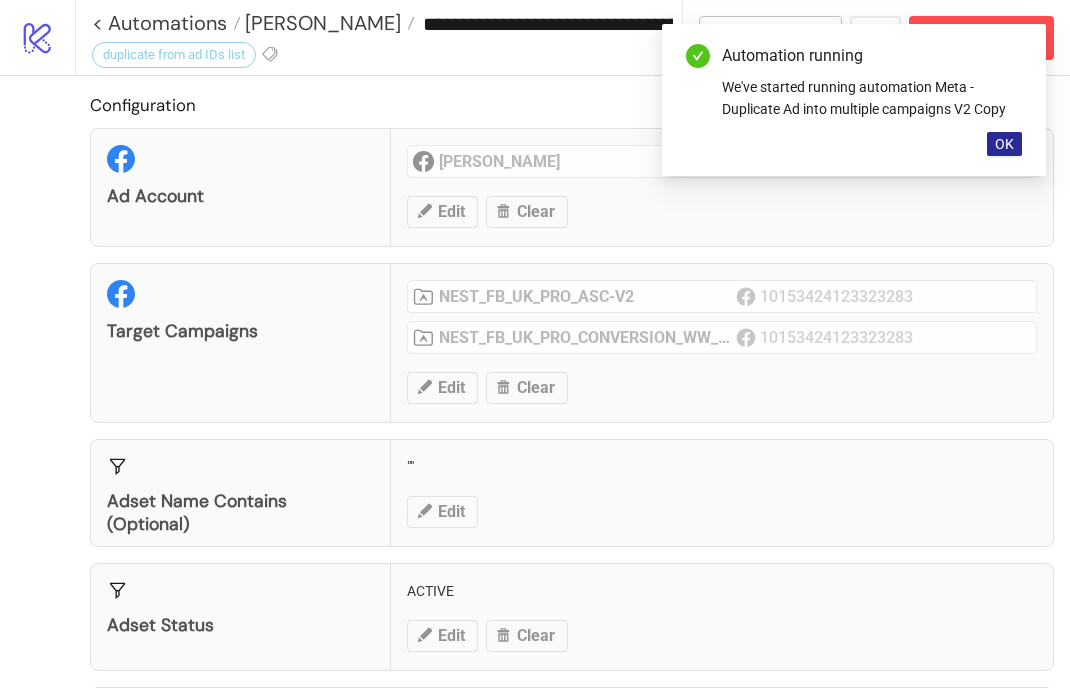 click on "OK" at bounding box center [1004, 144] 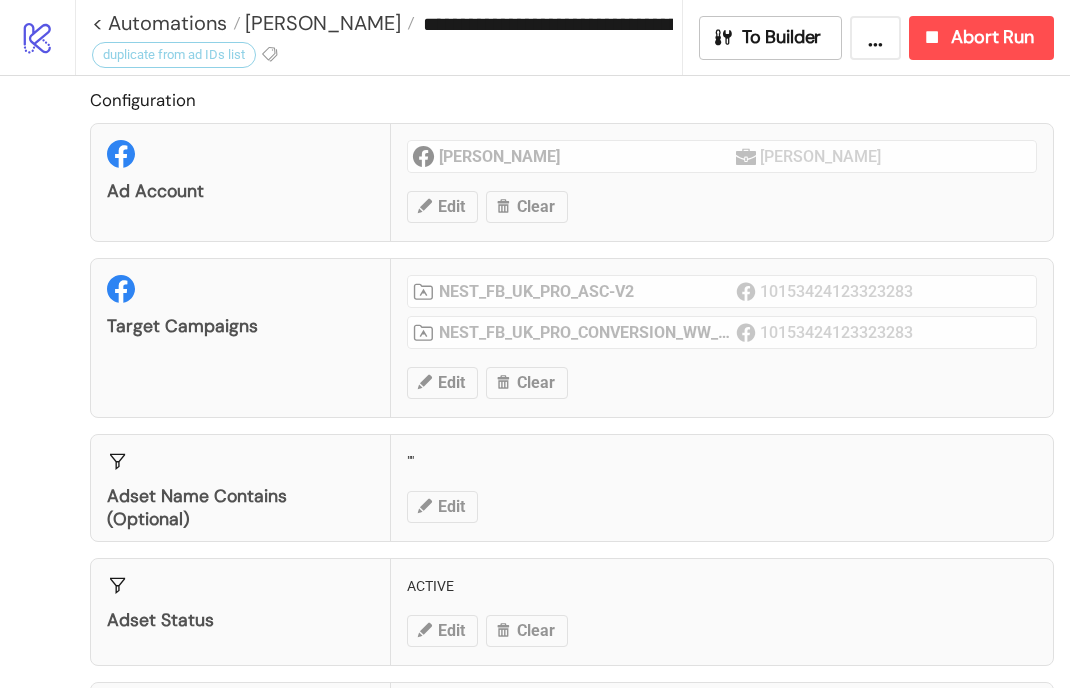 scroll, scrollTop: 0, scrollLeft: 0, axis: both 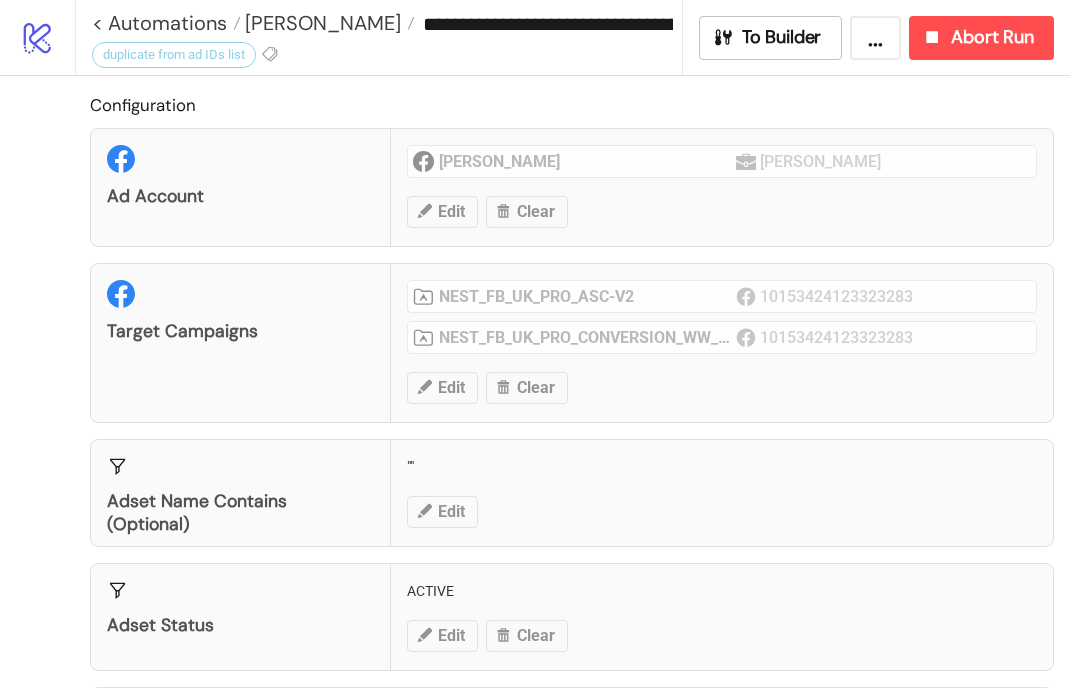 click on "Adset Name contains (optional) "" Edit" at bounding box center (572, 493) 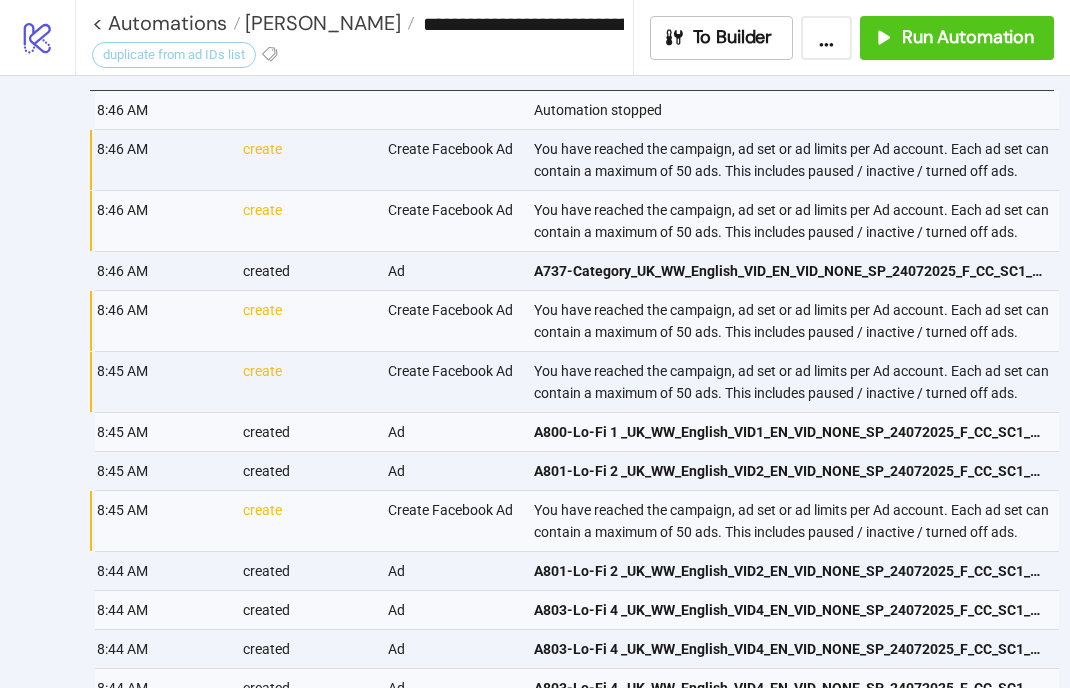 scroll, scrollTop: 798, scrollLeft: 0, axis: vertical 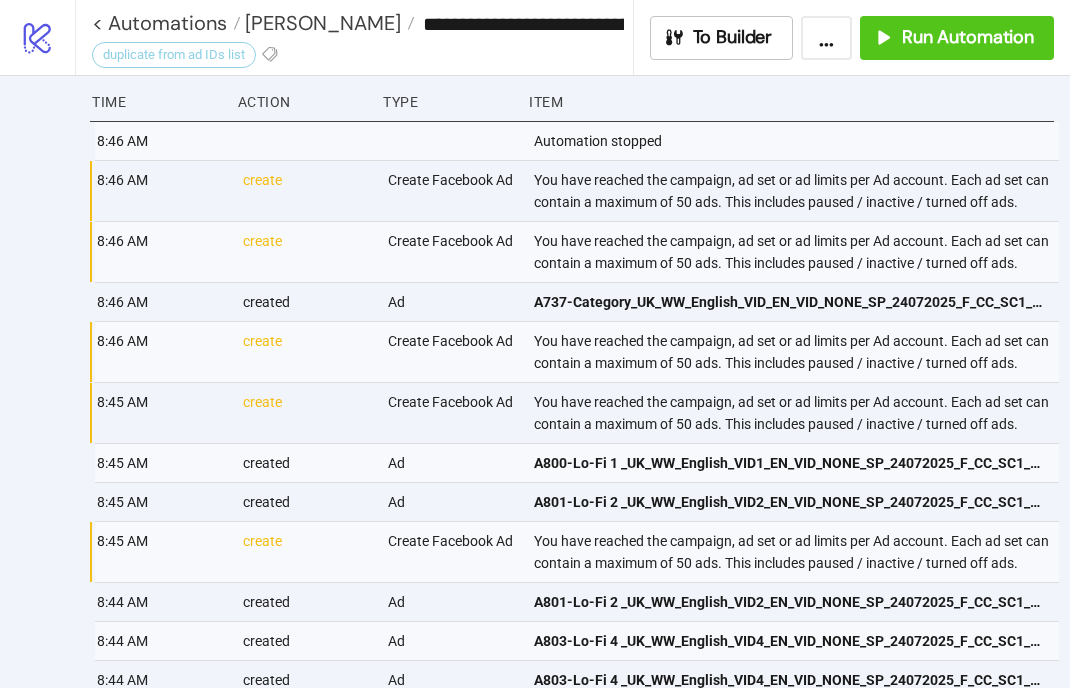 click on "You have reached the campaign, ad set or ad limits per Ad account. Each ad set can contain a maximum of 50 ads. This includes paused / inactive / turned off ads." at bounding box center [795, 252] 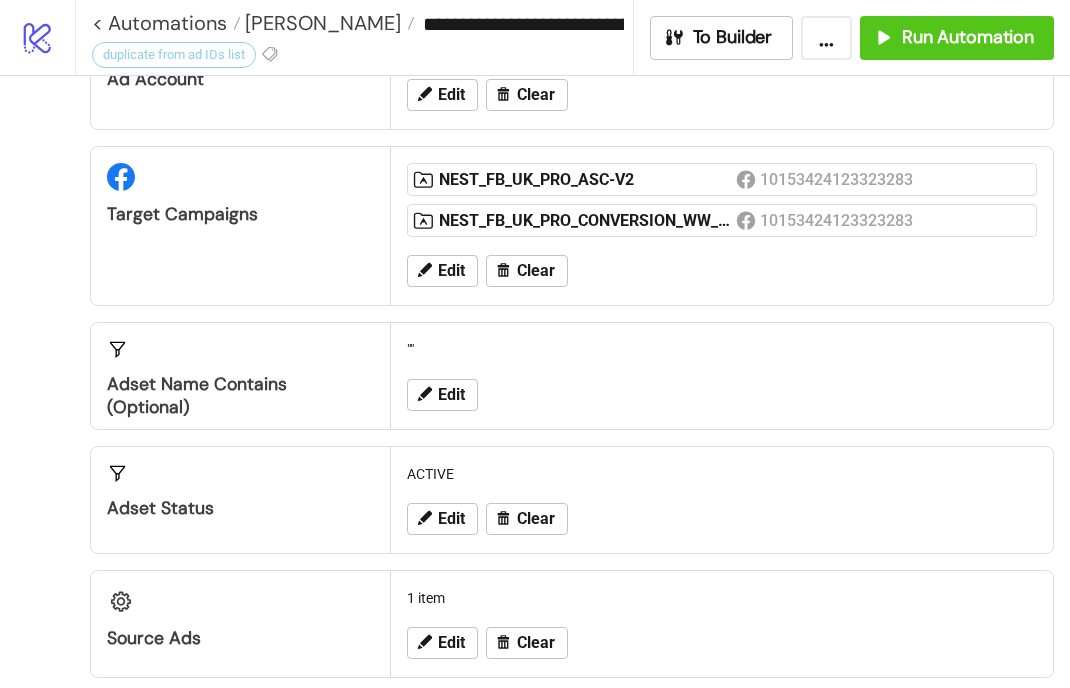 scroll, scrollTop: 118, scrollLeft: 0, axis: vertical 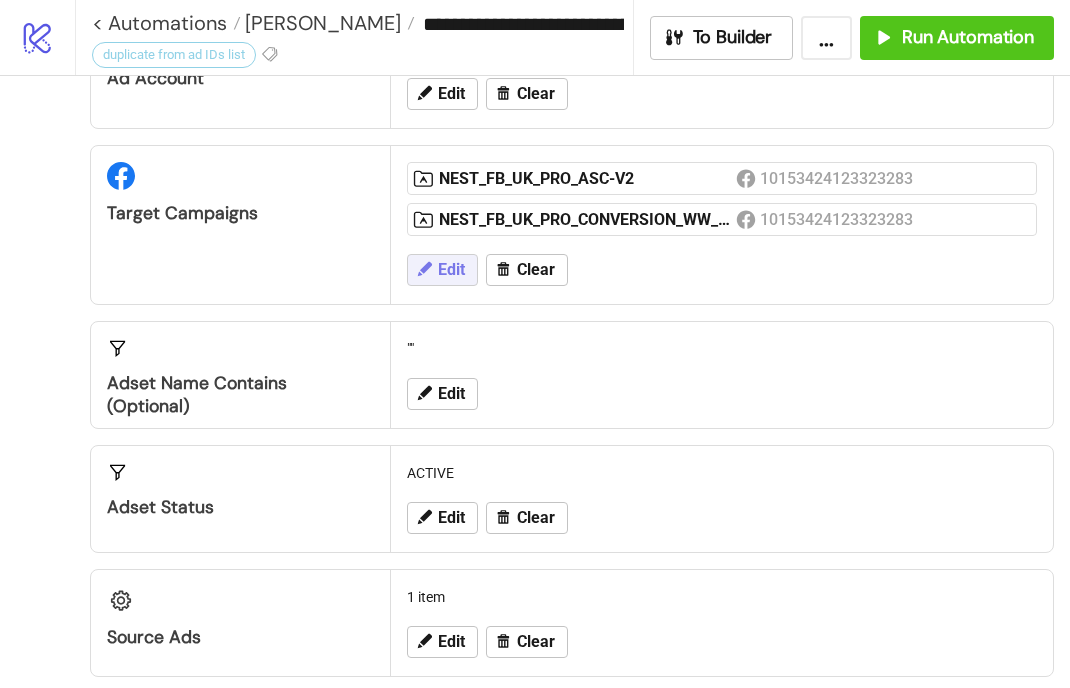 click on "Edit" at bounding box center (451, 270) 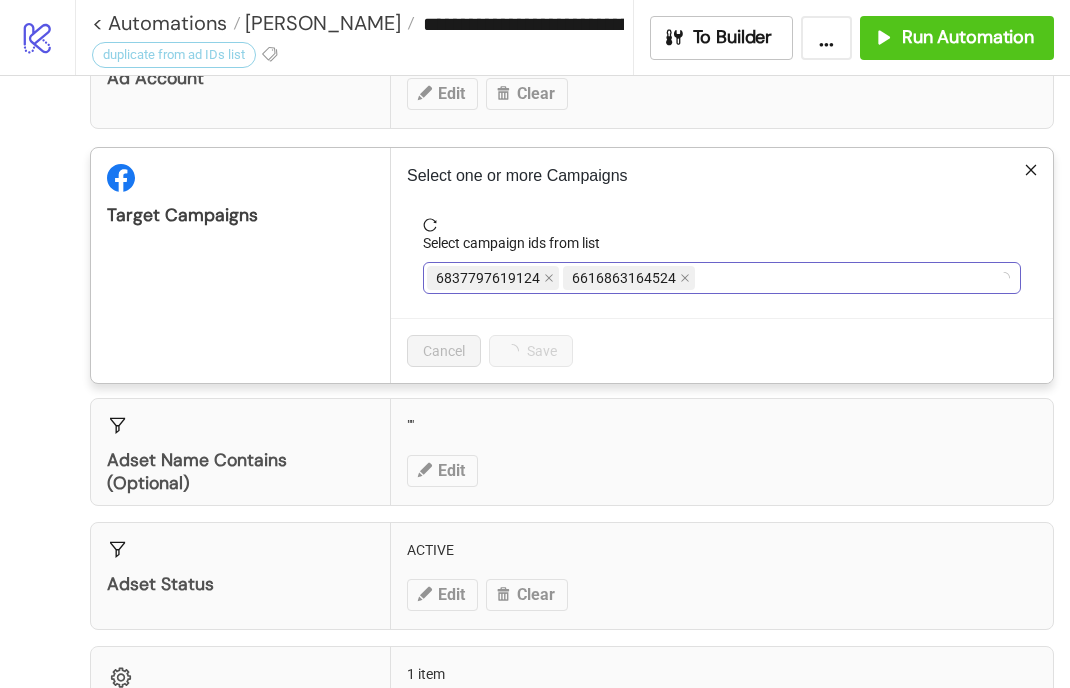 click on "6837797619124" at bounding box center (493, 278) 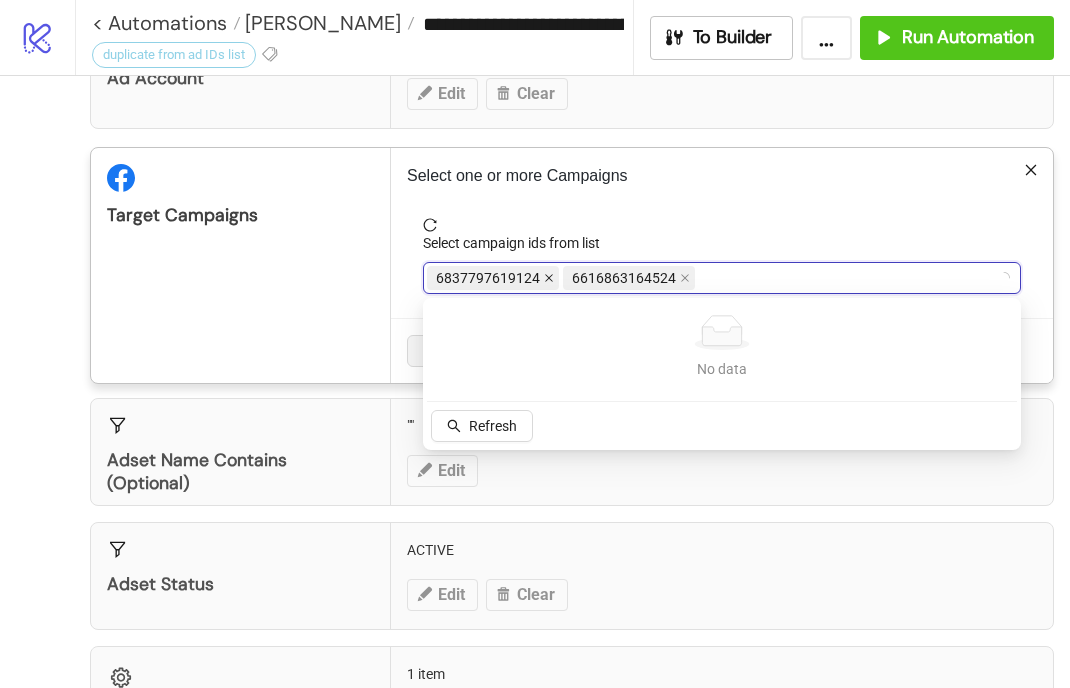 click 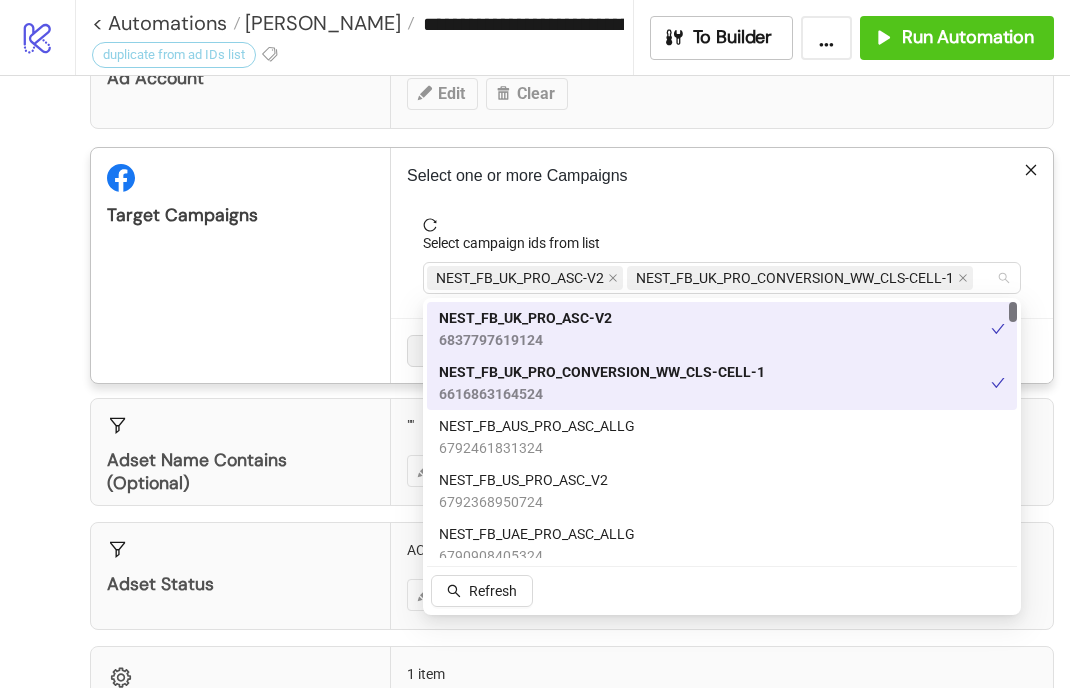 click on "NEST_FB_UK_PRO_ASC-V2" at bounding box center (520, 278) 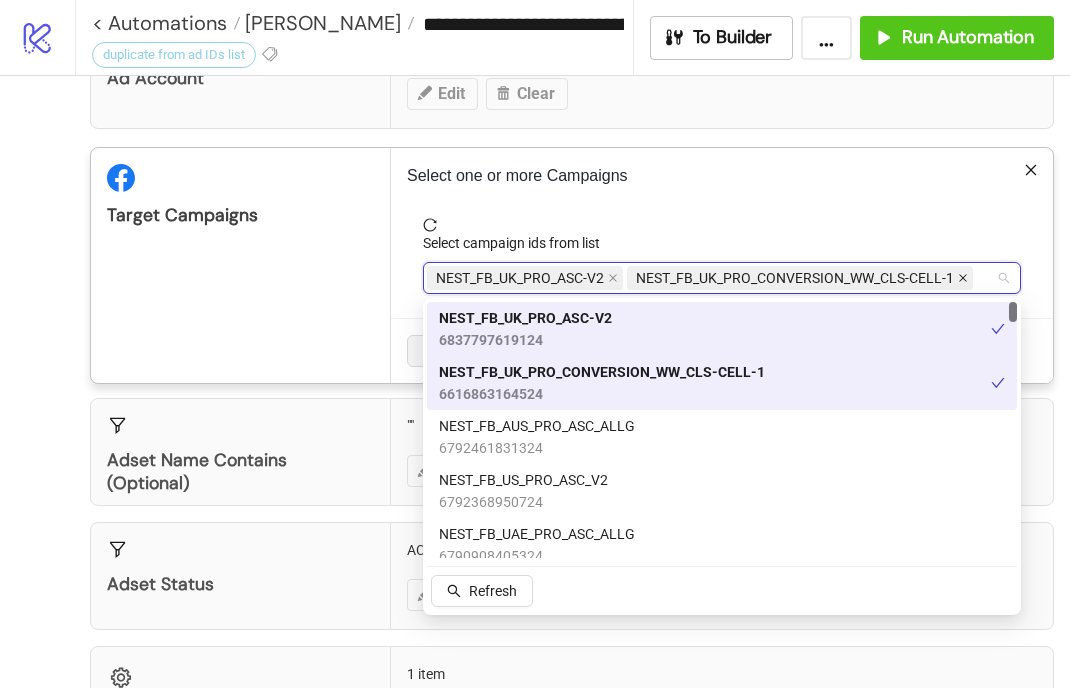 click 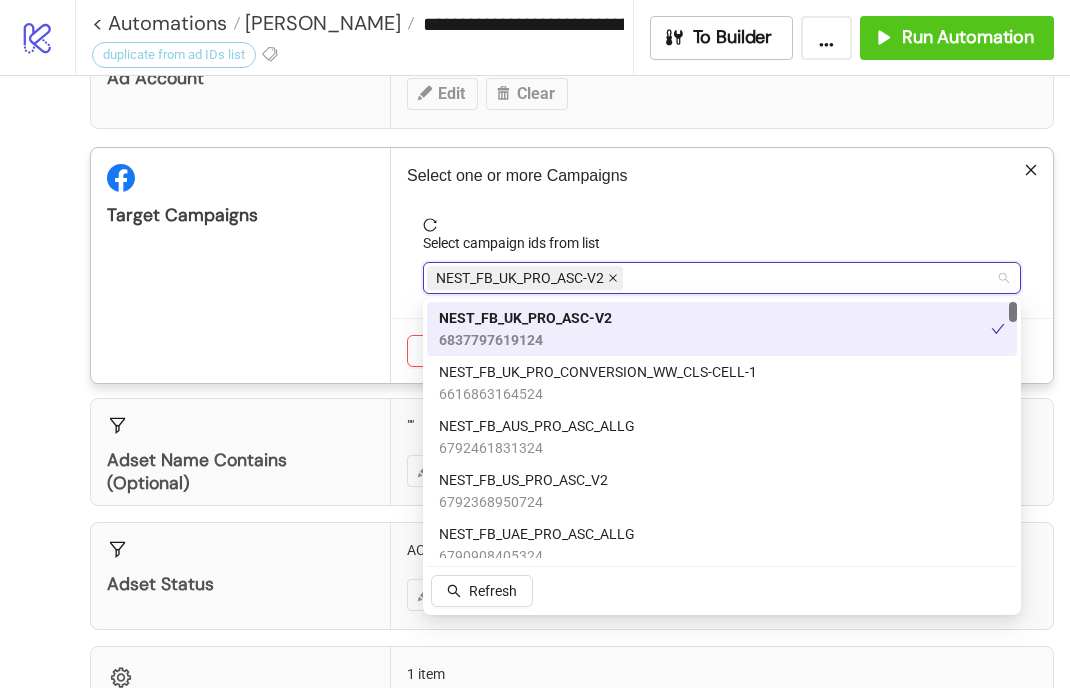 click 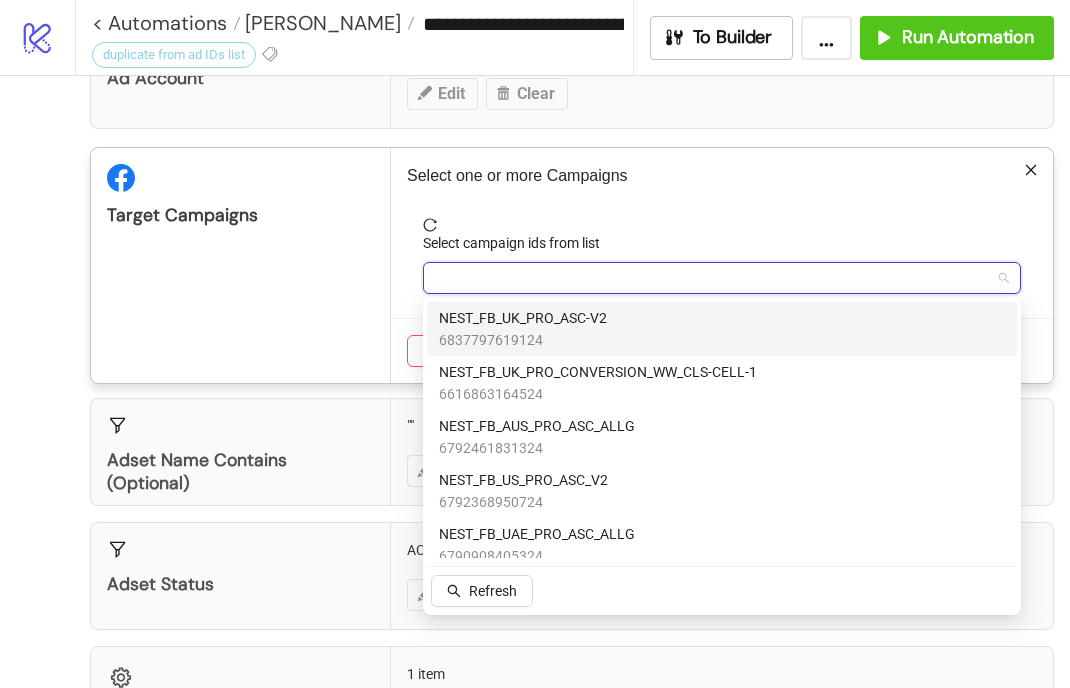 click at bounding box center [711, 278] 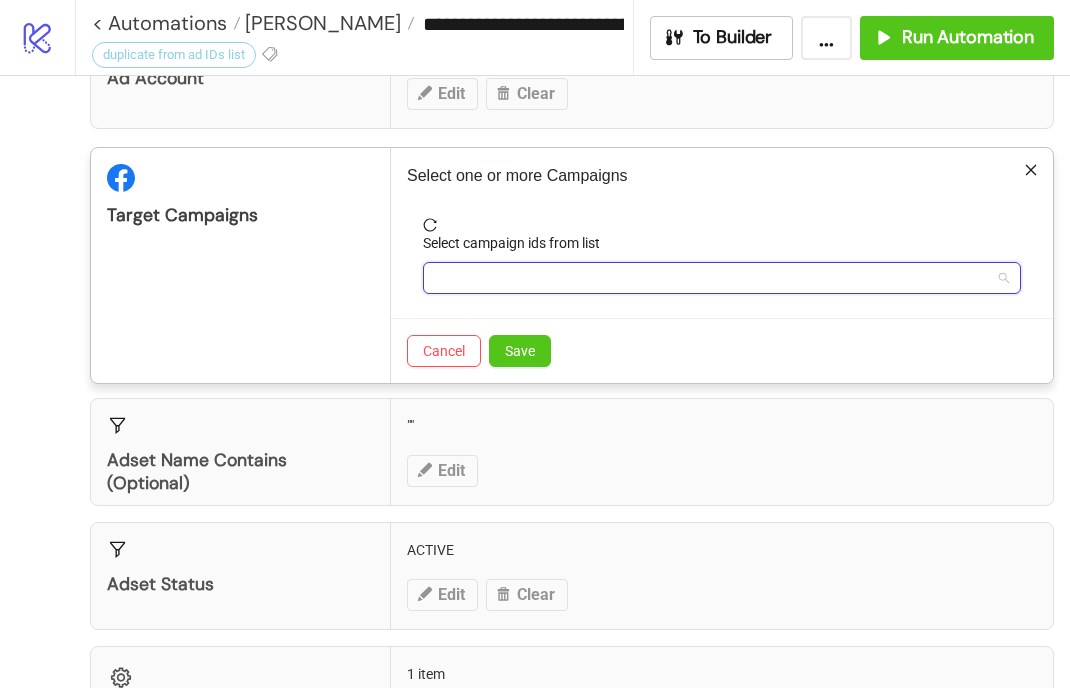click at bounding box center [711, 278] 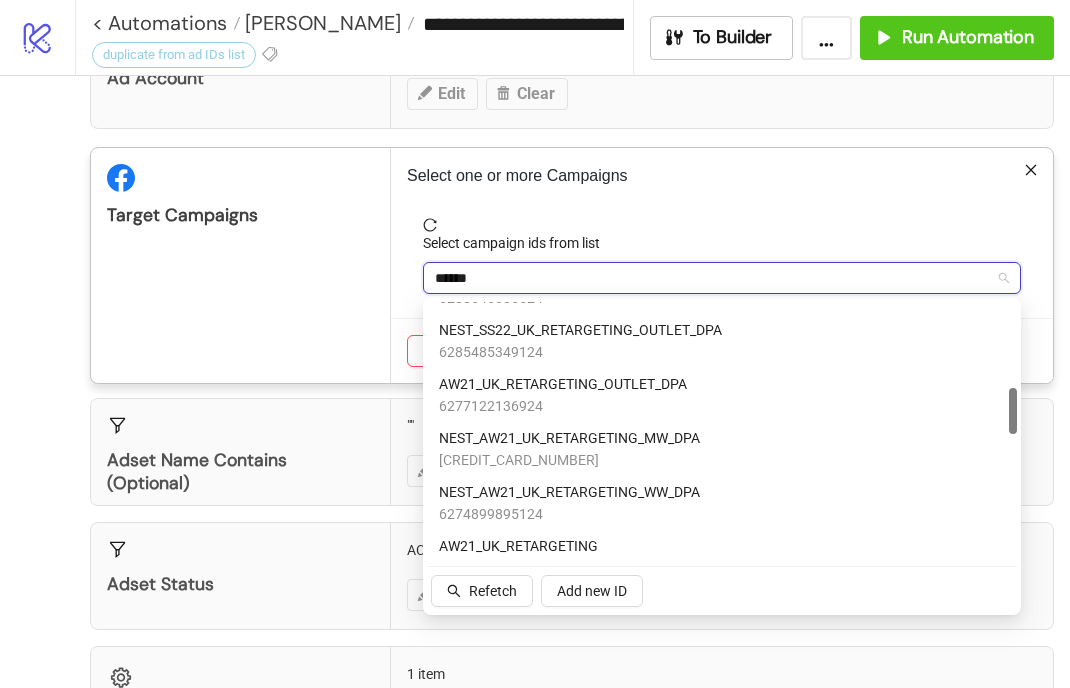 scroll, scrollTop: 0, scrollLeft: 0, axis: both 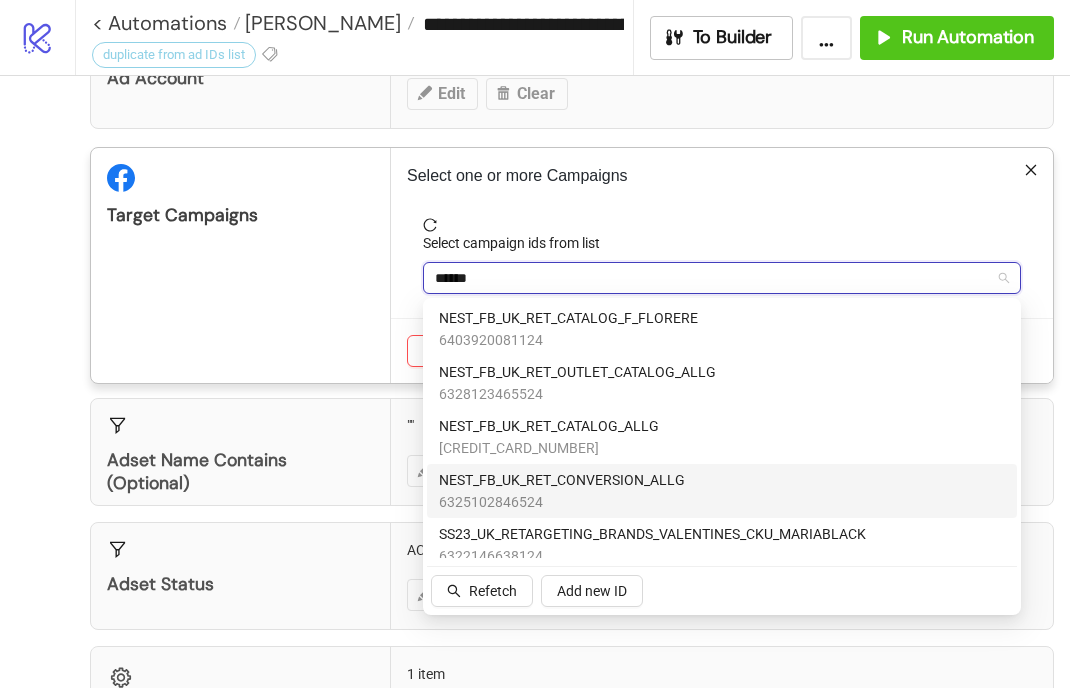click on "6325102846524" at bounding box center [562, 502] 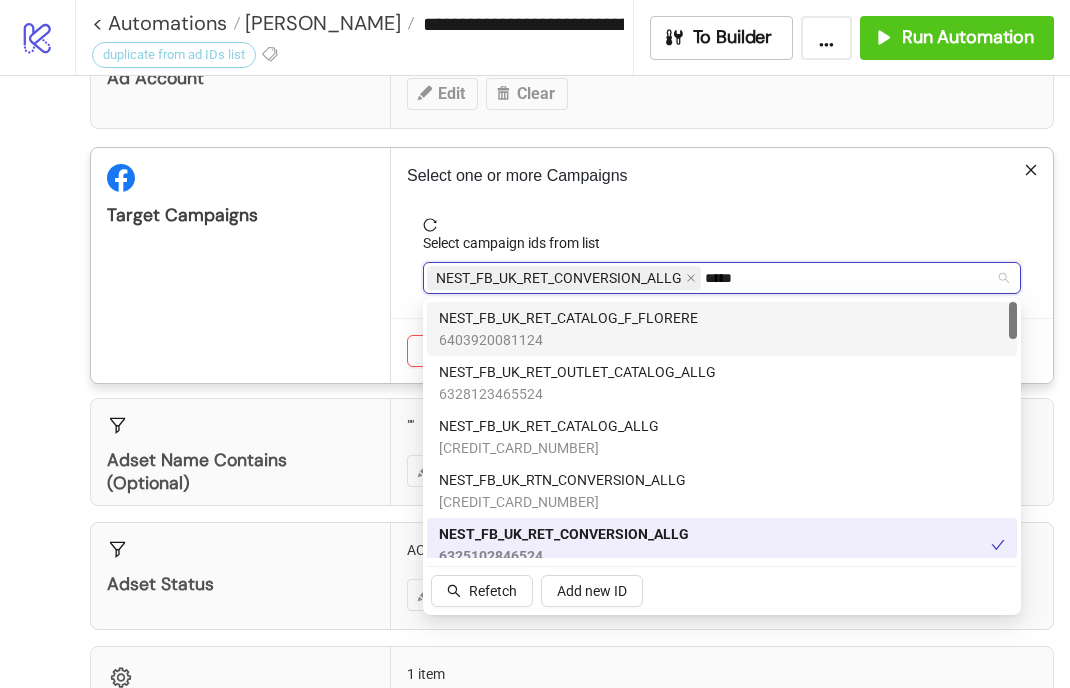 type on "******" 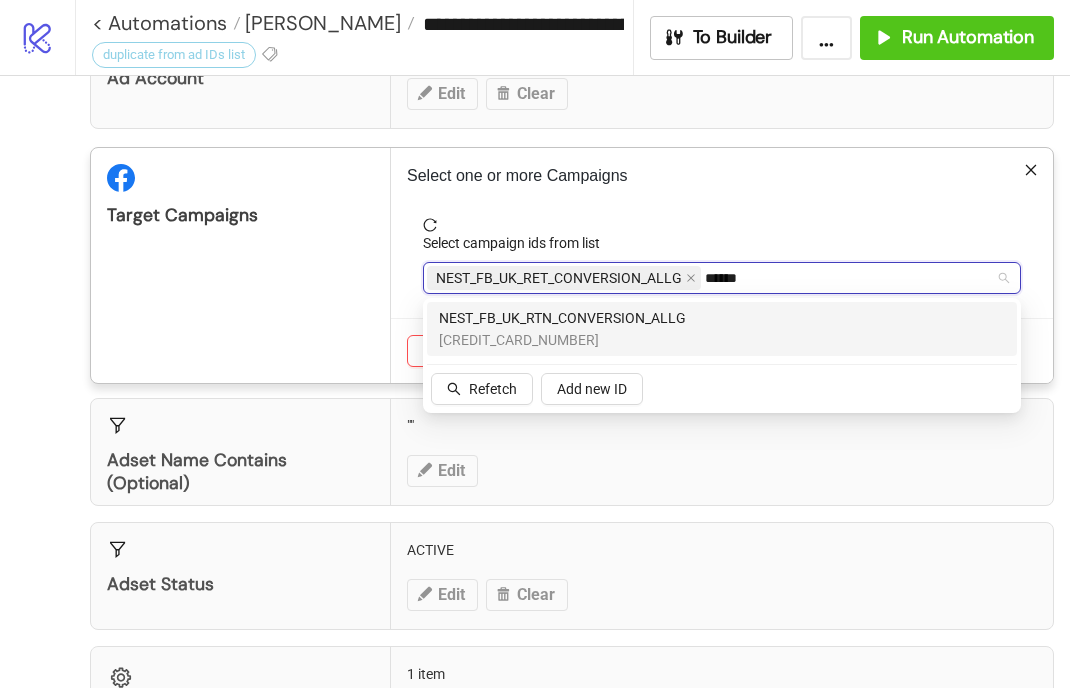 click on "[CREDIT_CARD_NUMBER]" at bounding box center [562, 340] 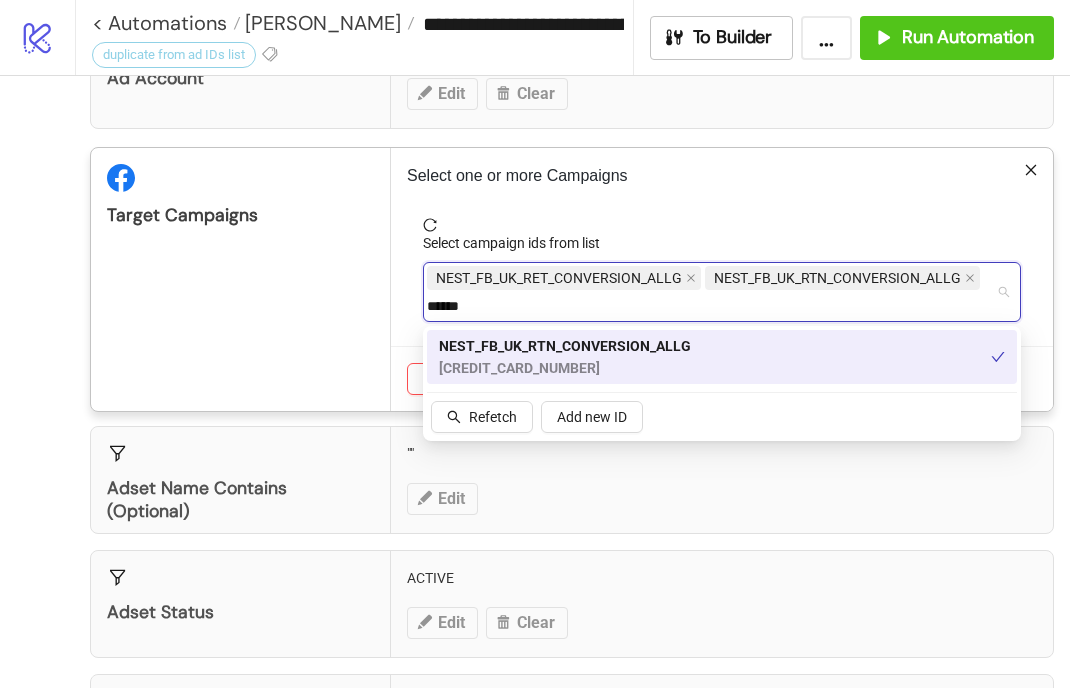 type 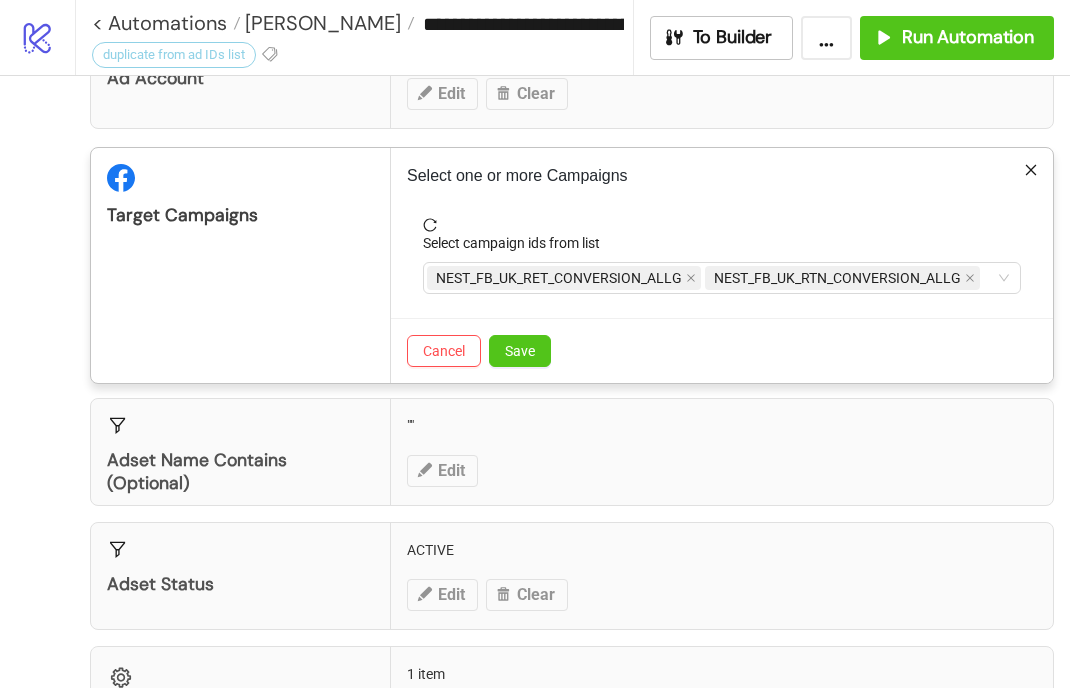 click on "Target Campaigns" at bounding box center (241, 265) 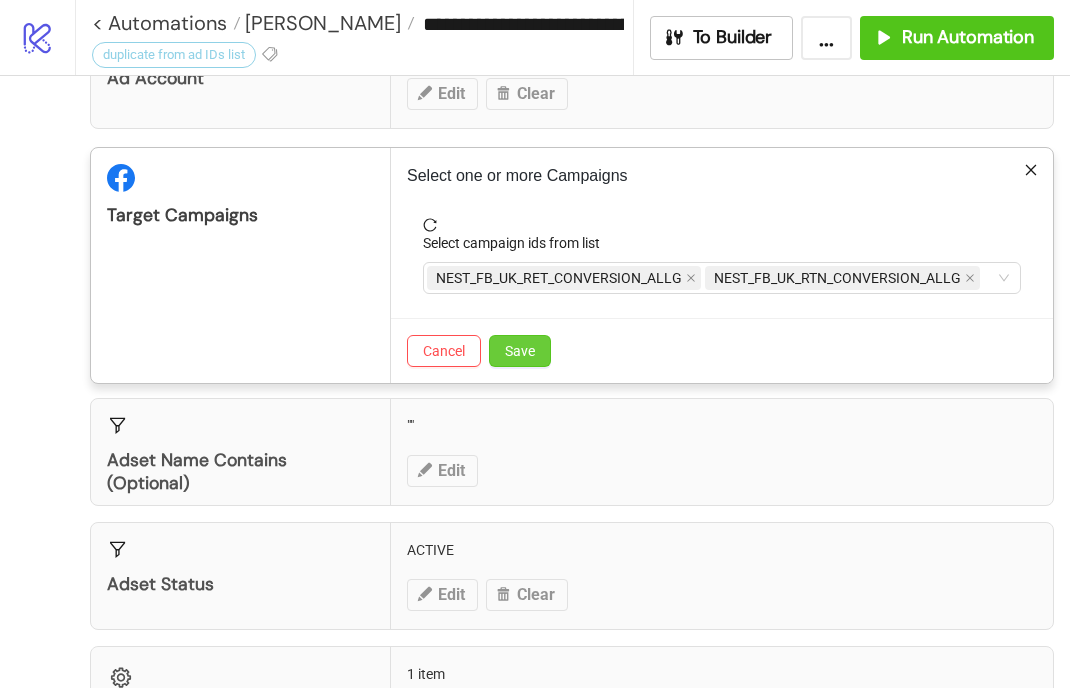 click on "Save" at bounding box center (520, 351) 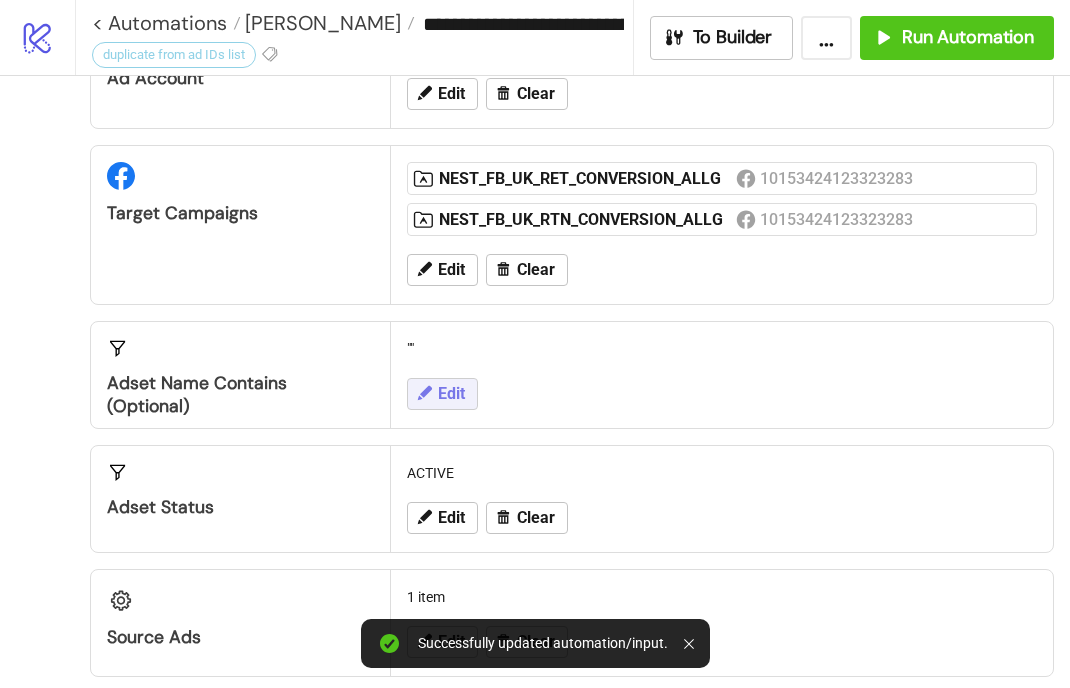 click on "Edit" at bounding box center (451, 394) 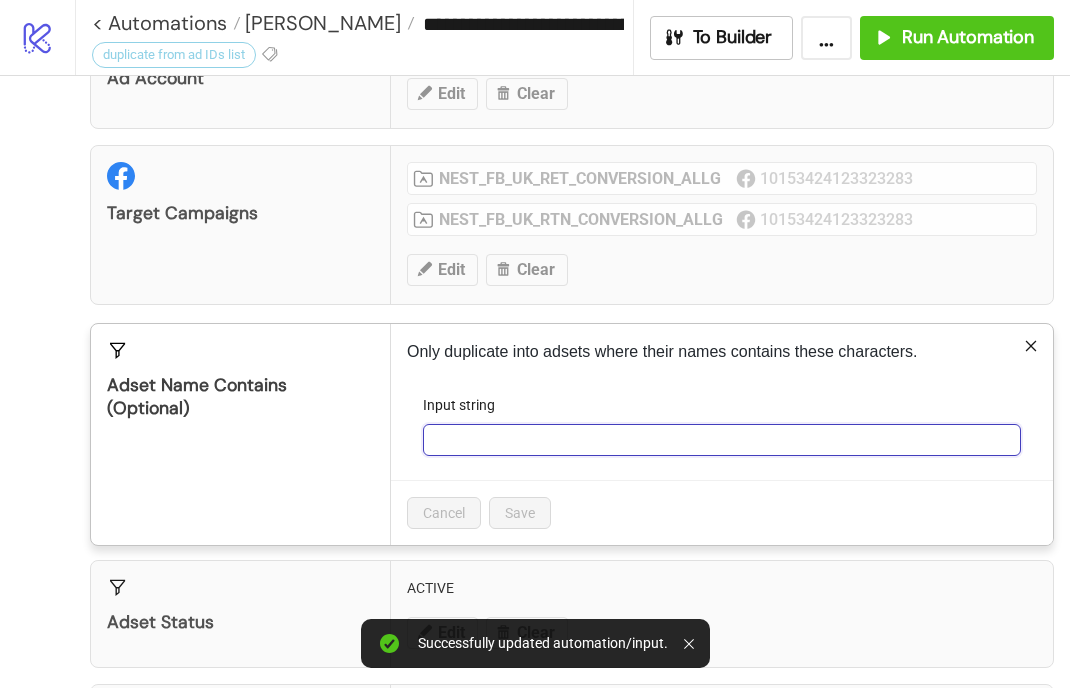 click on "Input string" at bounding box center (722, 440) 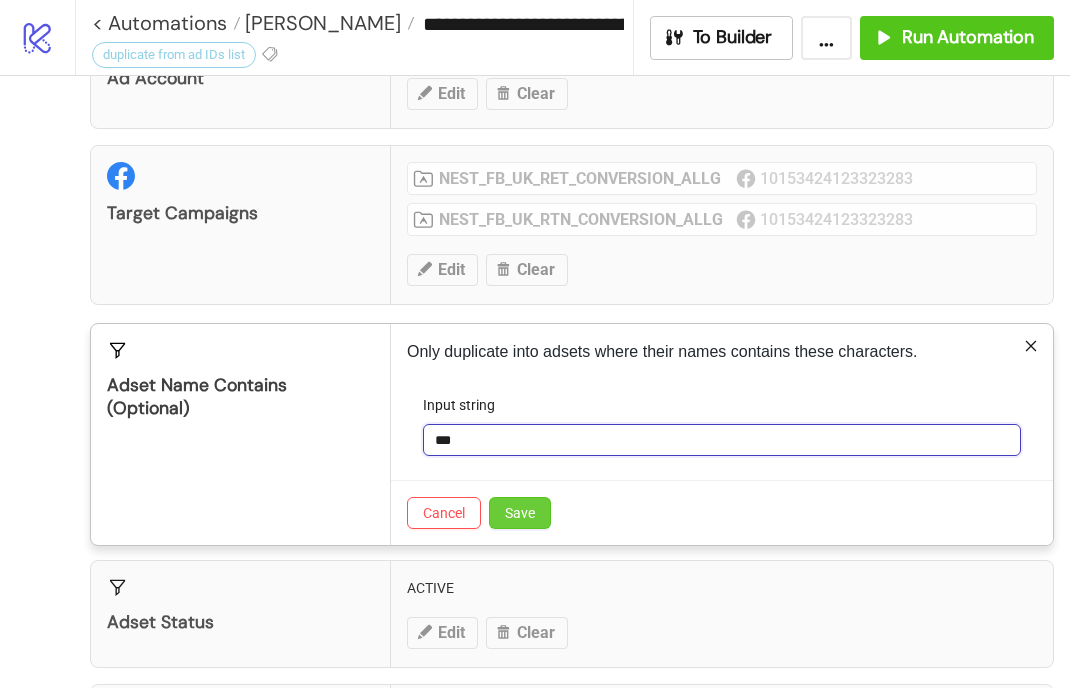 type on "***" 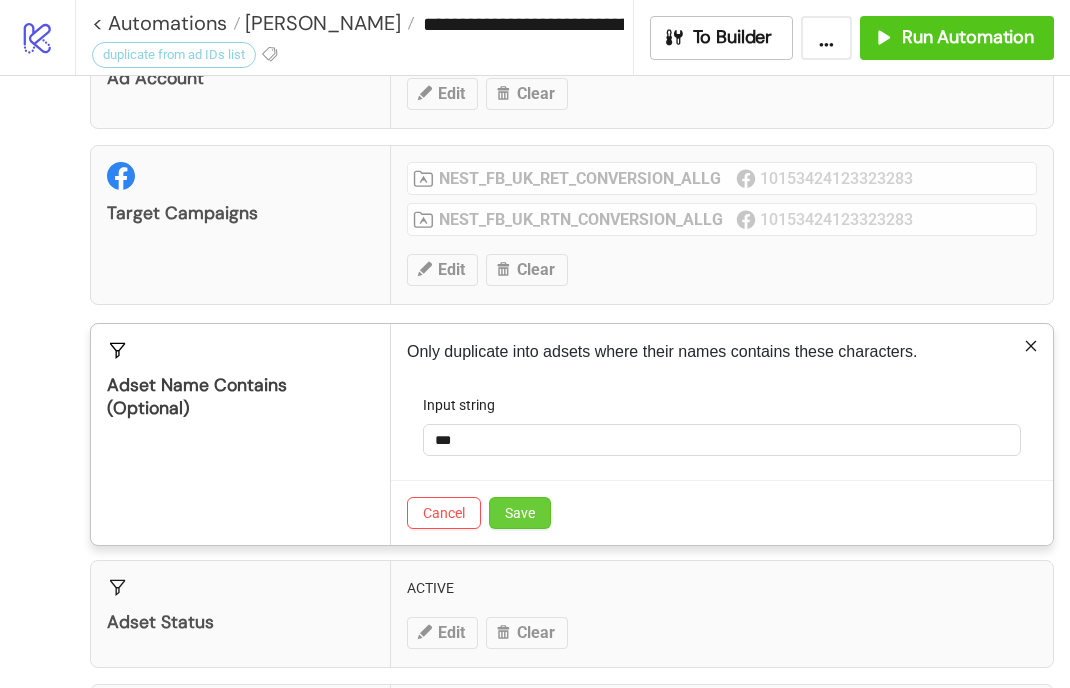 click on "Save" at bounding box center (520, 513) 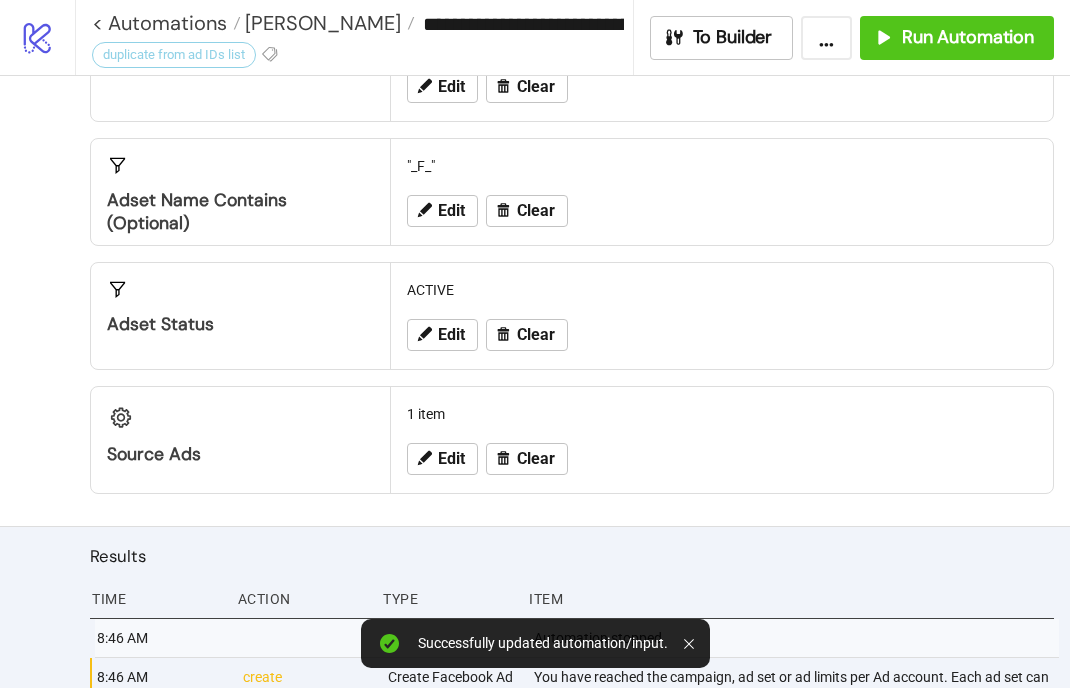 scroll, scrollTop: 305, scrollLeft: 0, axis: vertical 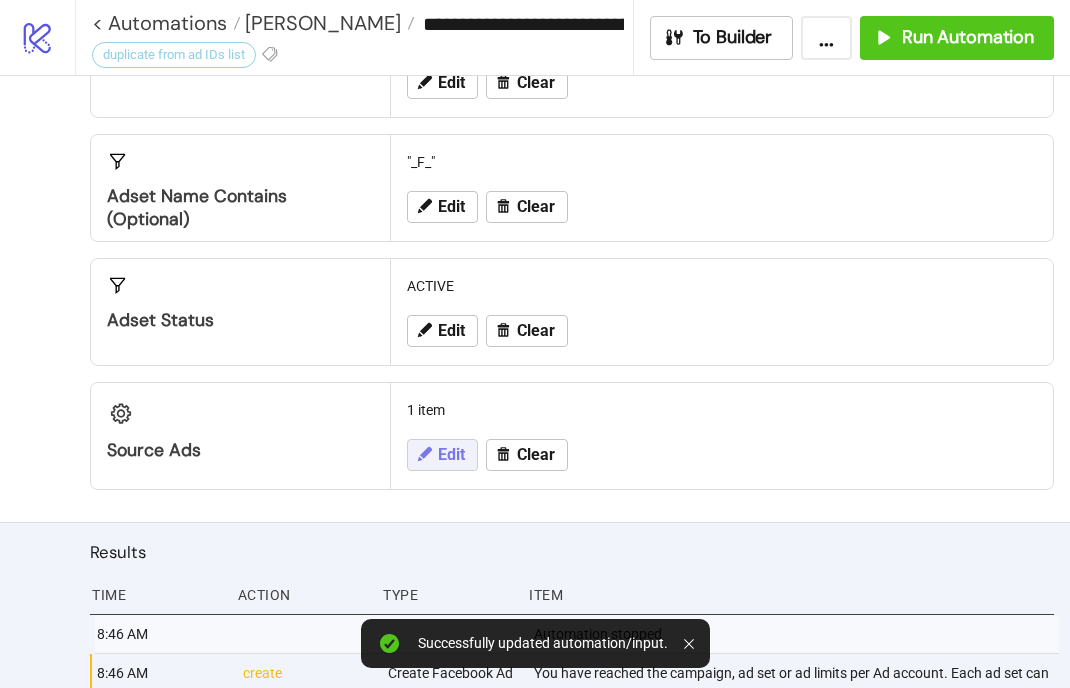 click on "Edit" at bounding box center [451, 455] 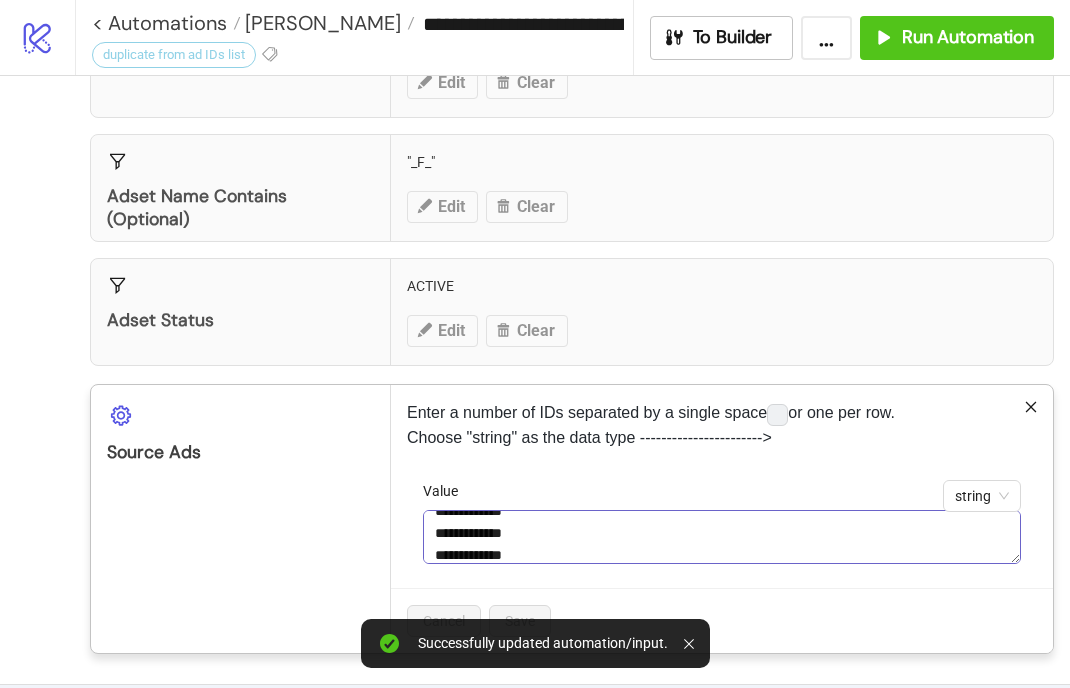 scroll, scrollTop: 66, scrollLeft: 0, axis: vertical 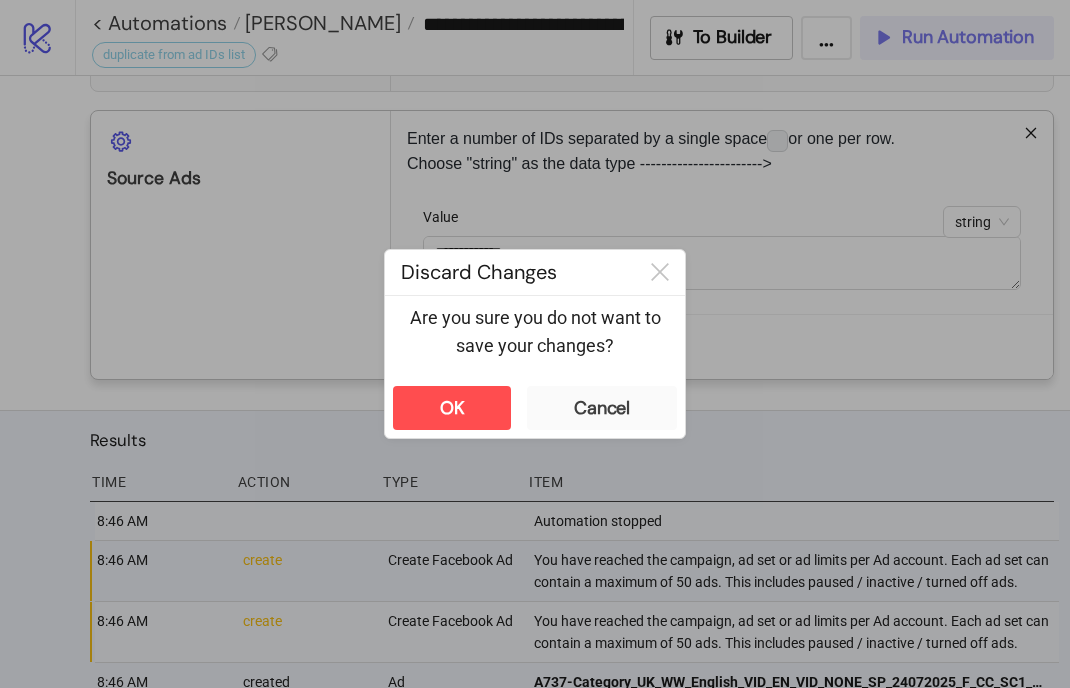 click on "**********" at bounding box center [535, 344] 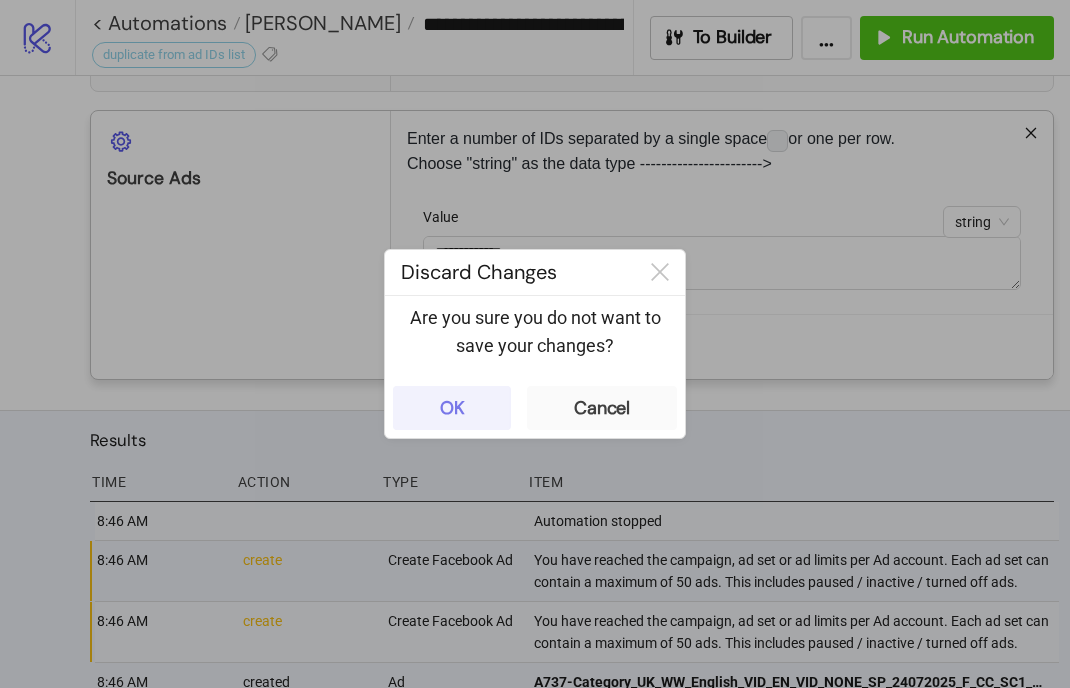 click on "OK" at bounding box center (452, 408) 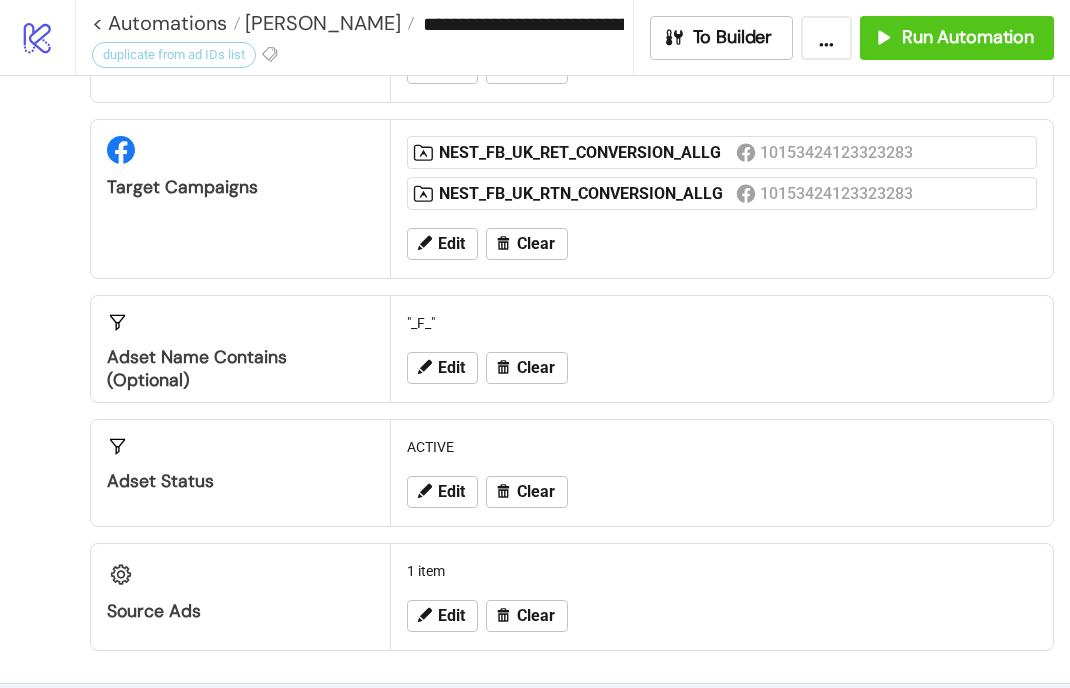 scroll, scrollTop: 135, scrollLeft: 0, axis: vertical 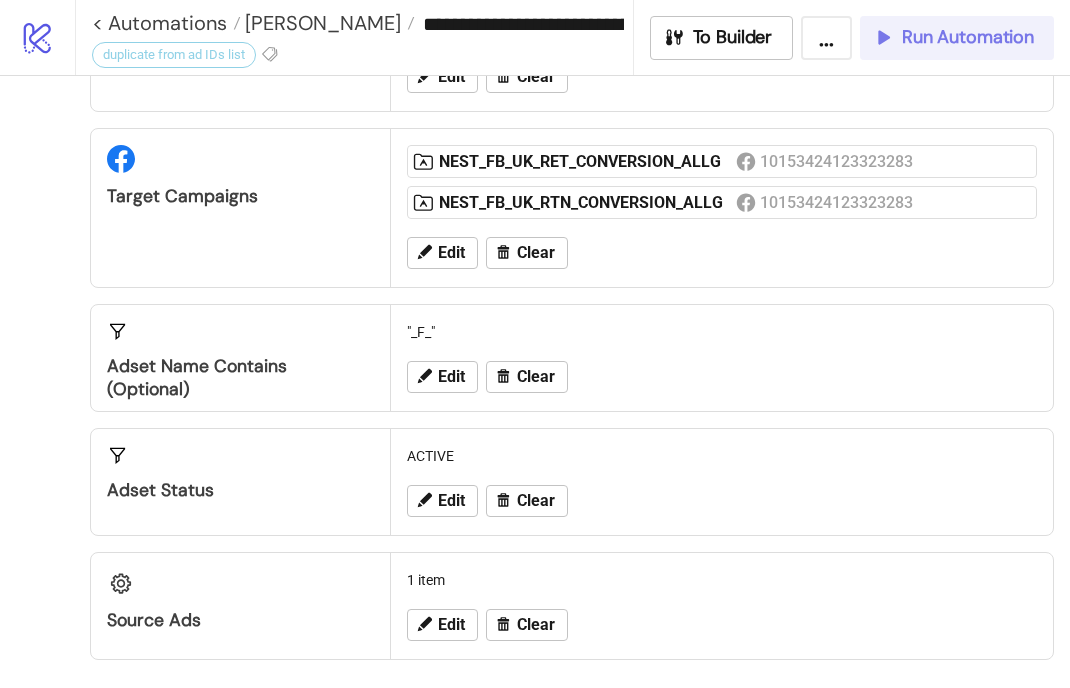 click on "Run Automation" at bounding box center [968, 37] 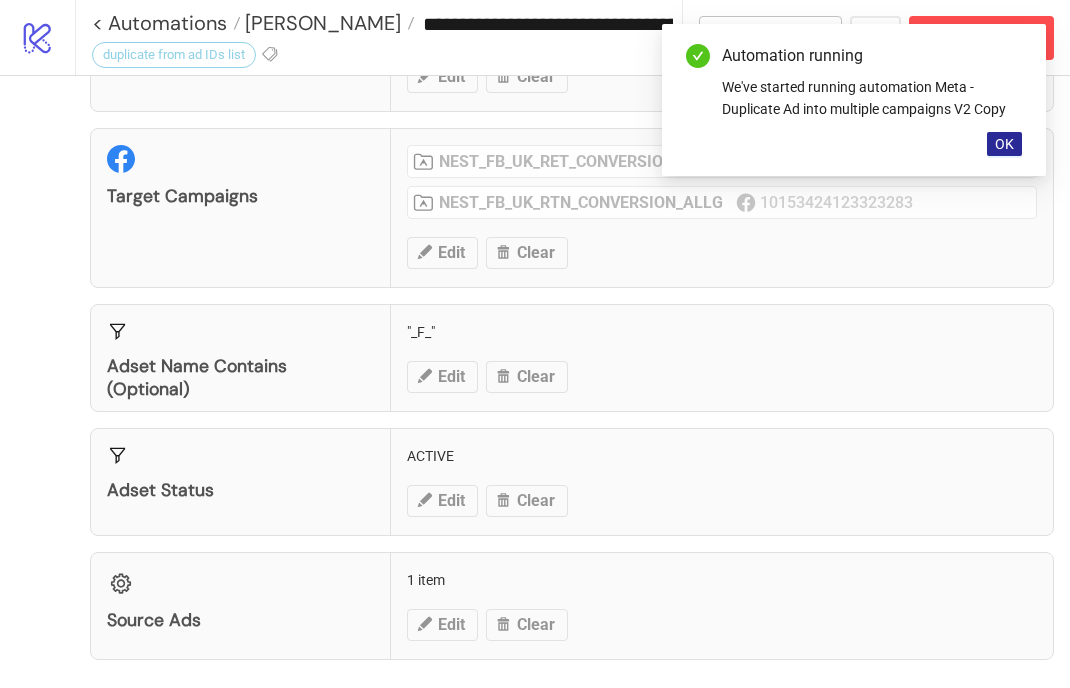 click on "OK" at bounding box center (1004, 144) 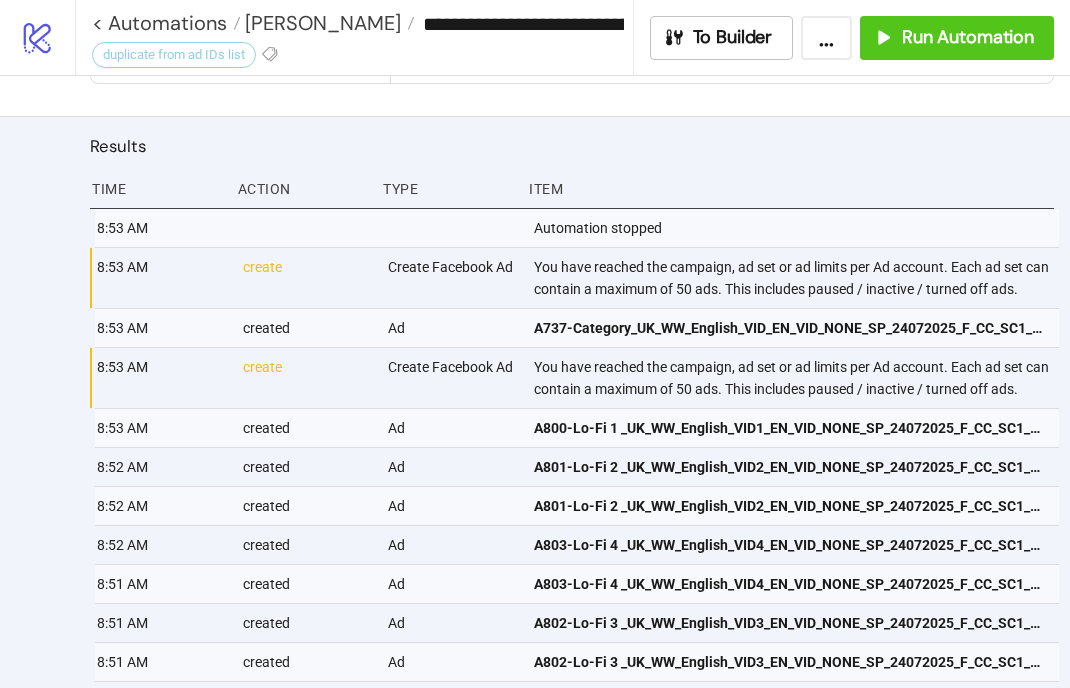 scroll, scrollTop: 710, scrollLeft: 0, axis: vertical 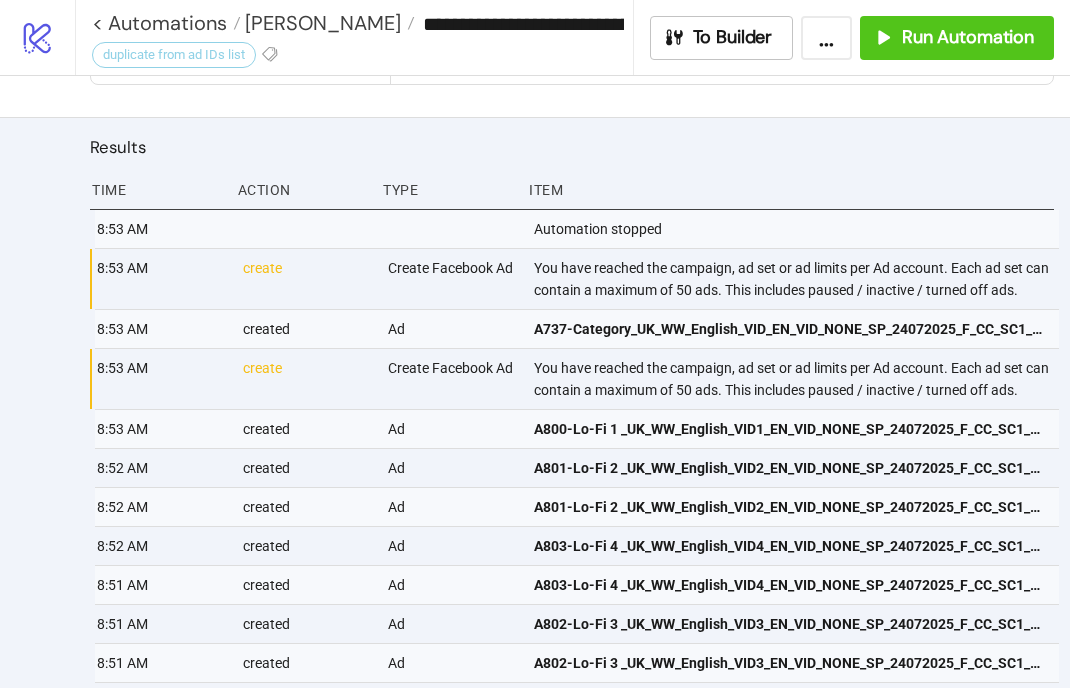click on "You have reached the campaign, ad set or ad limits per Ad account. Each ad set can contain a maximum of 50 ads. This includes paused / inactive / turned off ads." at bounding box center (795, 379) 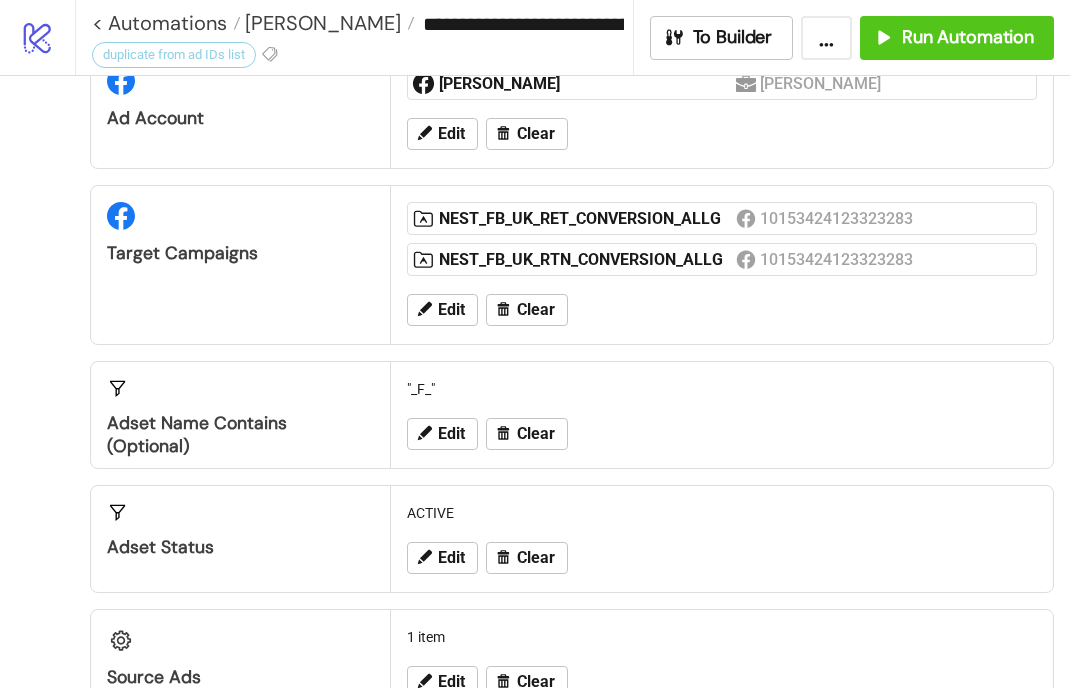 scroll, scrollTop: 89, scrollLeft: 0, axis: vertical 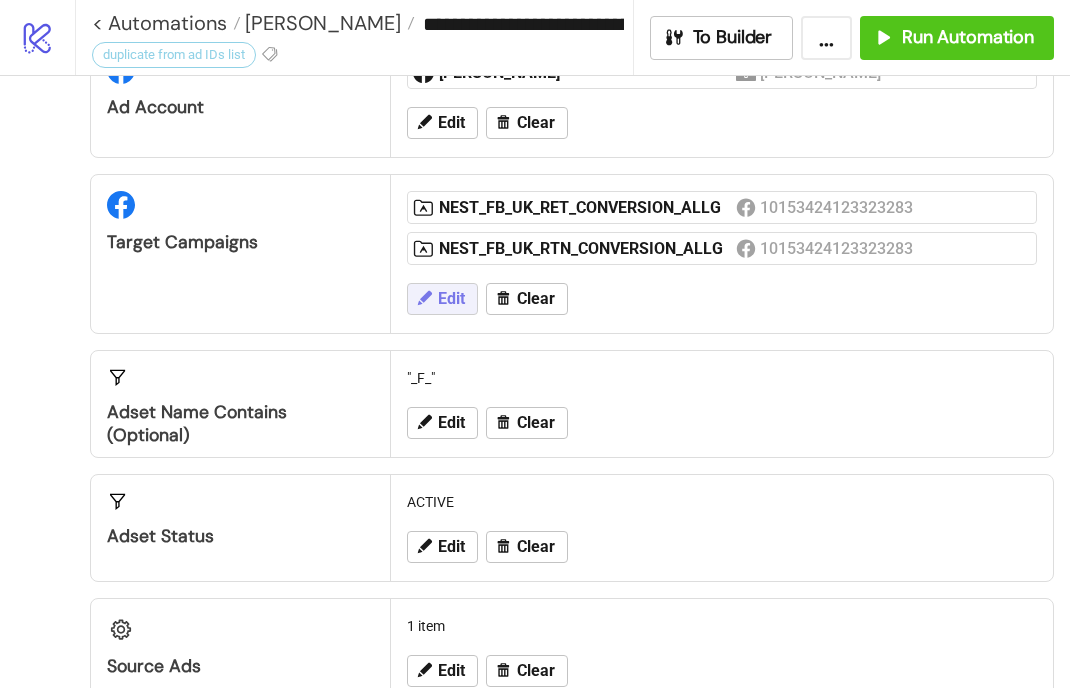 click on "Edit" at bounding box center (451, 299) 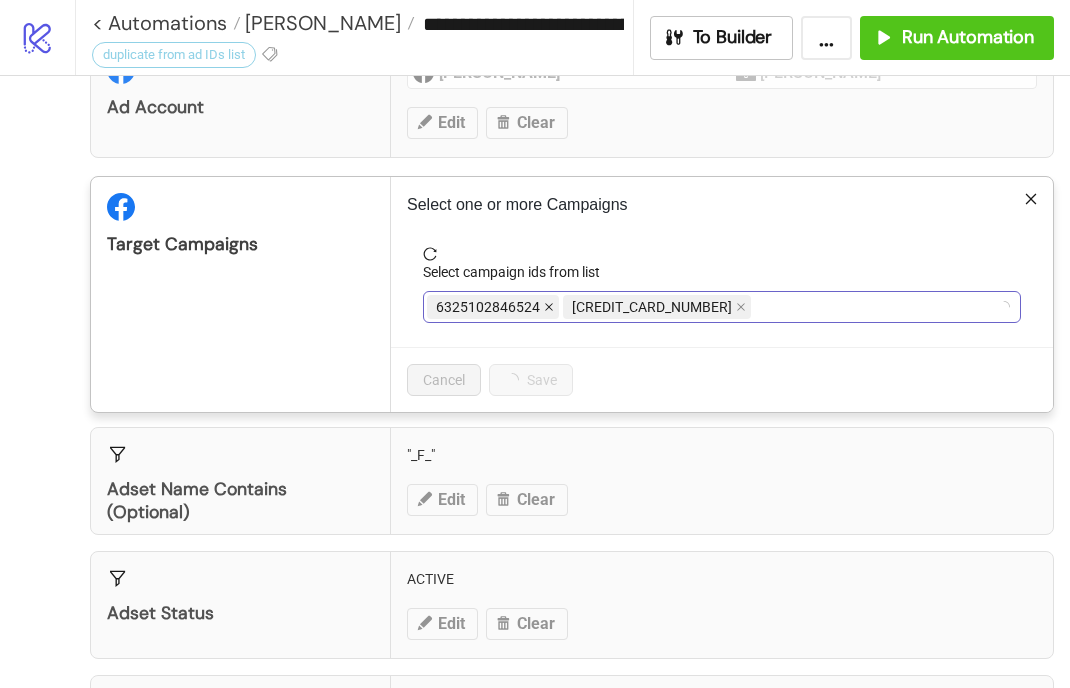 click 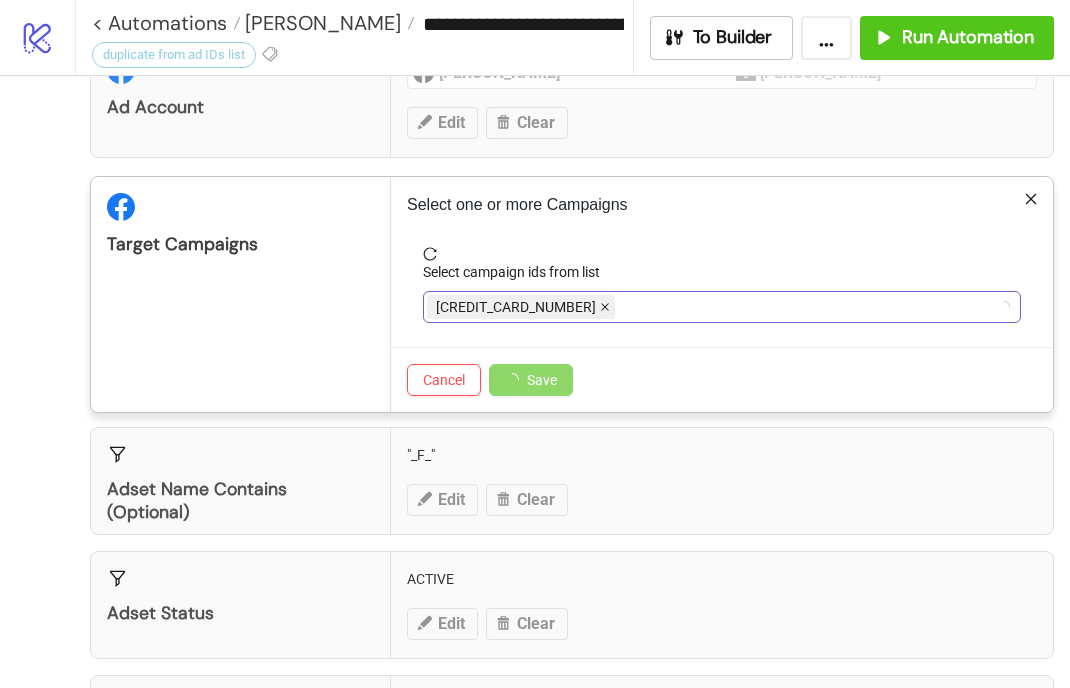 click 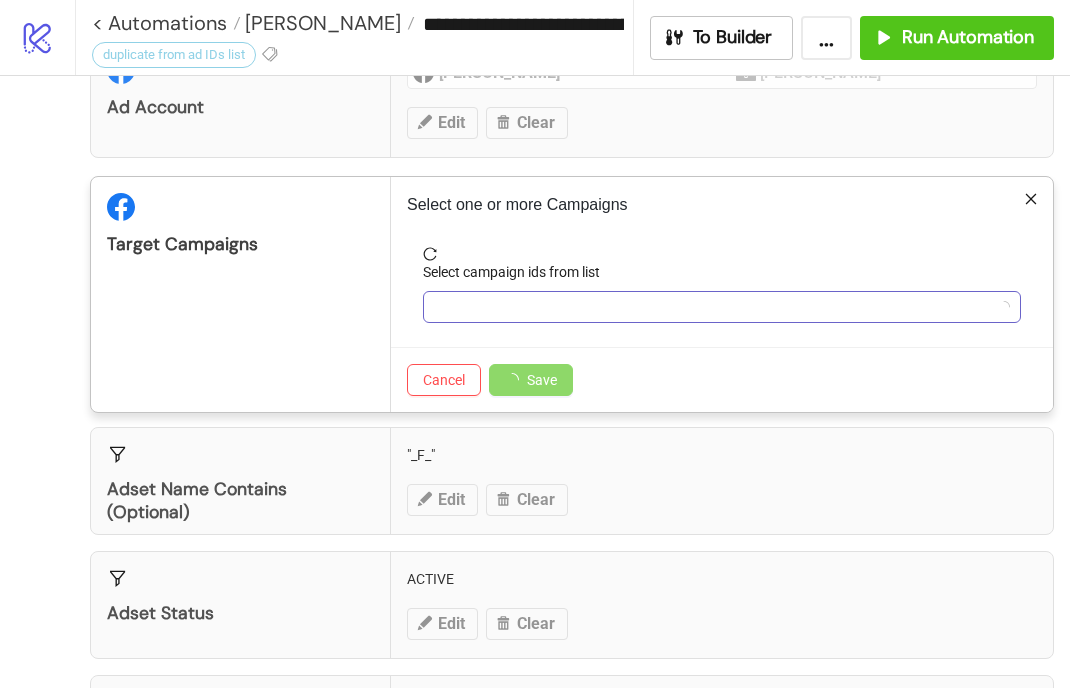 click at bounding box center (711, 307) 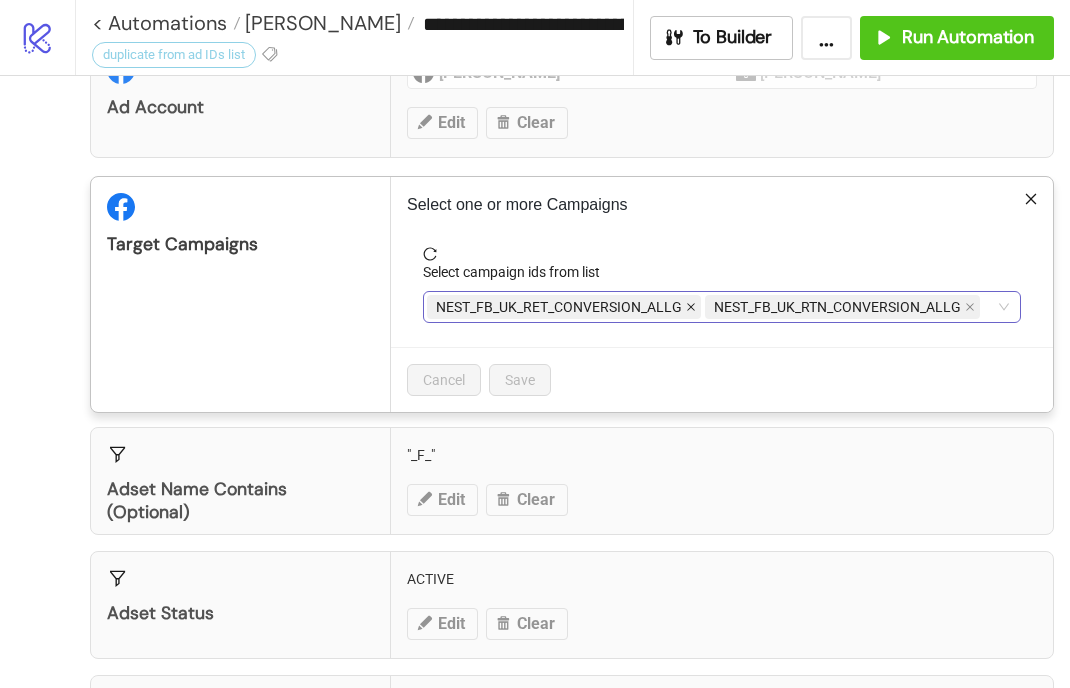click 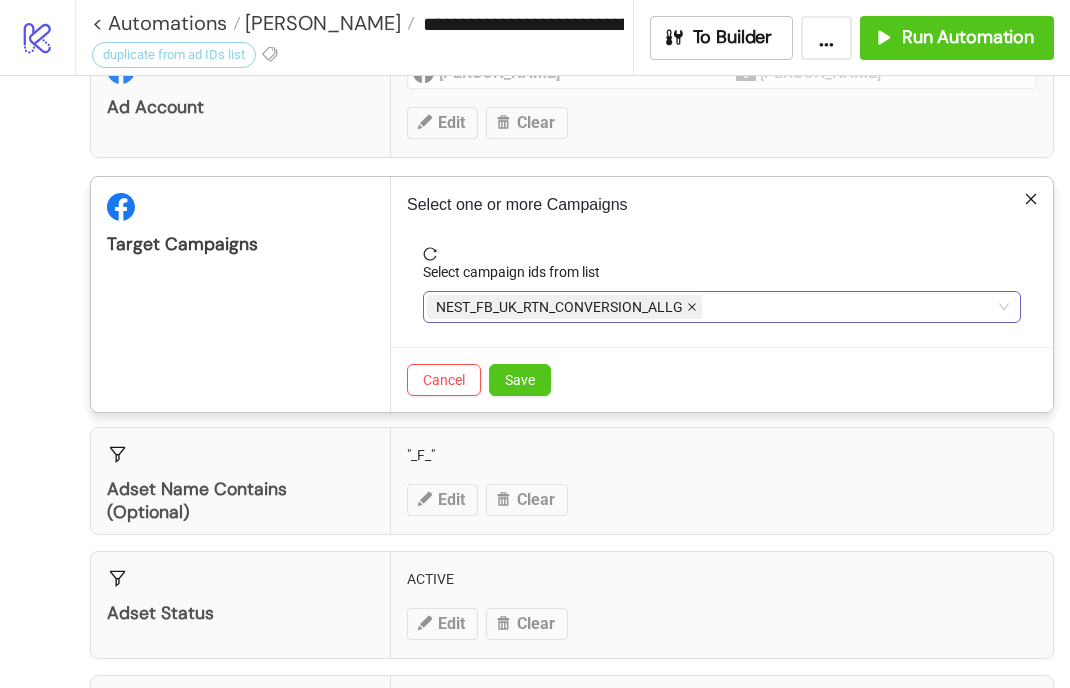 click 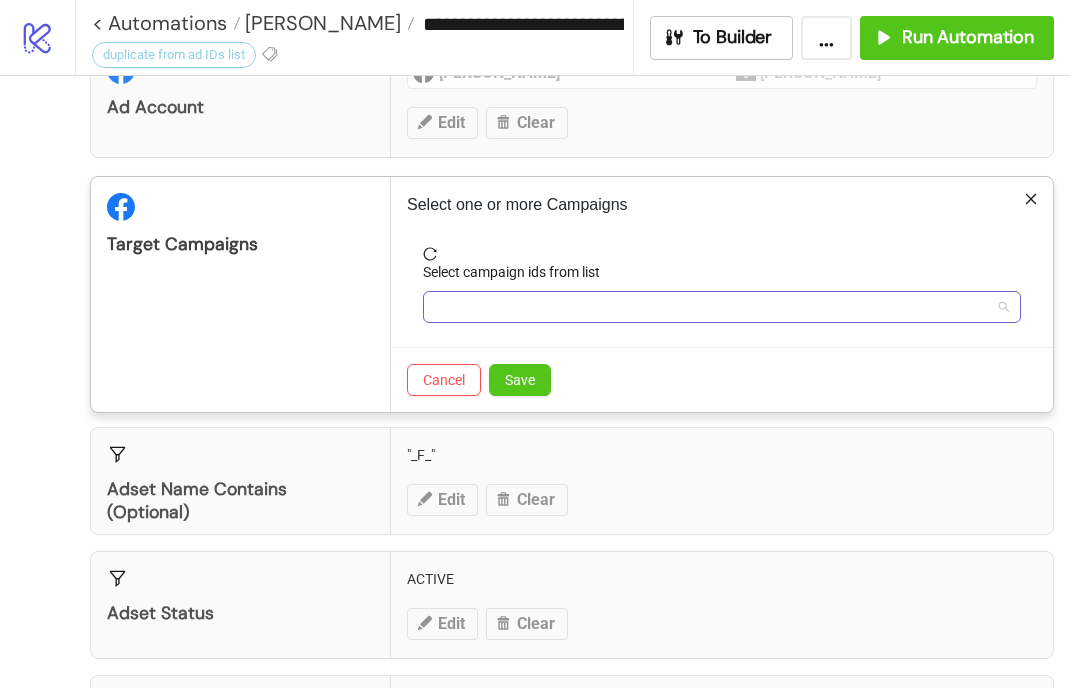 click at bounding box center (711, 307) 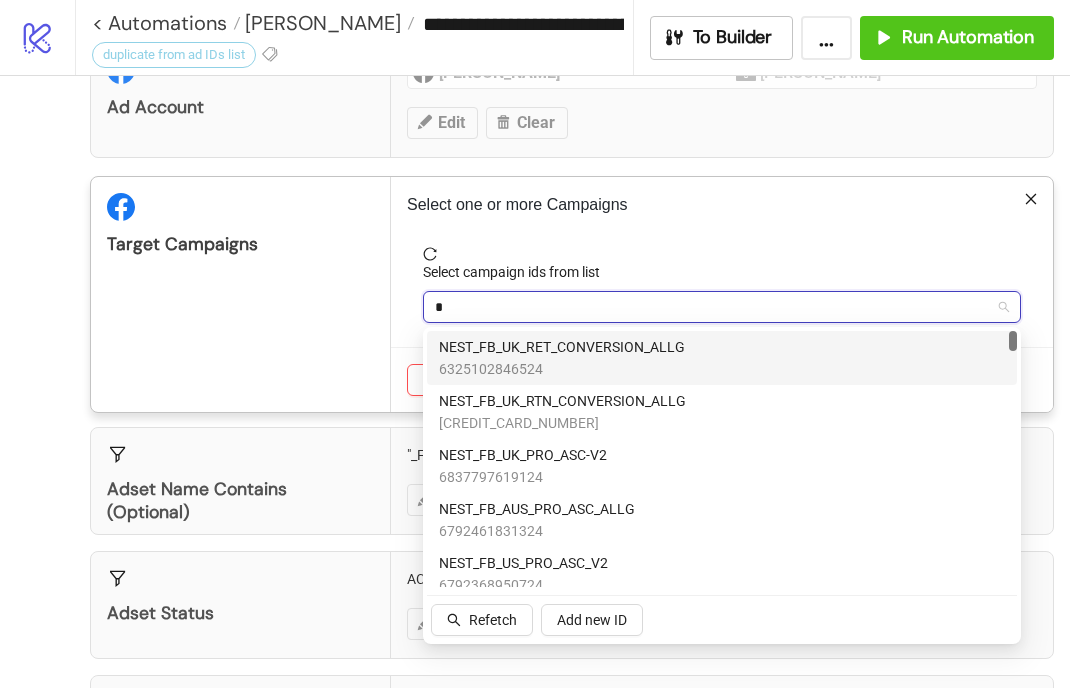 type on "**" 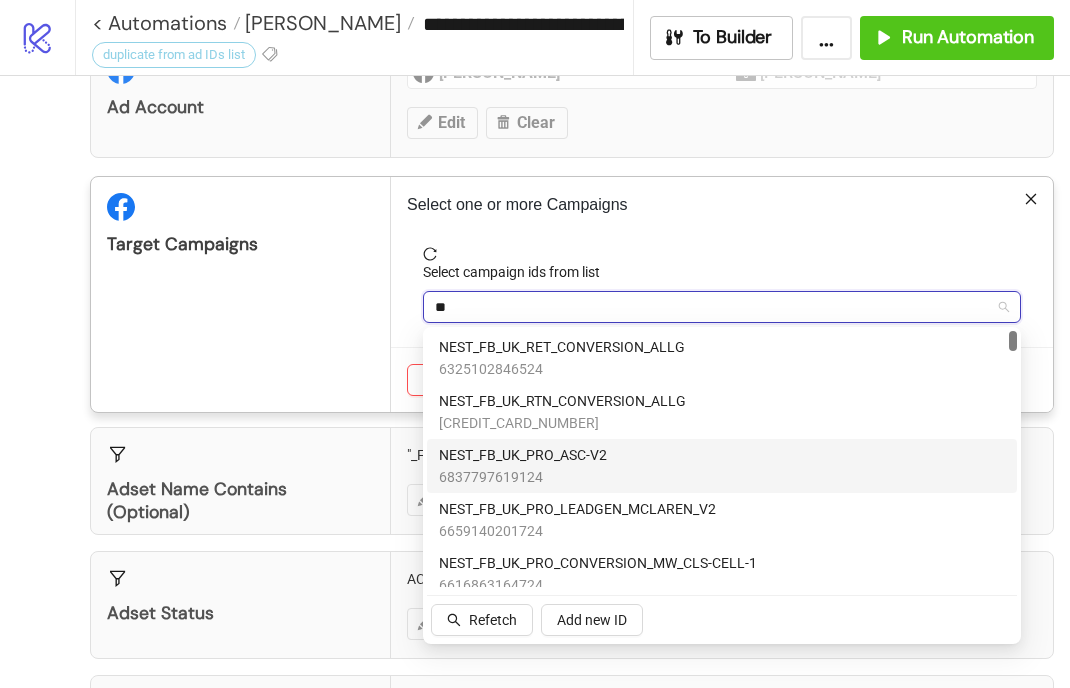 click on "NEST_FB_UK_PRO_ASC-V2" at bounding box center (523, 455) 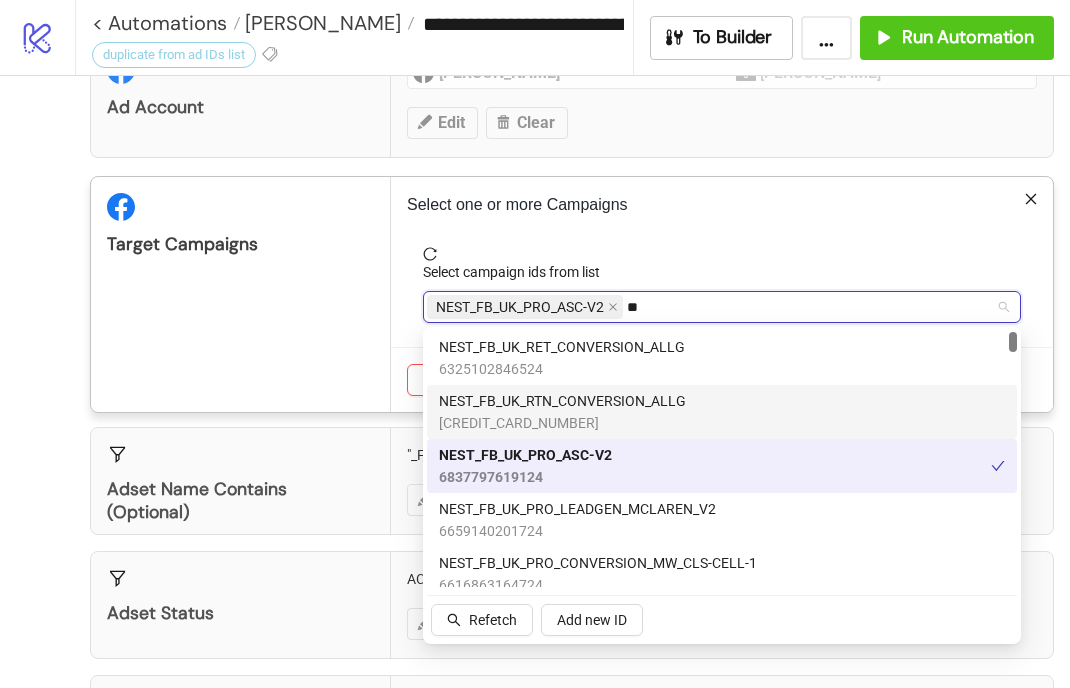 scroll, scrollTop: 38, scrollLeft: 0, axis: vertical 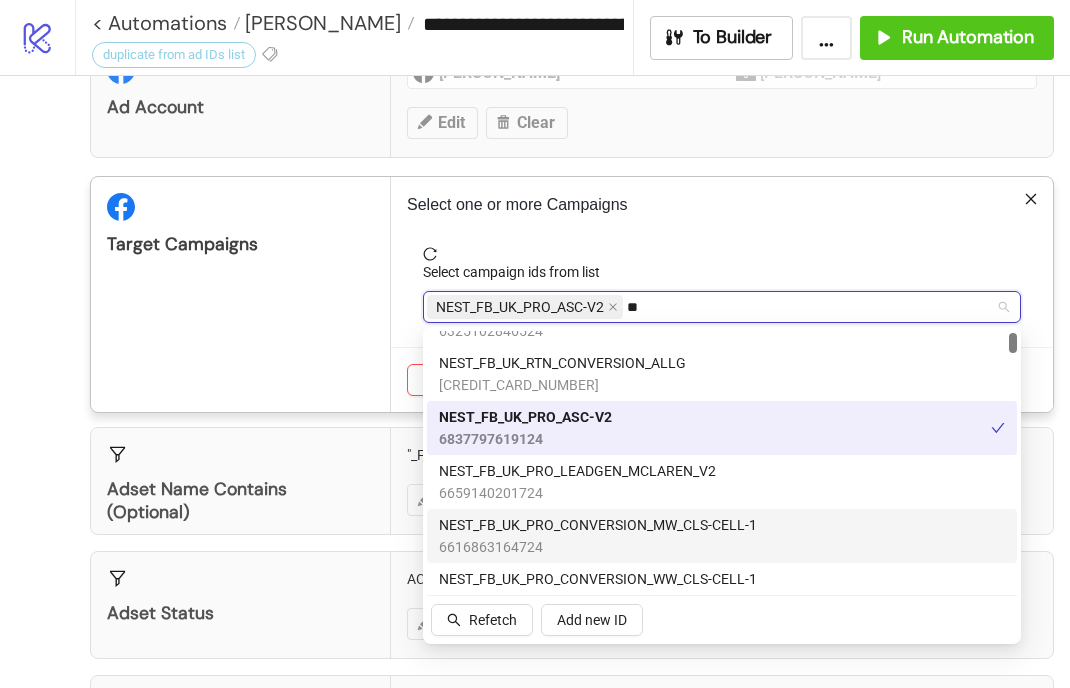 click on "NEST_FB_UK_PRO_CONVERSION_MW_CLS-CELL-1" at bounding box center (598, 525) 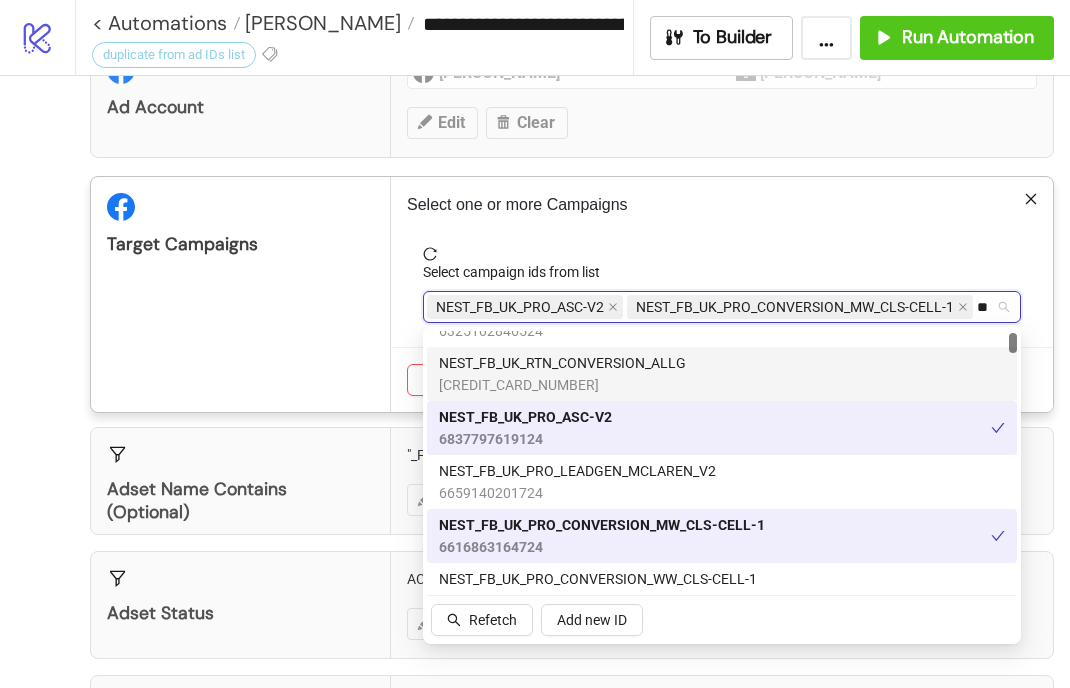 type 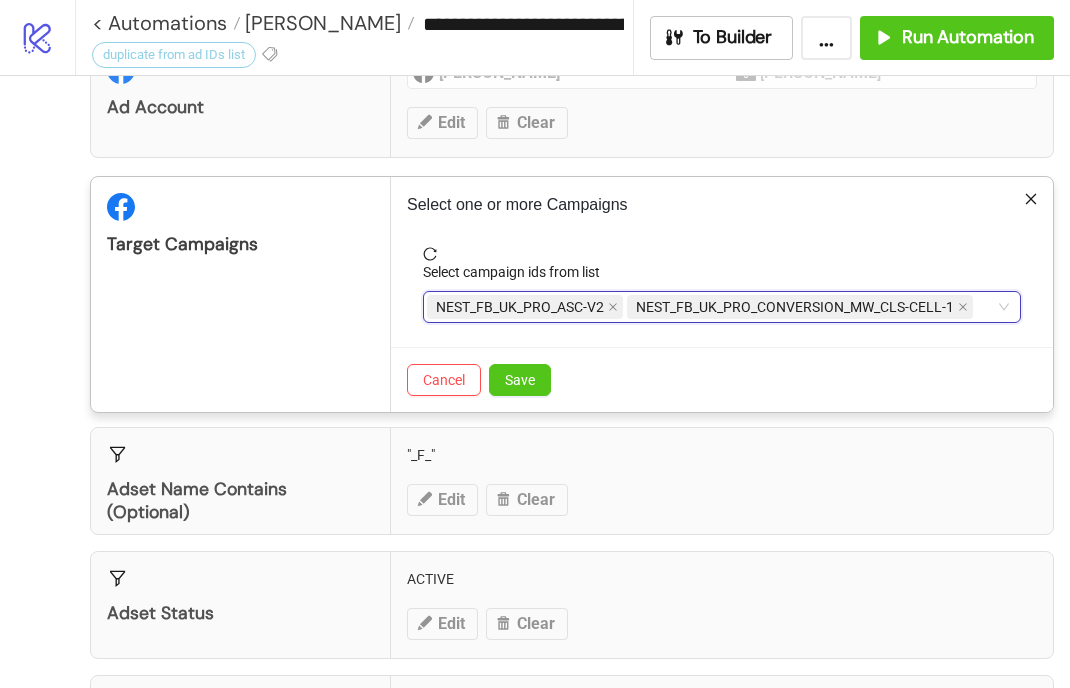 click on "Select one or more Campaigns Select campaign ids from list NEST_FB_UK_PRO_ASC-V2, NEST_FB_UK_PRO_CONVERSION_MW_CLS-CELL-1 NEST_FB_UK_PRO_ASC-V2 NEST_FB_UK_PRO_CONVERSION_MW_CLS-CELL-1   Cancel Save" at bounding box center (722, 294) 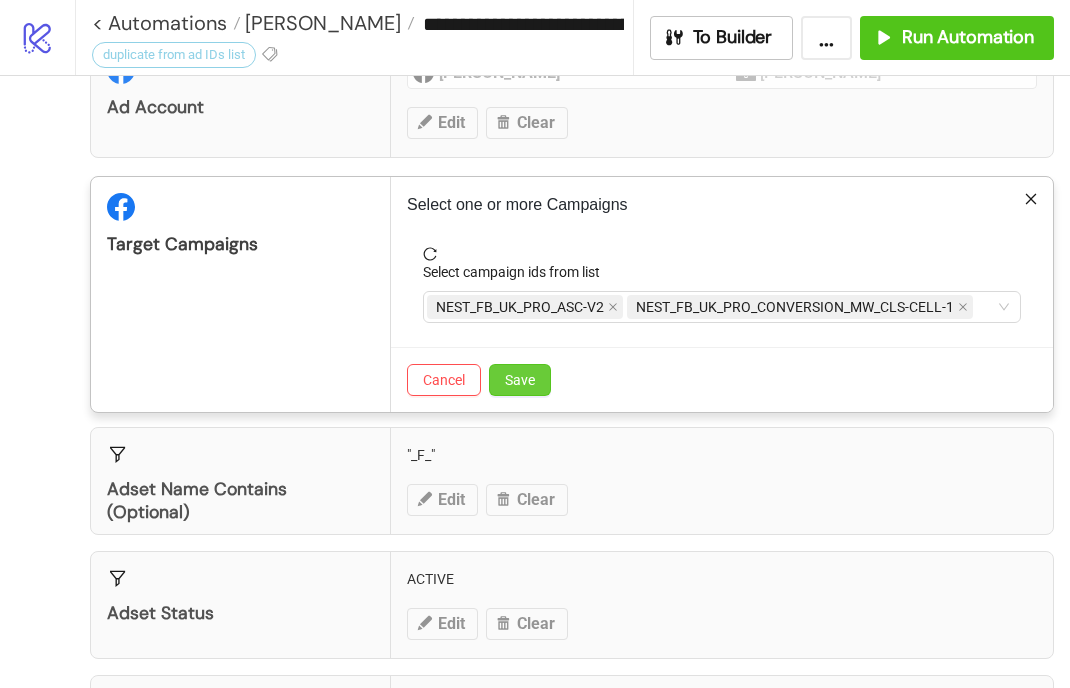 click on "Save" at bounding box center (520, 380) 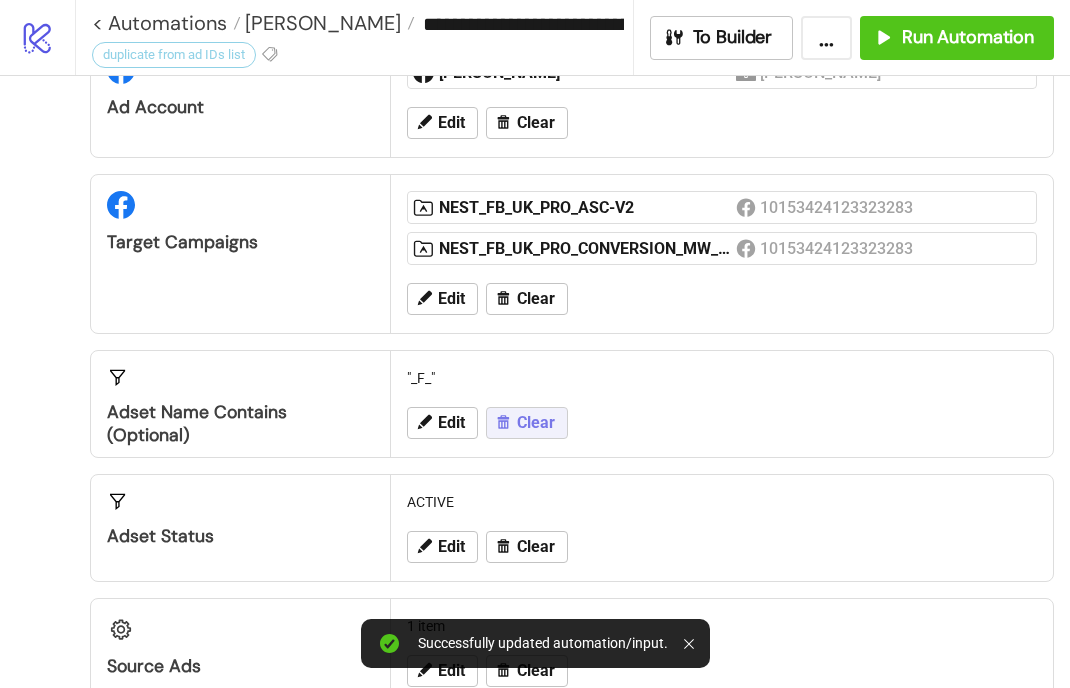 click on "Clear" at bounding box center [536, 423] 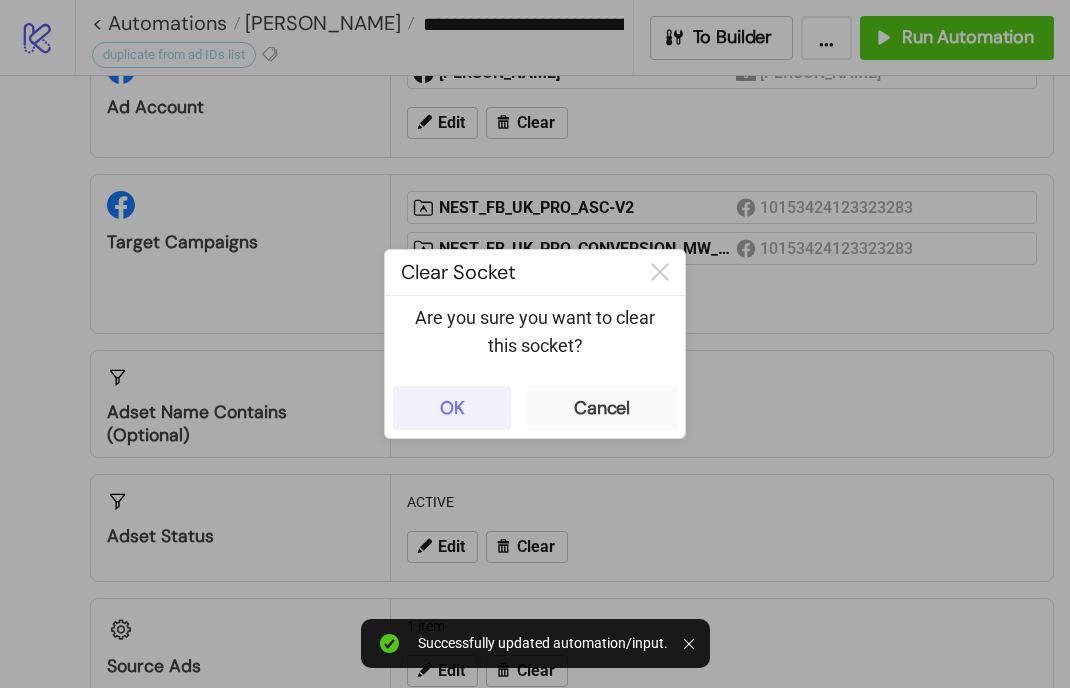 click on "OK" at bounding box center [452, 408] 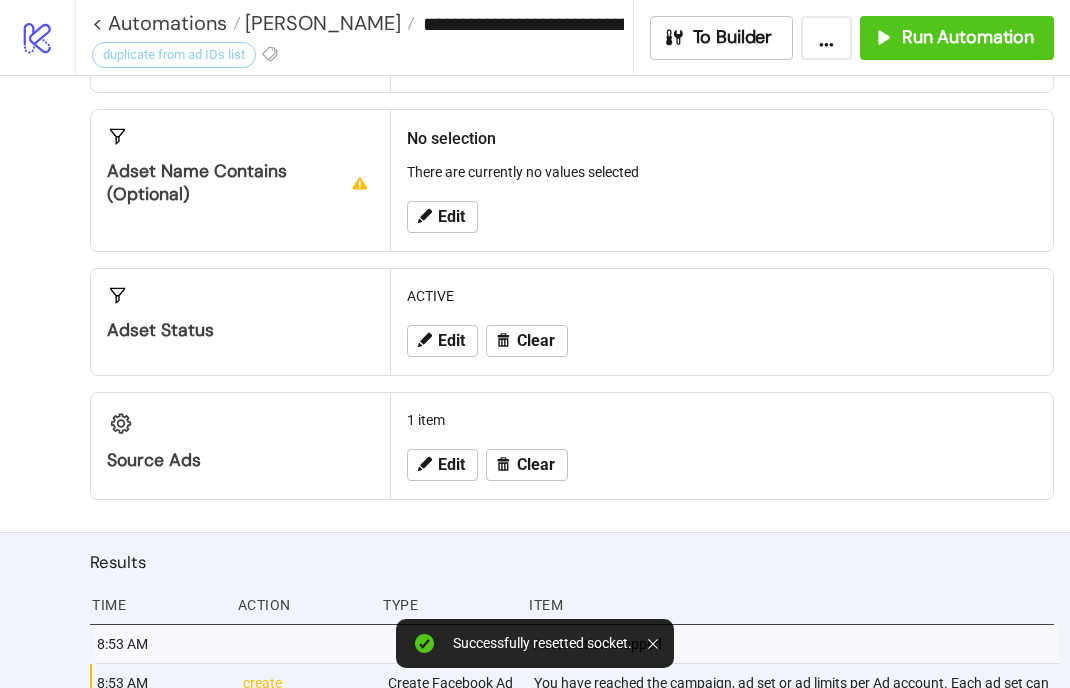 scroll, scrollTop: 332, scrollLeft: 0, axis: vertical 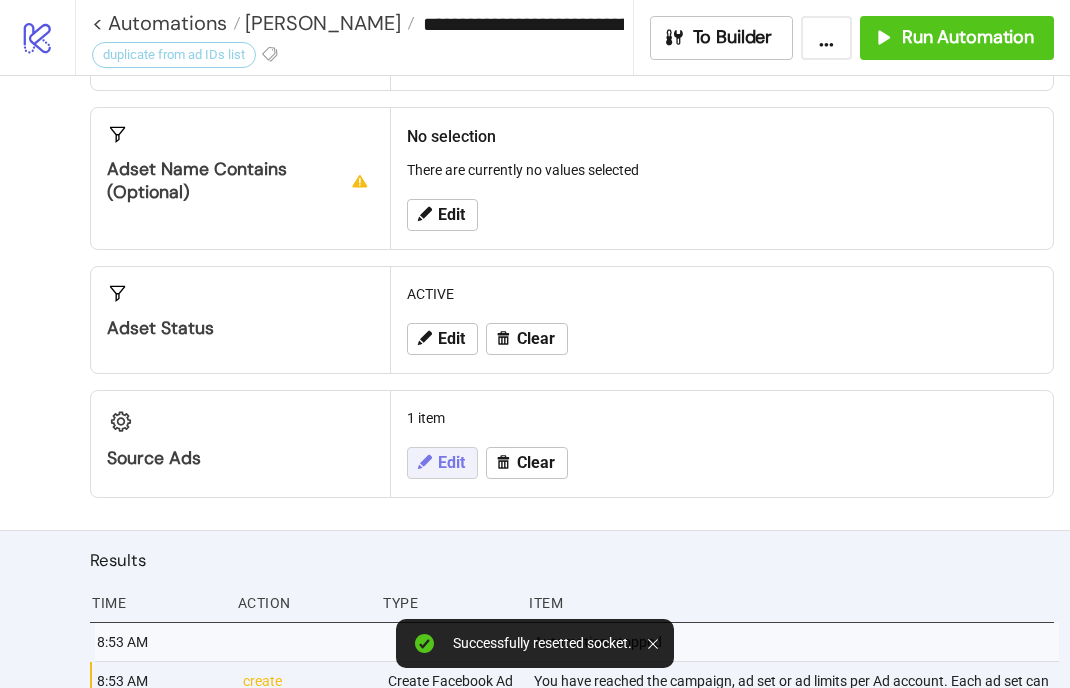 click on "Edit" at bounding box center (451, 463) 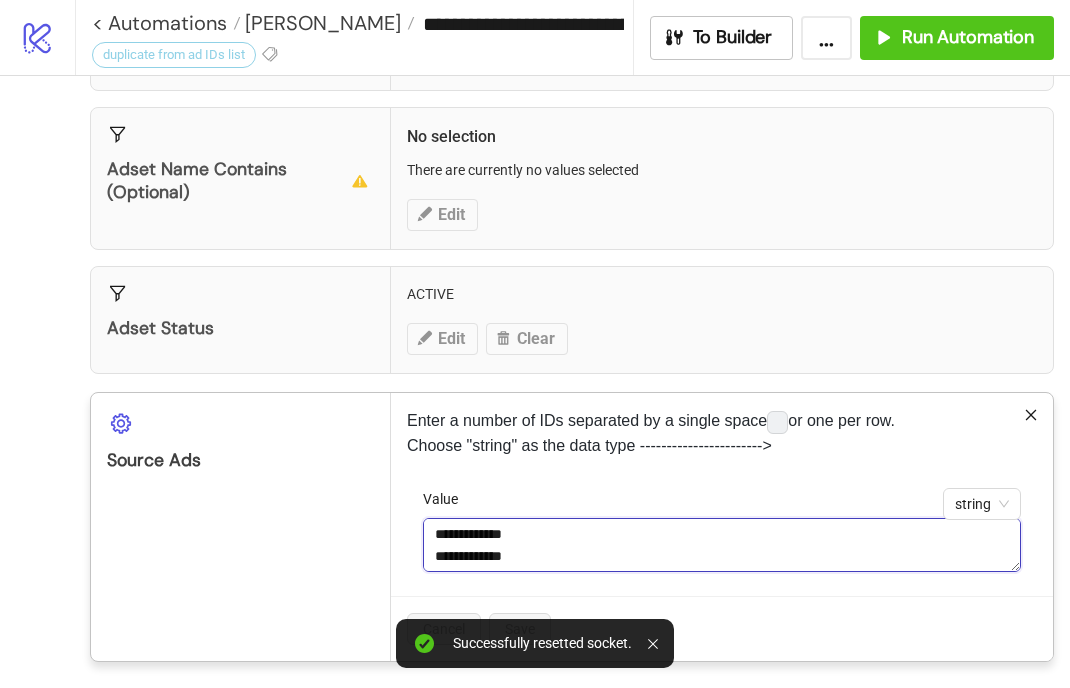 drag, startPoint x: 555, startPoint y: 562, endPoint x: 441, endPoint y: 511, distance: 124.88795 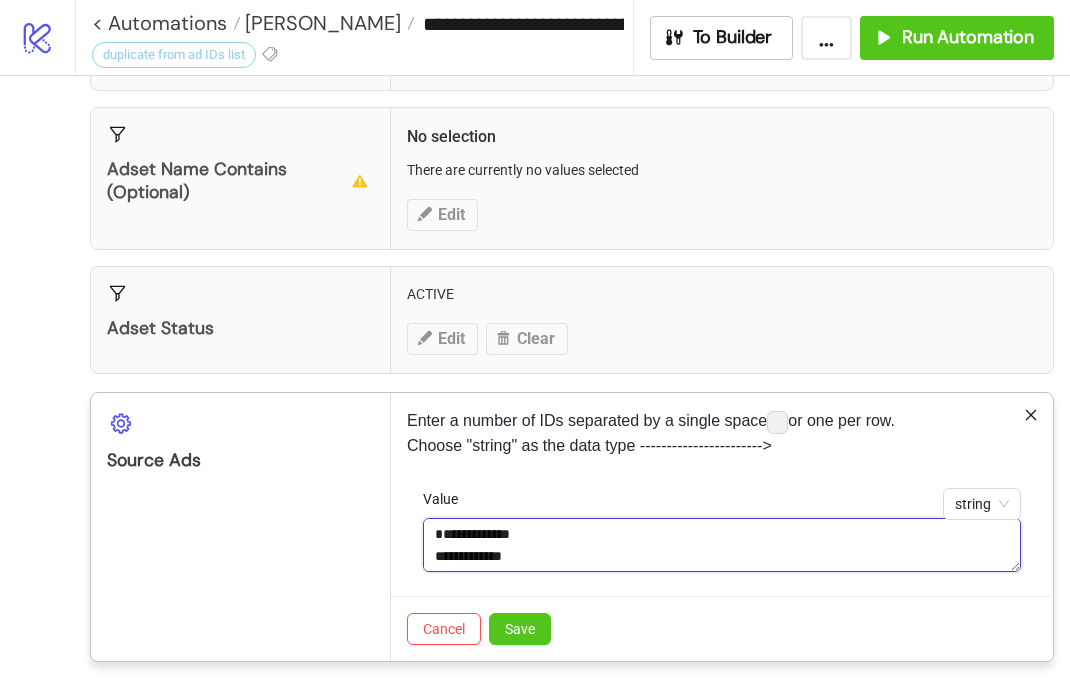 drag, startPoint x: 546, startPoint y: 551, endPoint x: 392, endPoint y: 540, distance: 154.39236 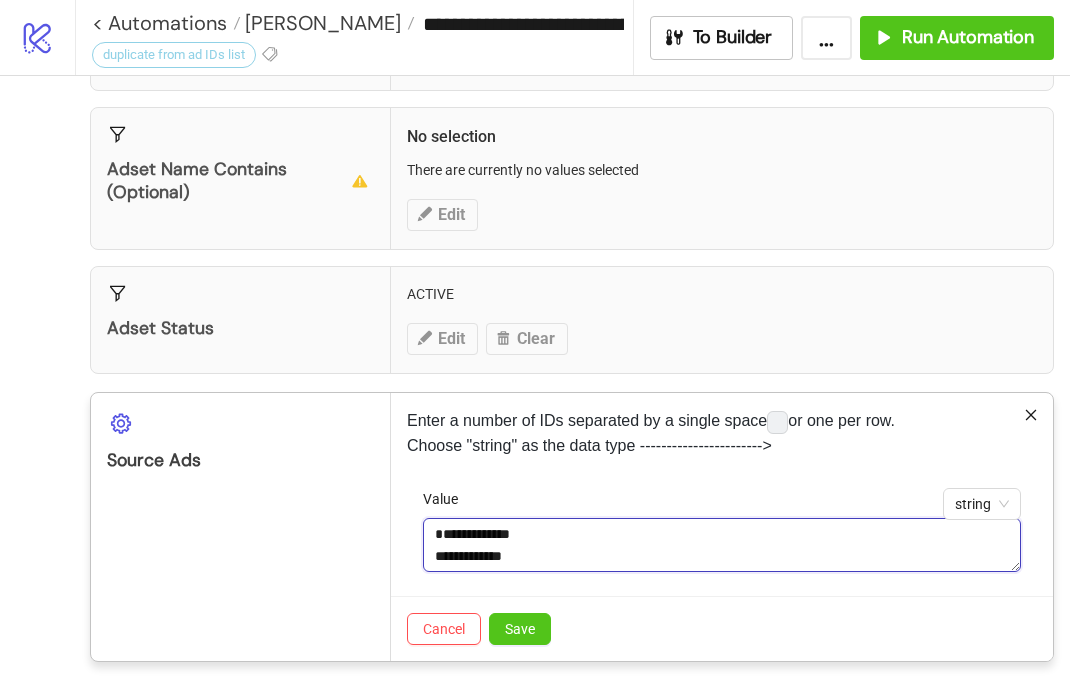 scroll, scrollTop: 0, scrollLeft: 0, axis: both 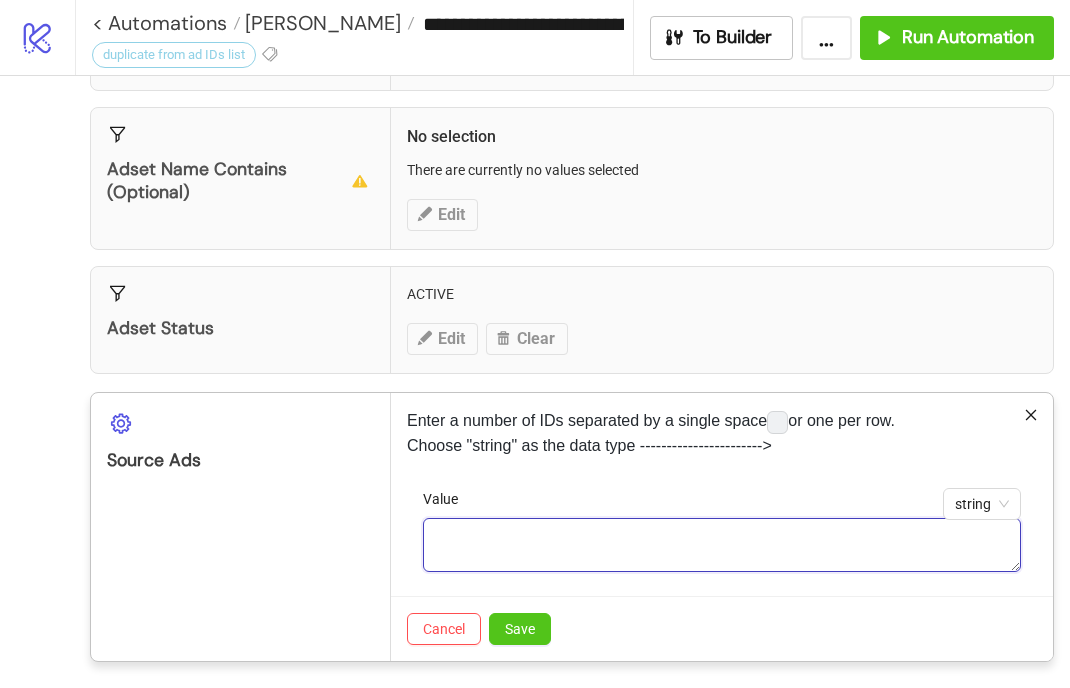 paste on "**********" 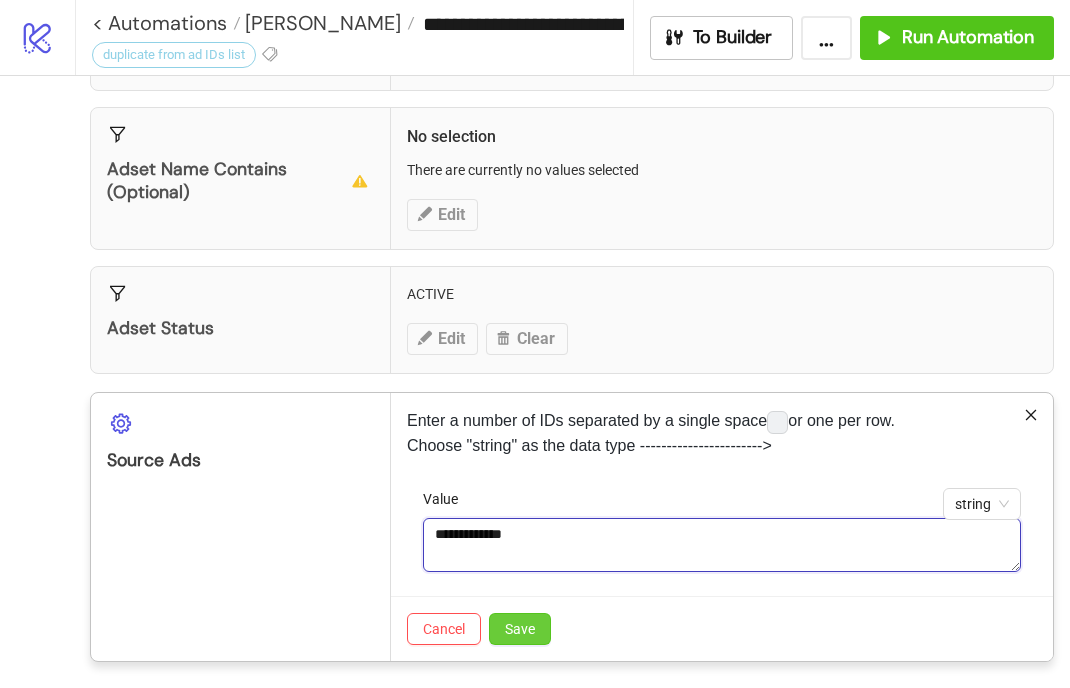 type on "**********" 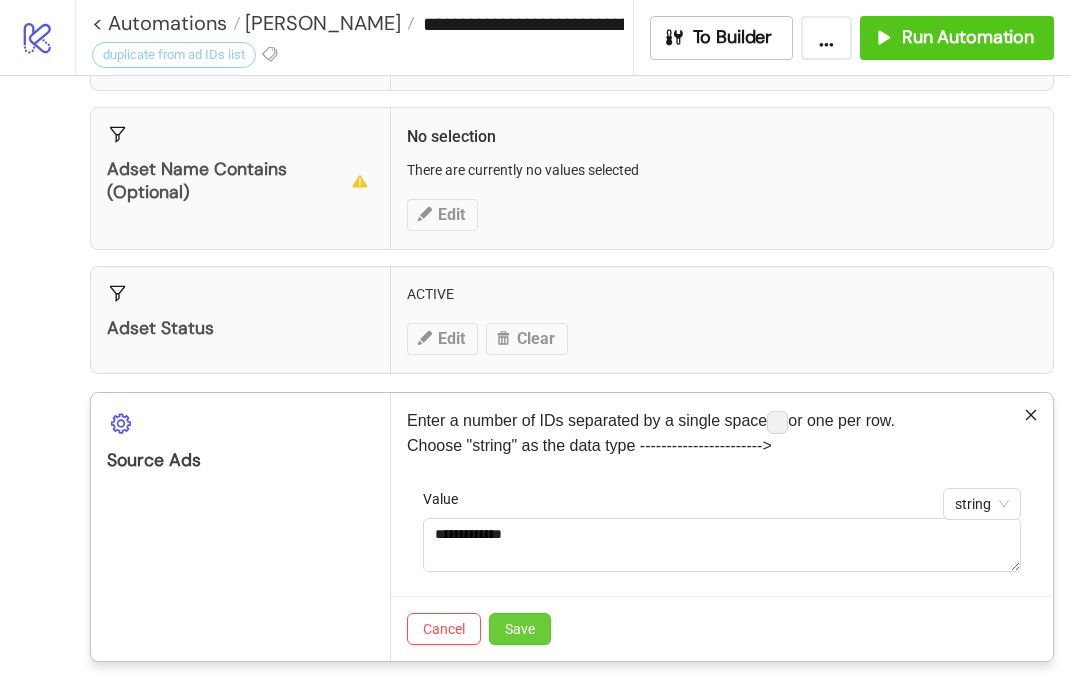 click on "Save" at bounding box center [520, 629] 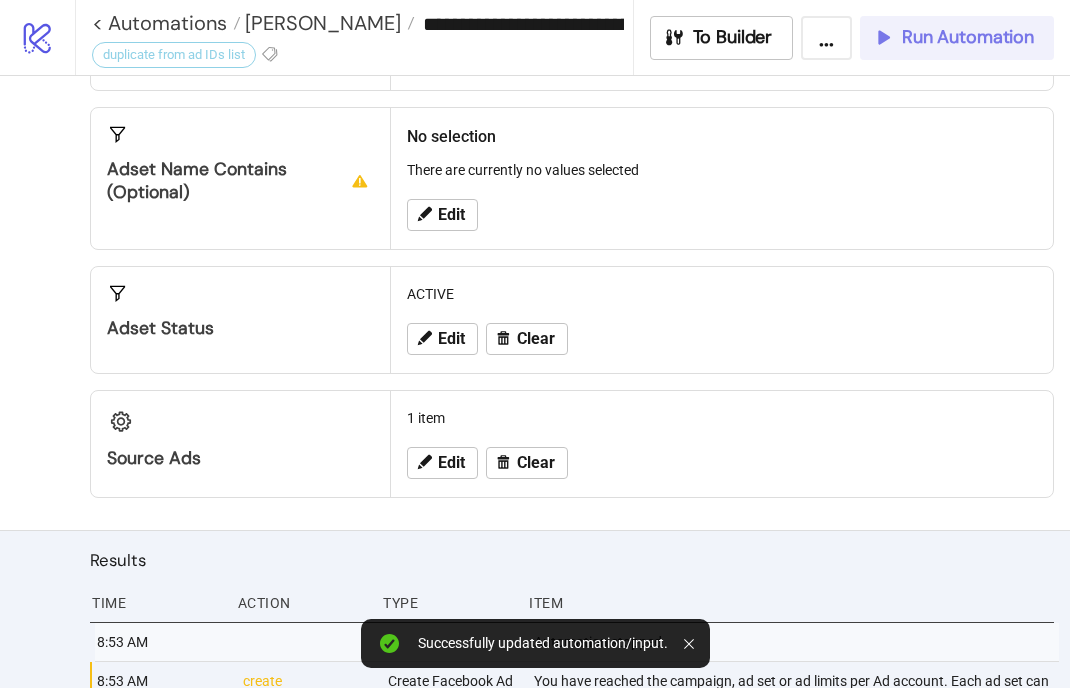 click on "Run Automation" at bounding box center [968, 37] 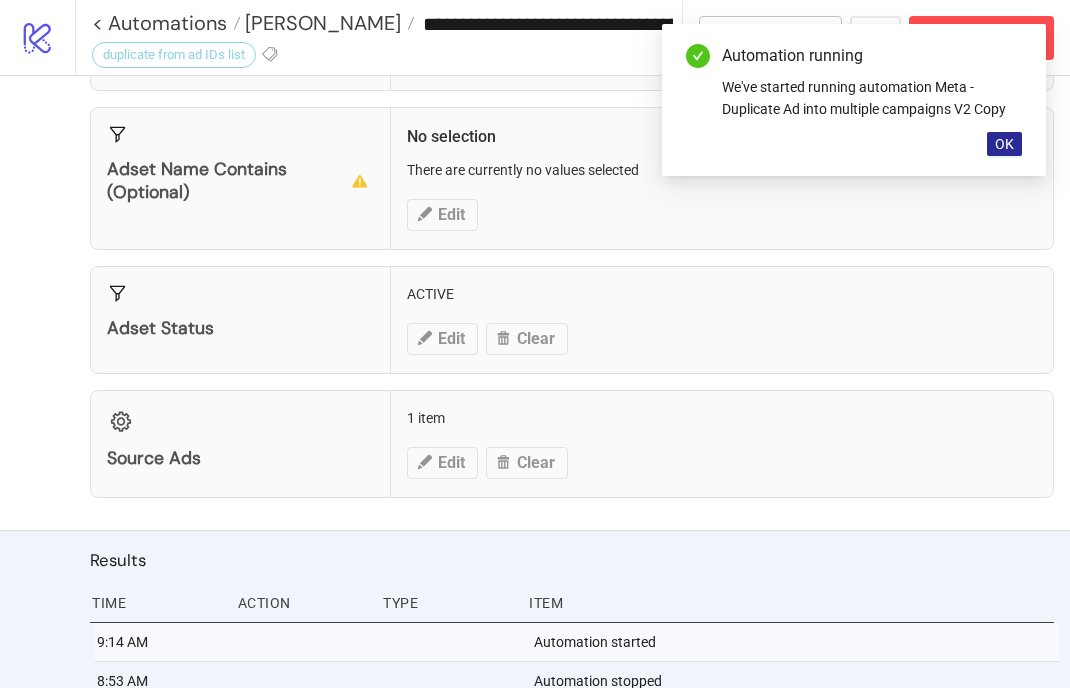 click on "OK" at bounding box center [1004, 144] 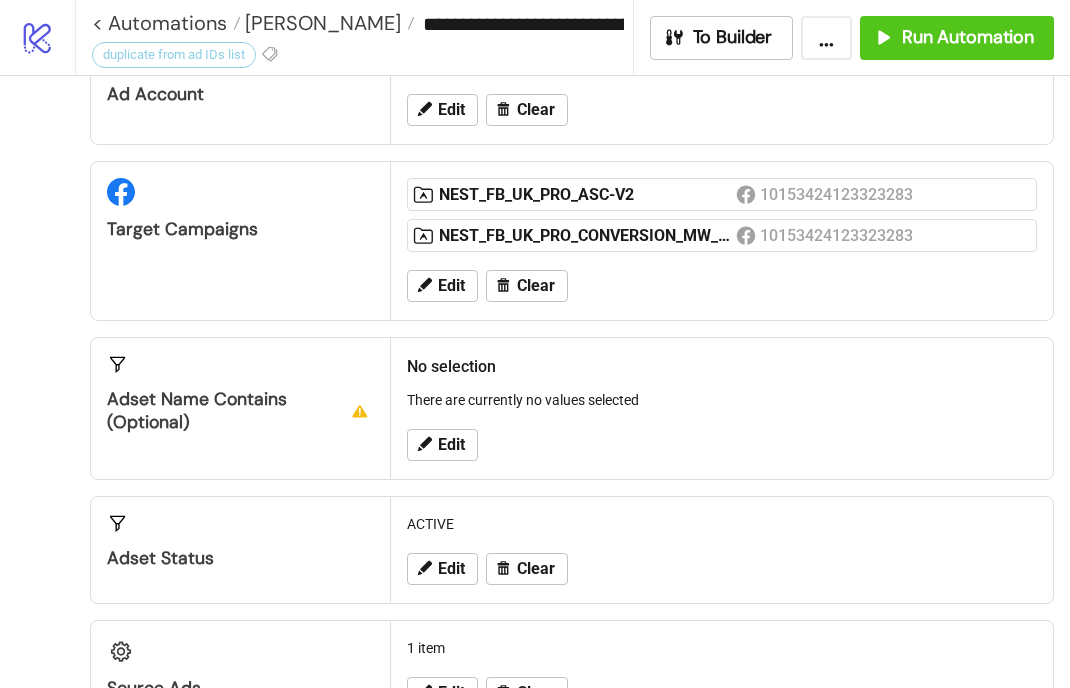 scroll, scrollTop: 0, scrollLeft: 0, axis: both 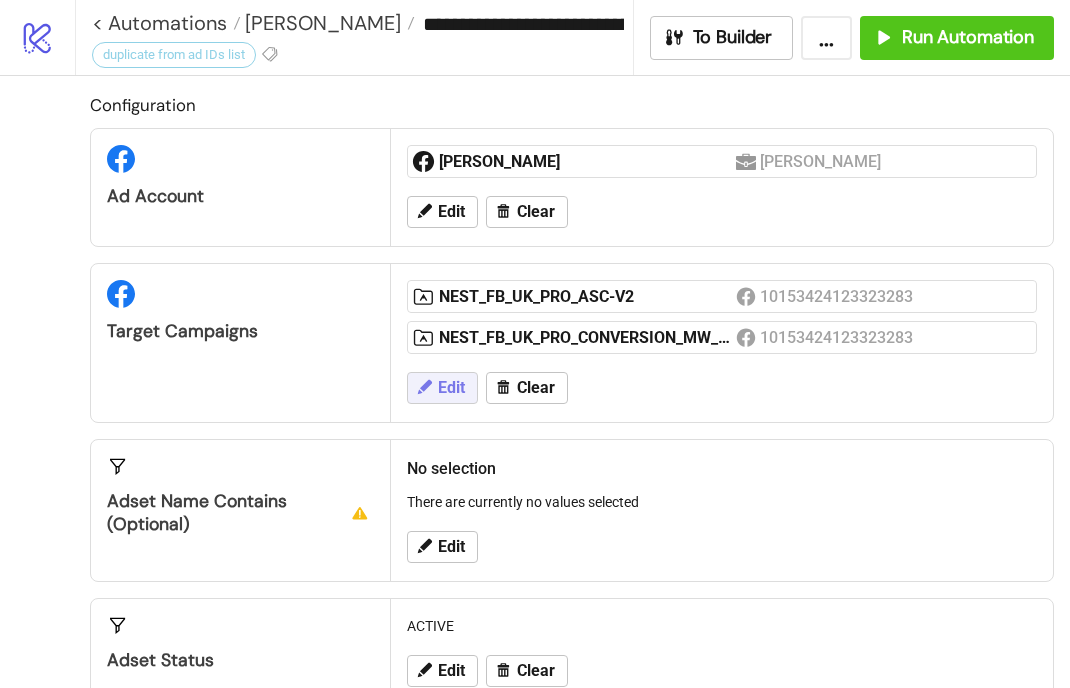 click on "Edit" at bounding box center (451, 388) 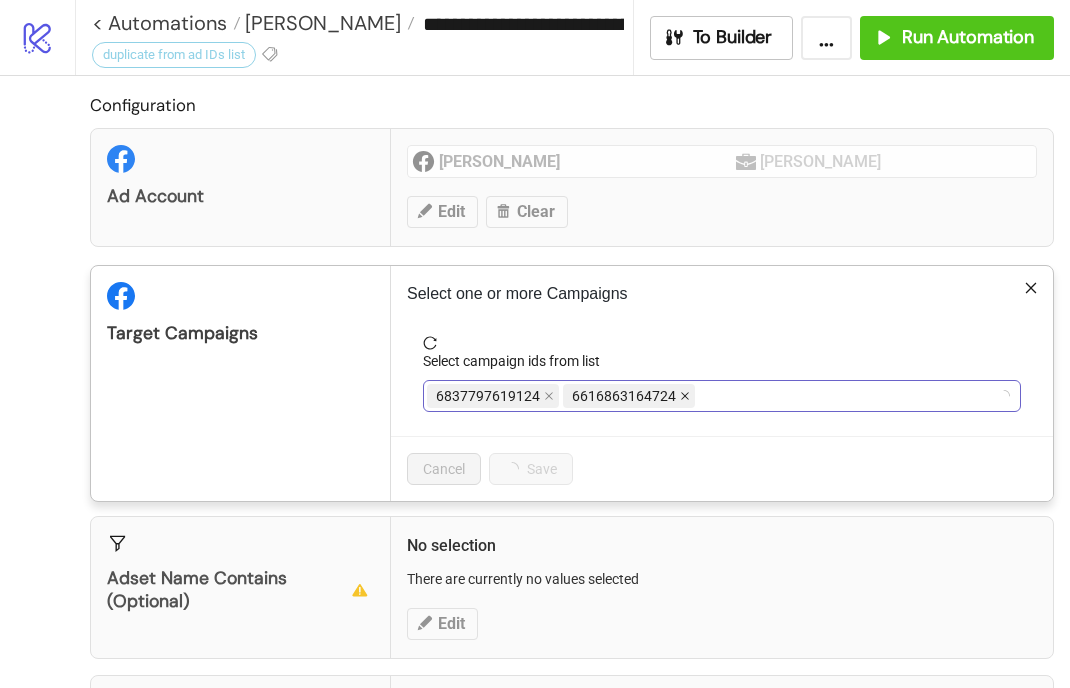 click 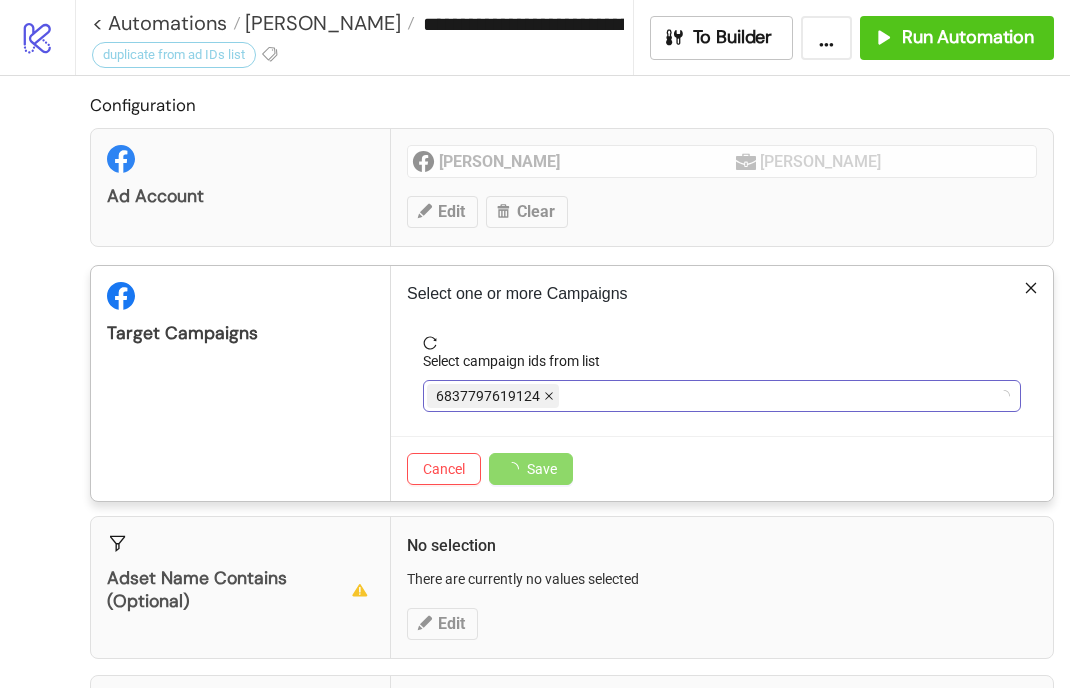 click 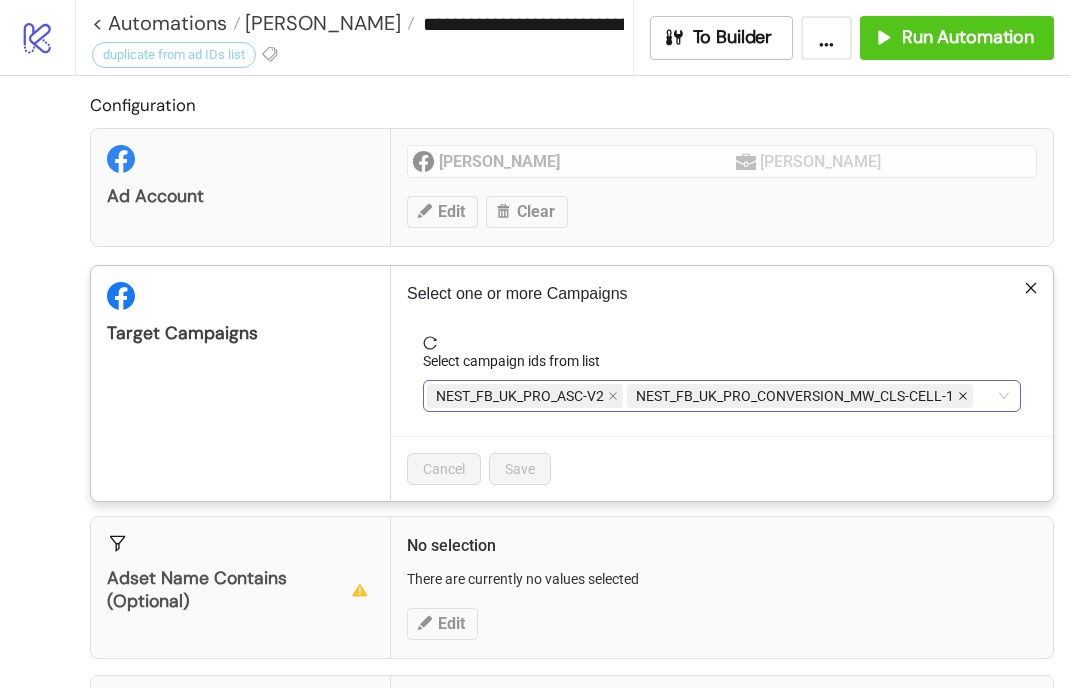 click 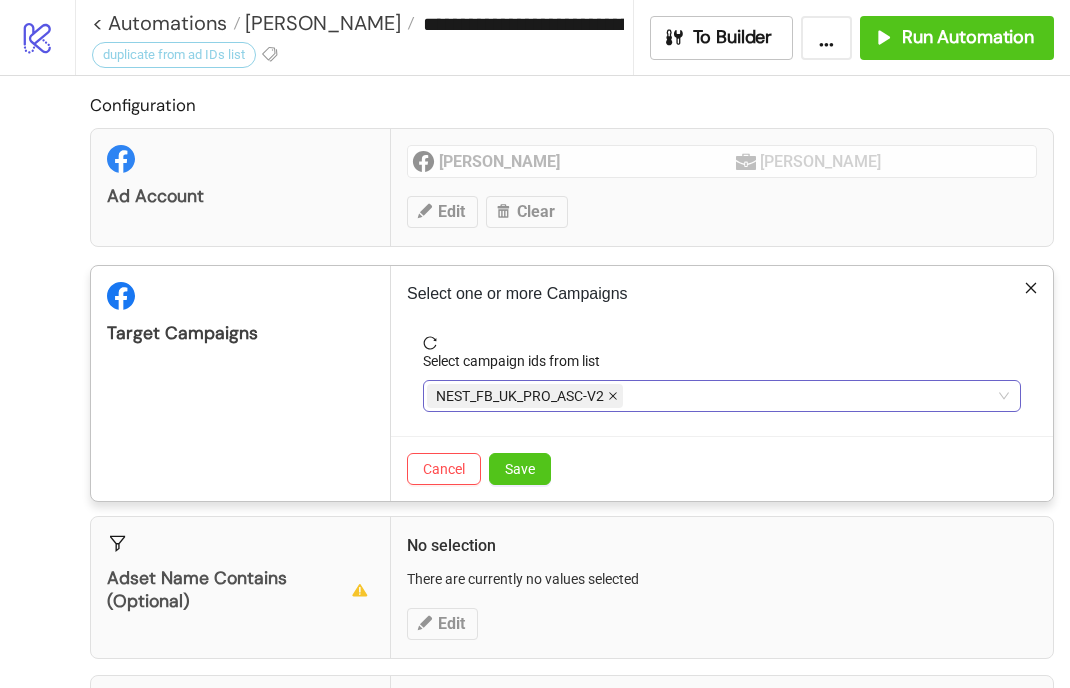 click 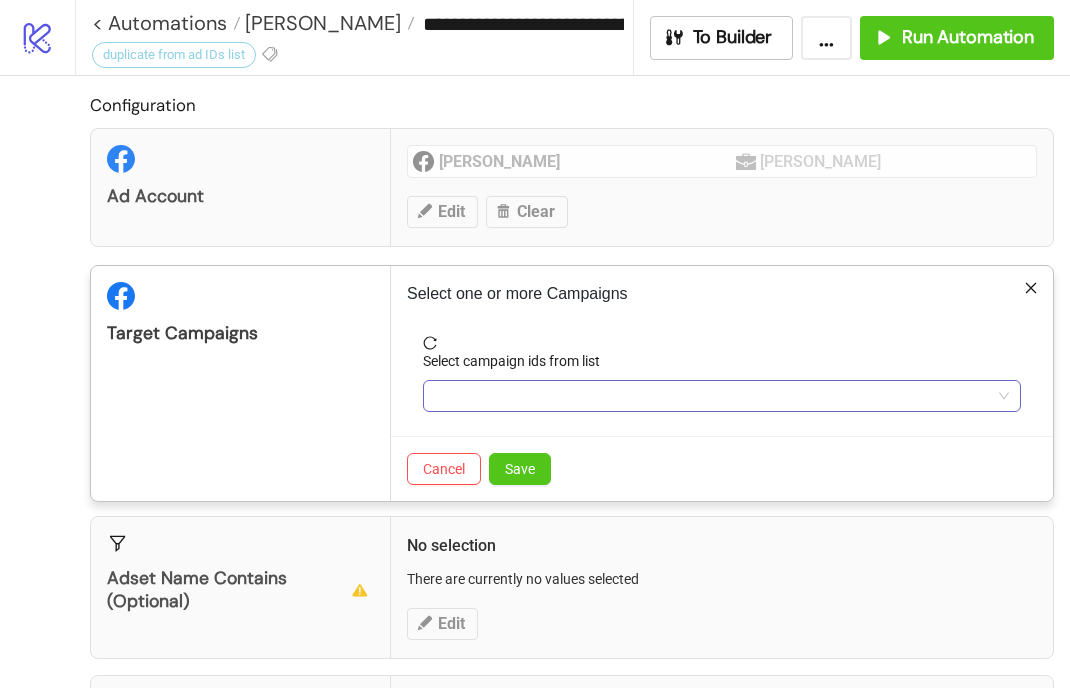 click at bounding box center (711, 396) 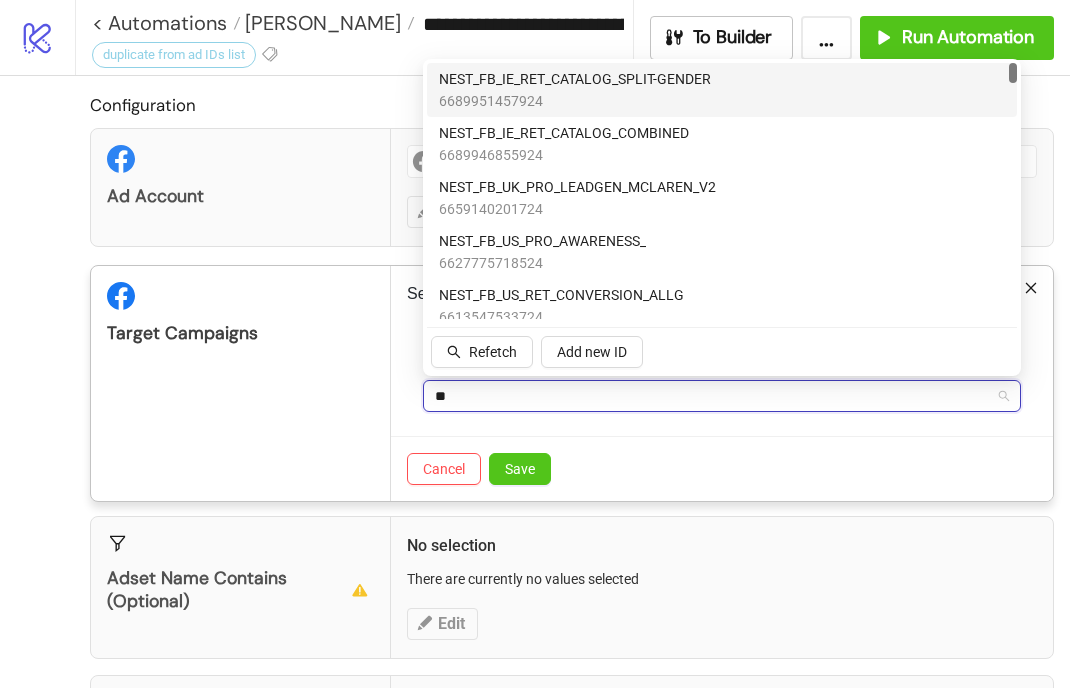 type on "***" 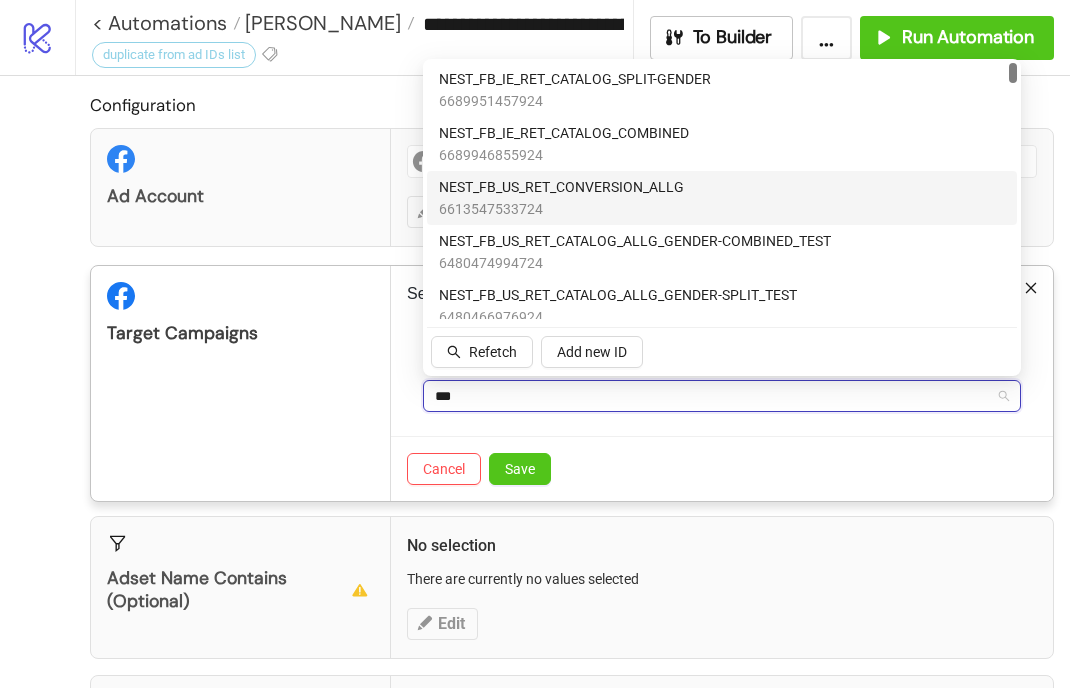 click on "NEST_FB_US_RET_CONVERSION_ALLG" at bounding box center [561, 187] 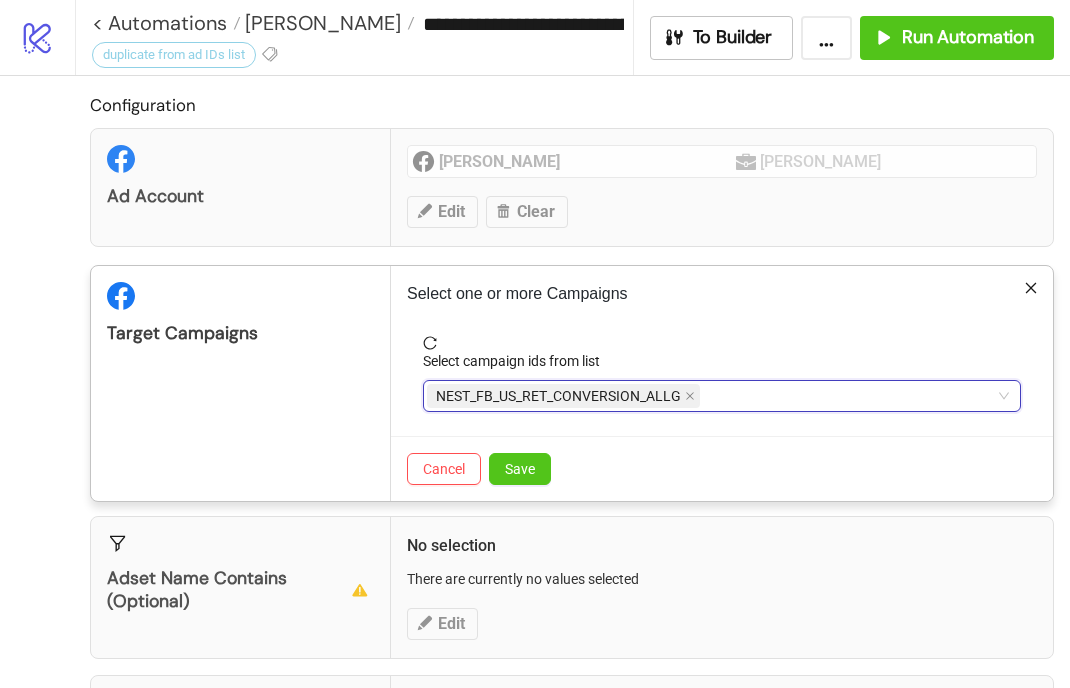 click on "NEST_FB_US_RET_CONVERSION_ALLG" at bounding box center (711, 396) 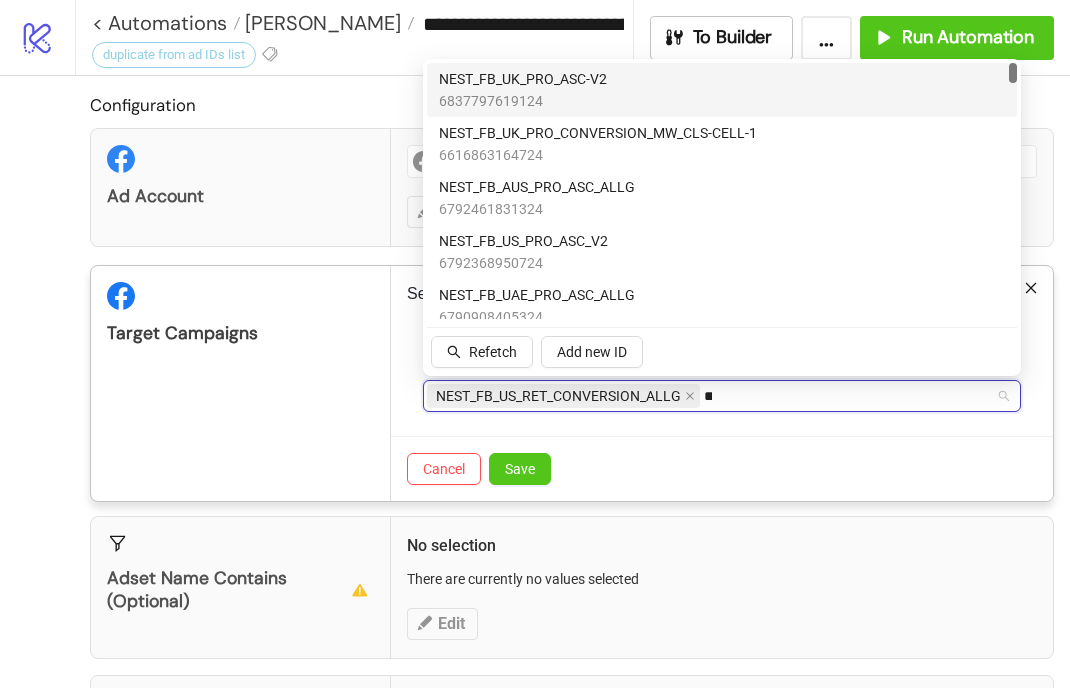 type on "***" 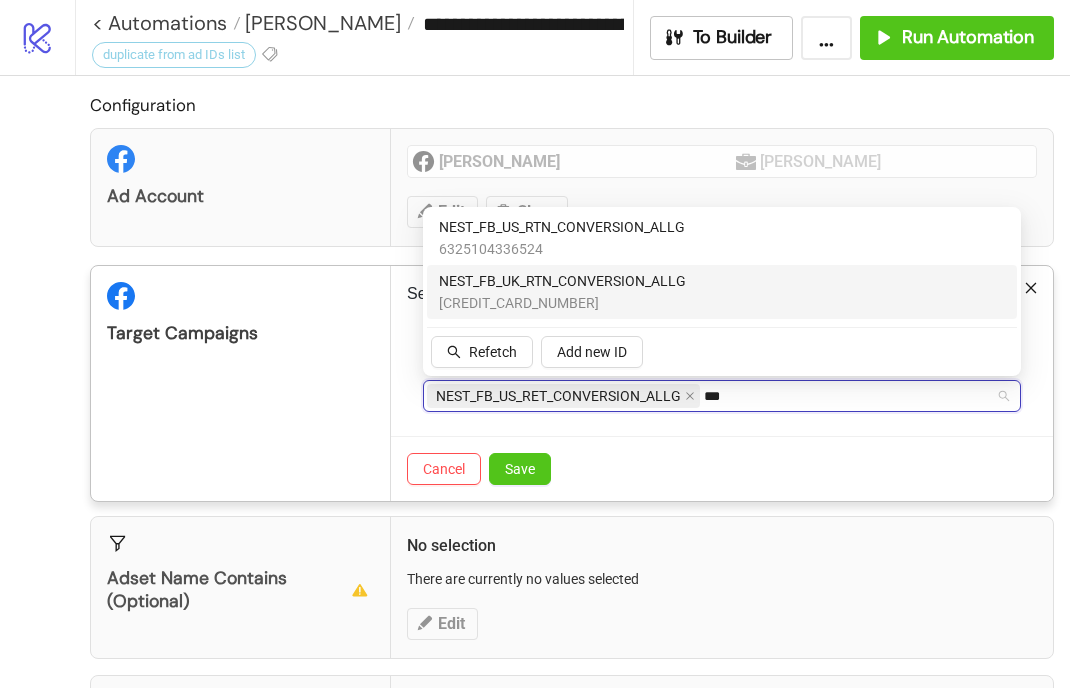 click on "NEST_FB_UK_RTN_CONVERSION_ALLG" at bounding box center (562, 281) 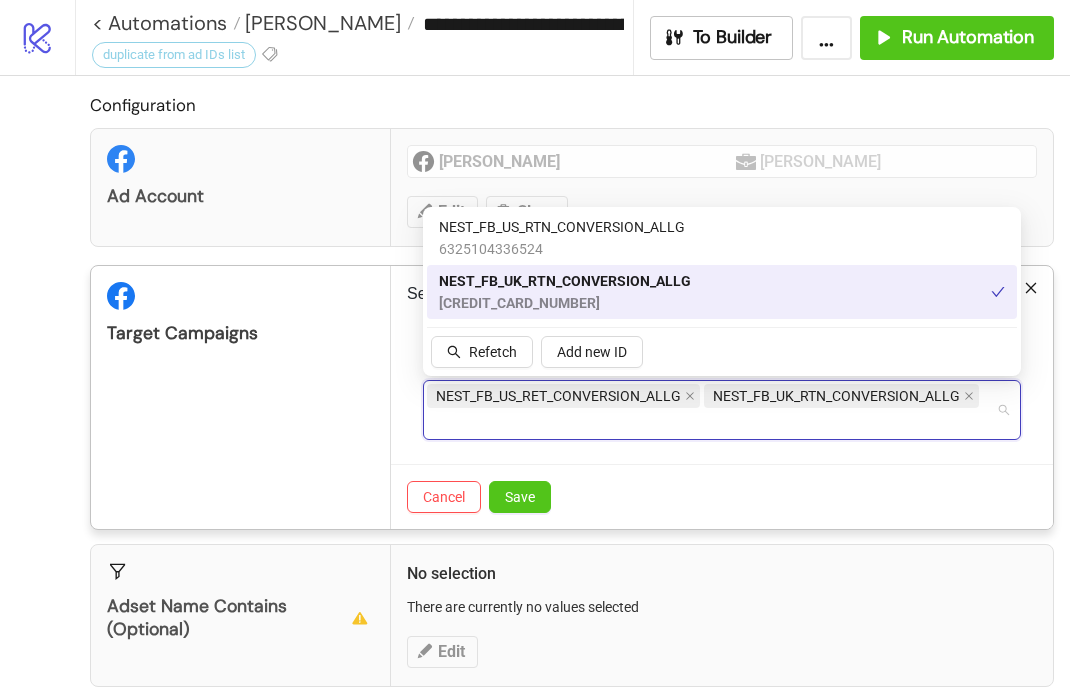 click on "Select campaign ids from list NEST_FB_US_RET_CONVERSION_ALLG NEST_FB_UK_RTN_CONVERSION_ALLG rtn" at bounding box center [722, 400] 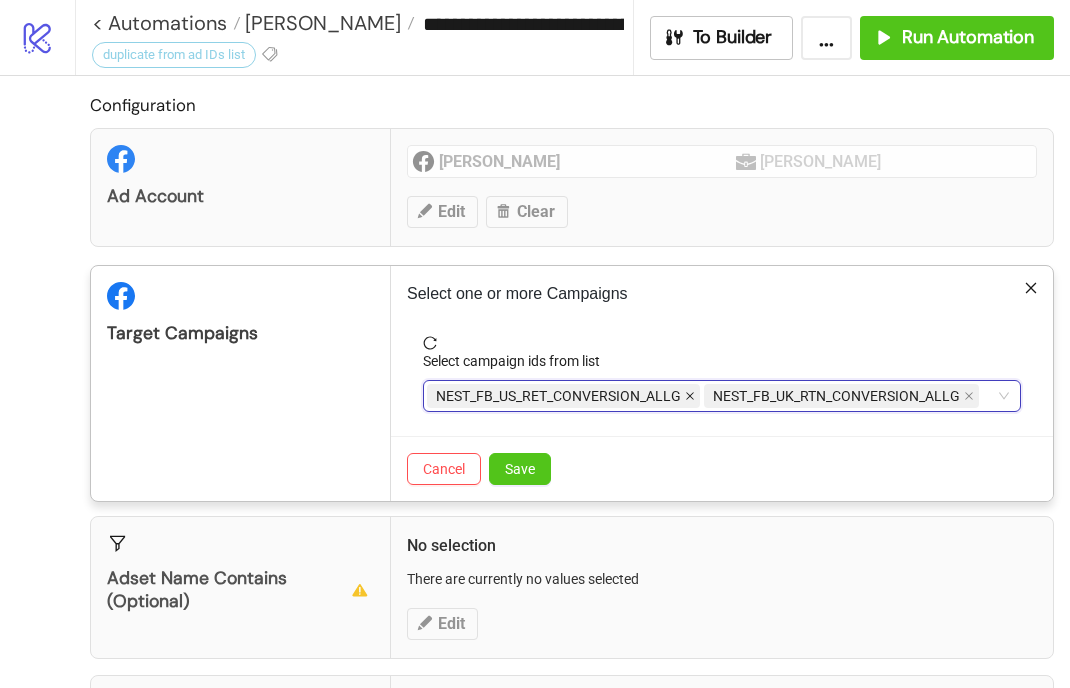 click 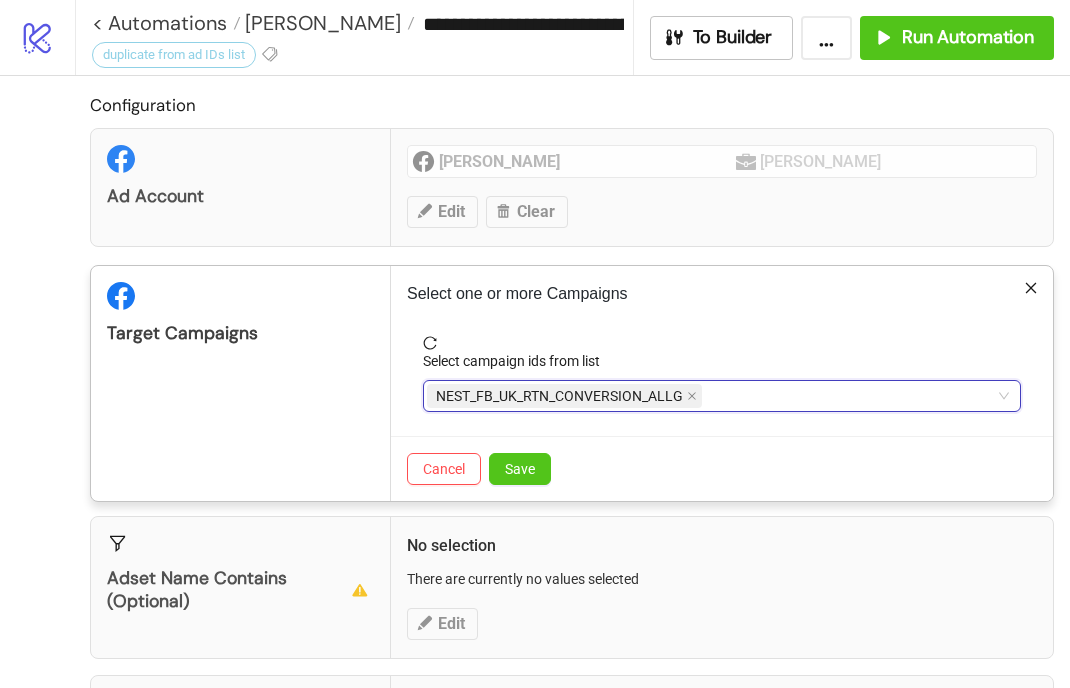 click on "NEST_FB_UK_RTN_CONVERSION_ALLG" at bounding box center [711, 396] 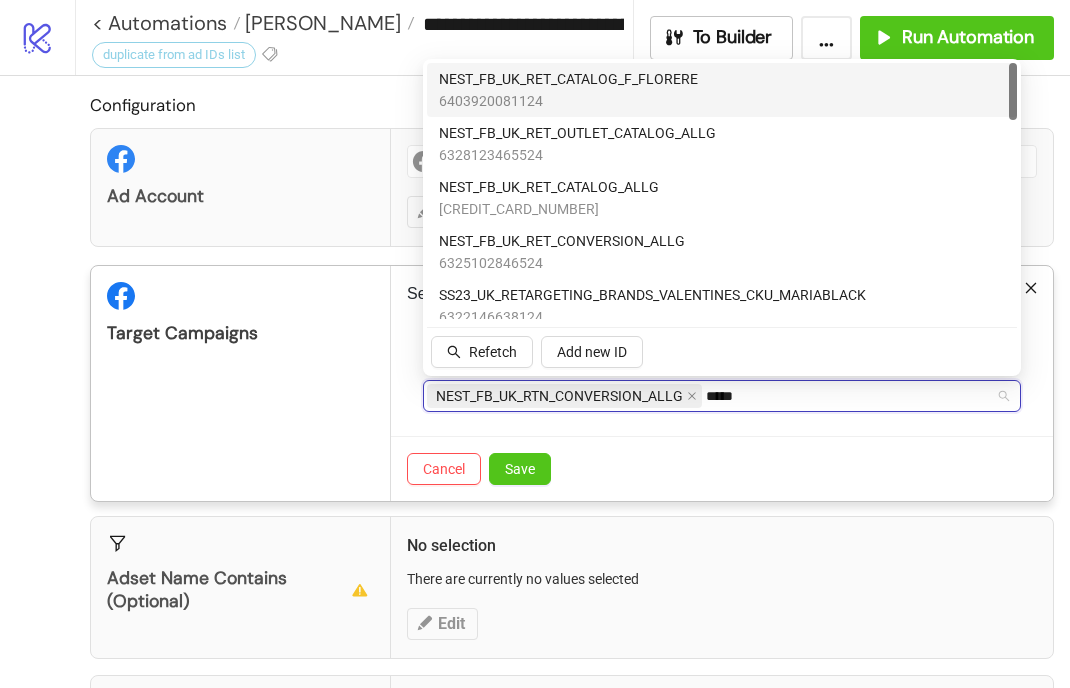 type on "******" 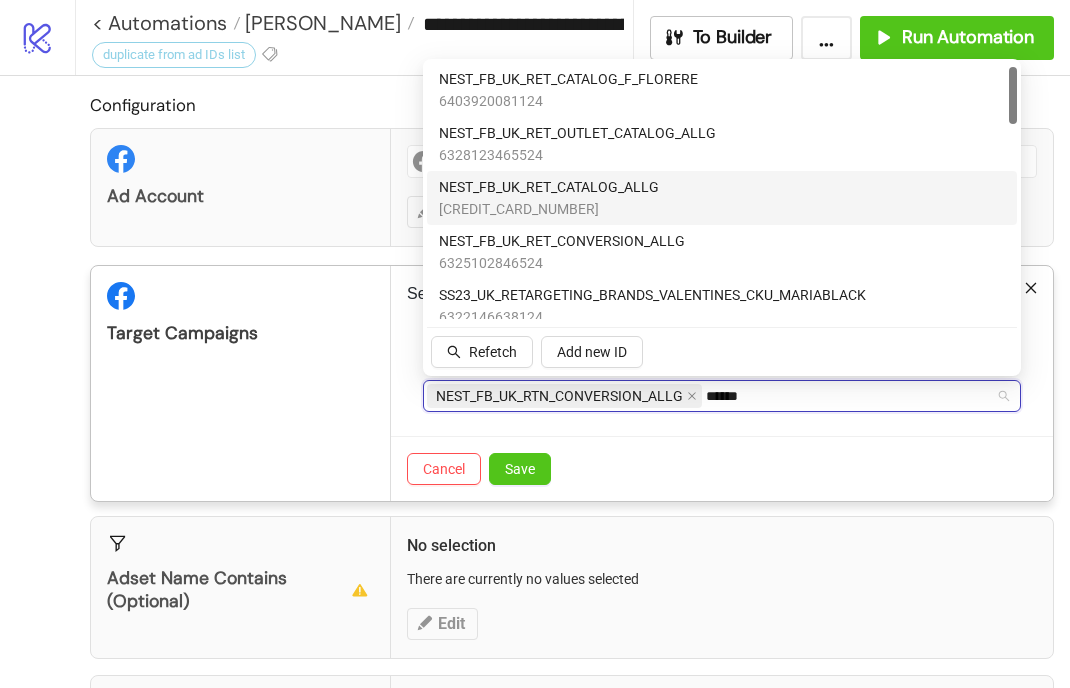 scroll, scrollTop: 31, scrollLeft: 0, axis: vertical 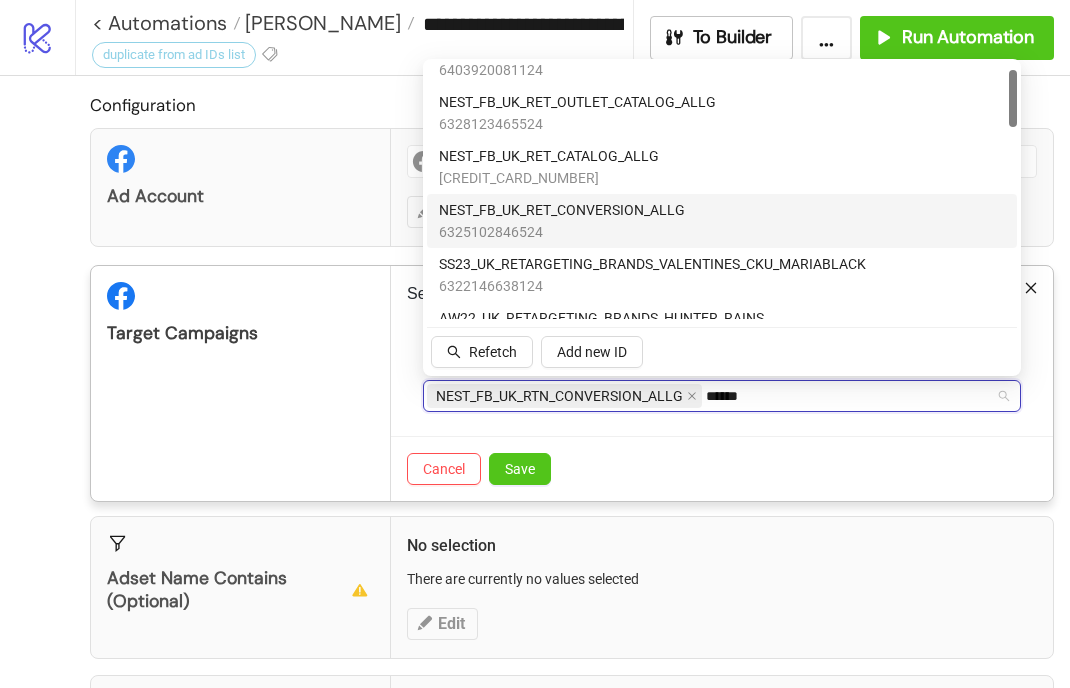 click on "NEST_FB_UK_RET_CONVERSION_ALLG" at bounding box center (562, 210) 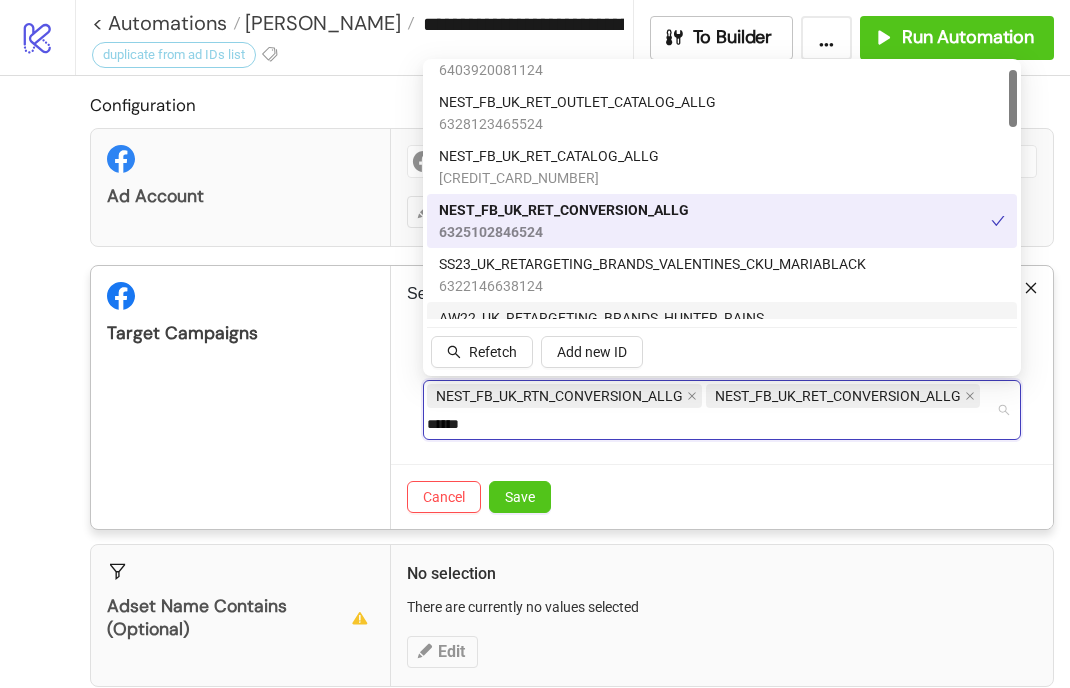 type 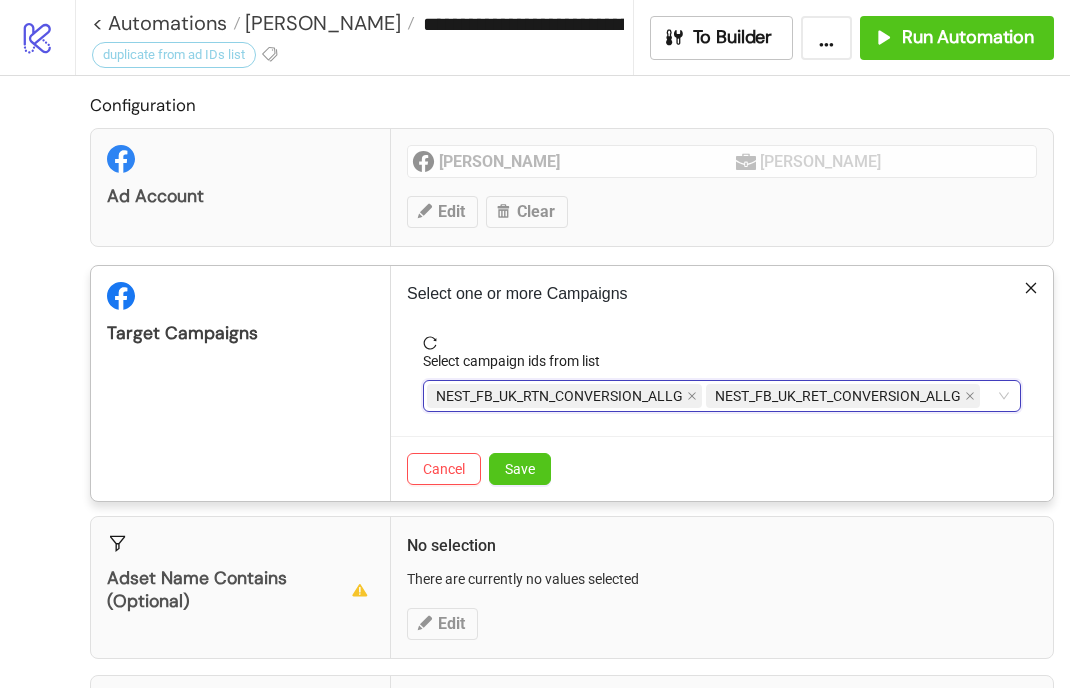 click on "Select campaign ids from list NEST_FB_UK_RTN_CONVERSION_ALLG, NEST_FB_UK_RET_CONVERSION_ALLG NEST_FB_UK_RTN_CONVERSION_ALLG NEST_FB_UK_RET_CONVERSION_ALLG" at bounding box center [722, 386] 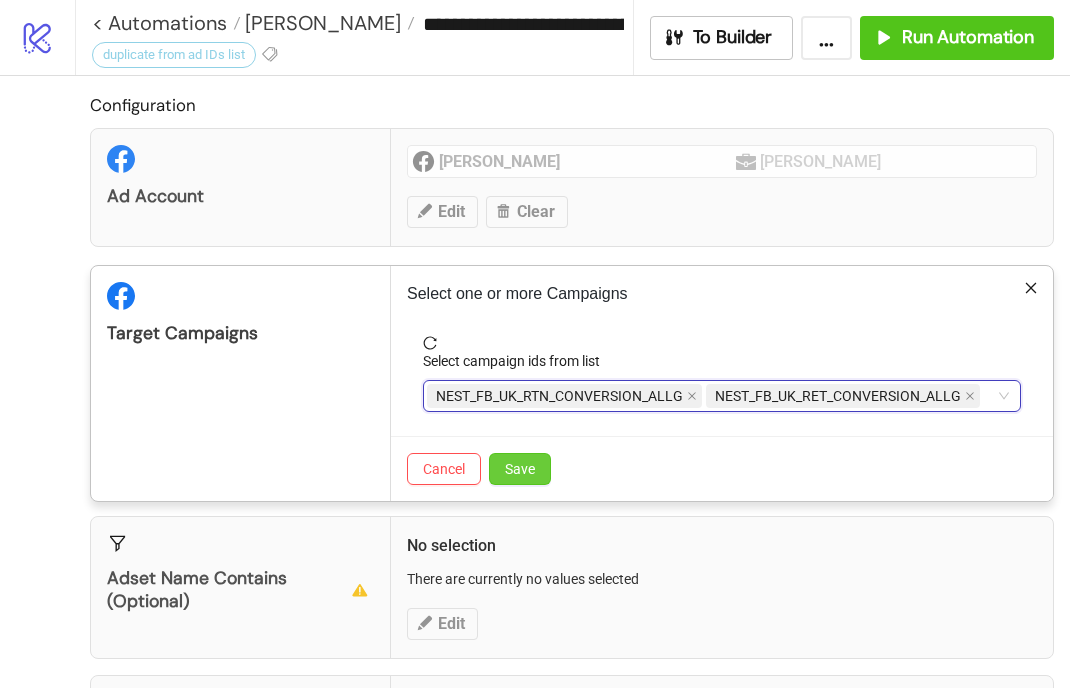 click on "Save" at bounding box center [520, 469] 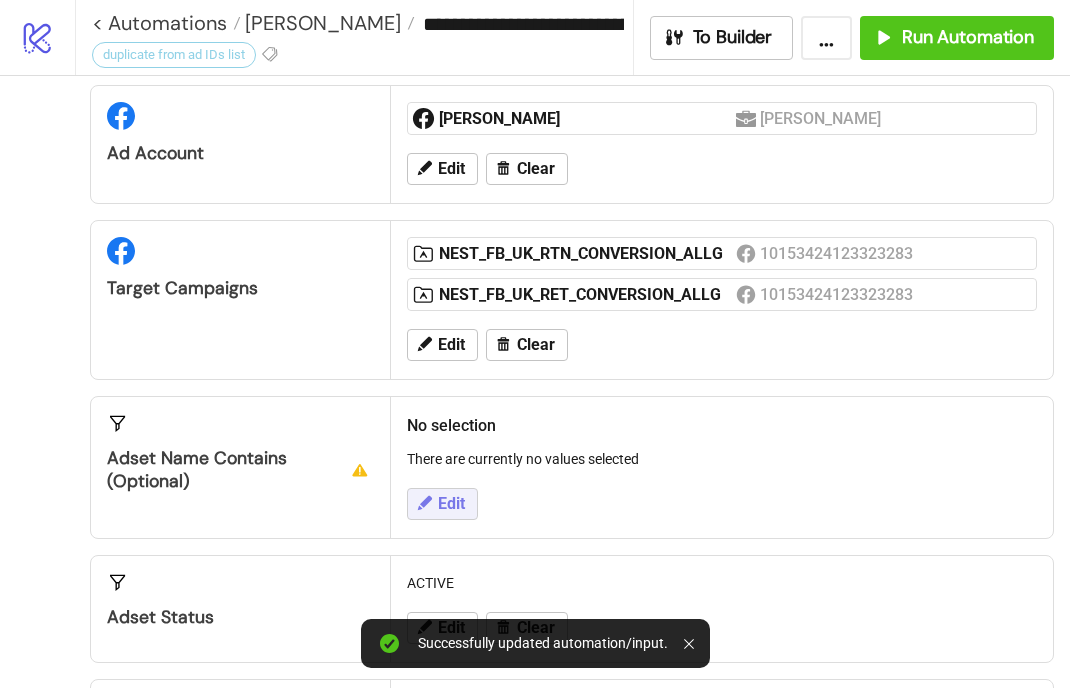 scroll, scrollTop: 95, scrollLeft: 0, axis: vertical 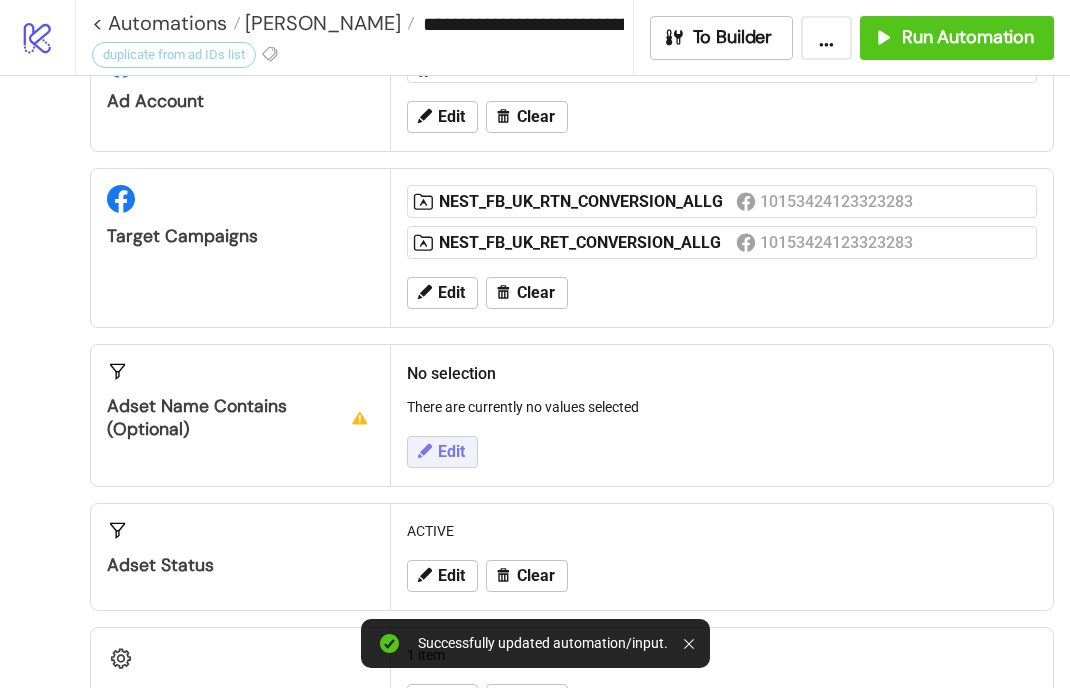 click on "Edit" at bounding box center [451, 452] 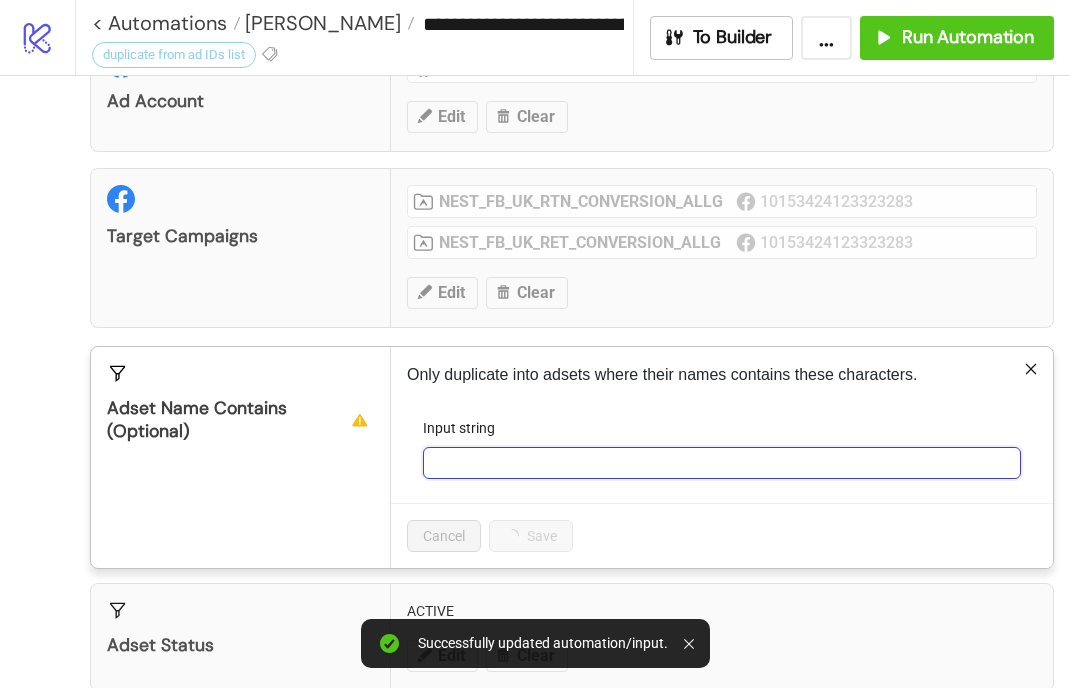 click on "Input string" at bounding box center (722, 463) 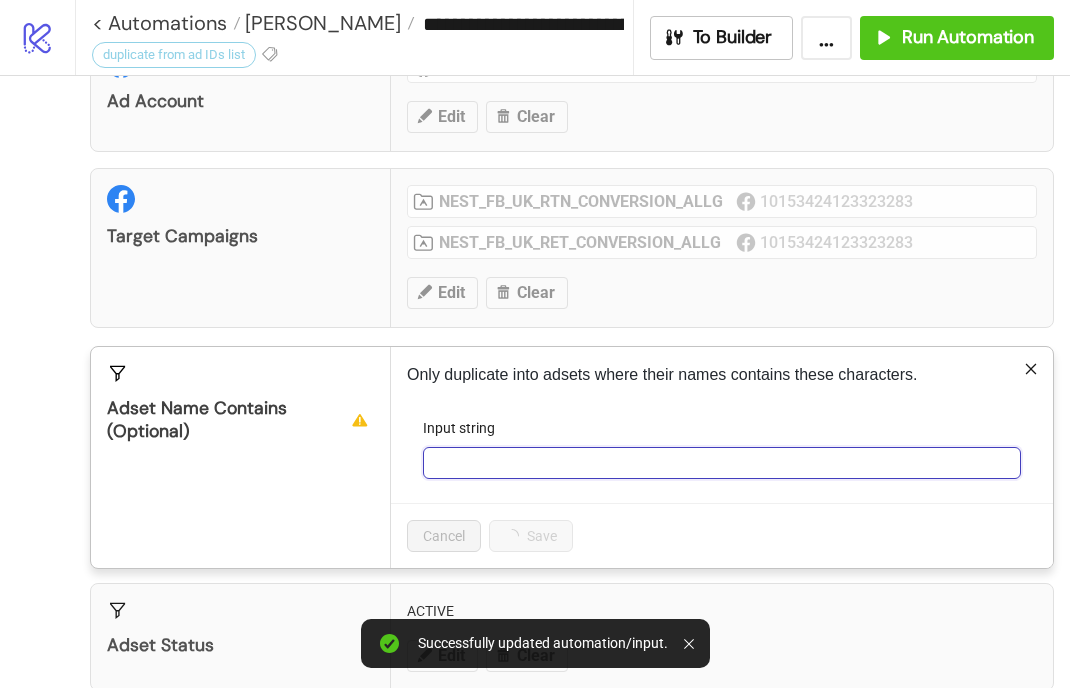 type on "***" 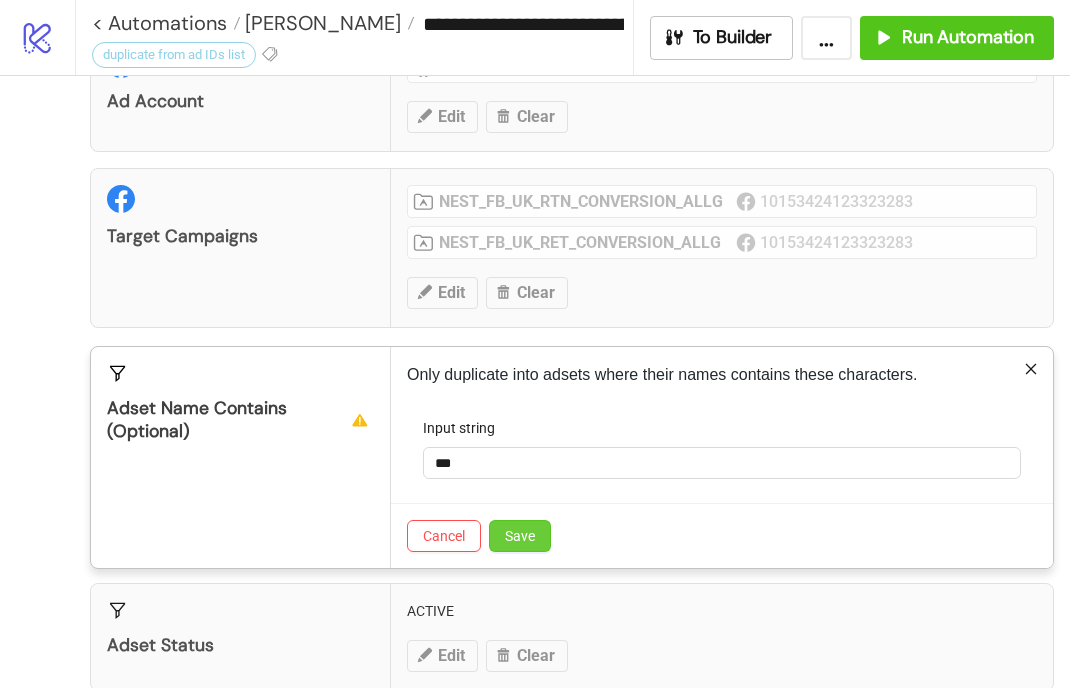 click on "Save" at bounding box center [520, 536] 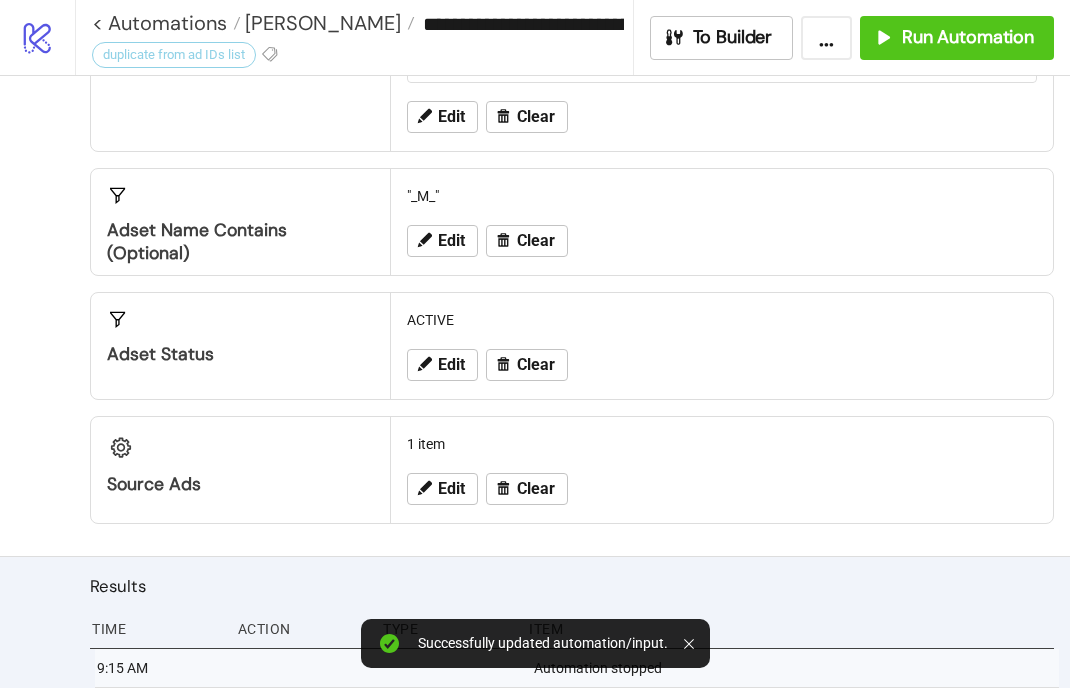 scroll, scrollTop: 272, scrollLeft: 0, axis: vertical 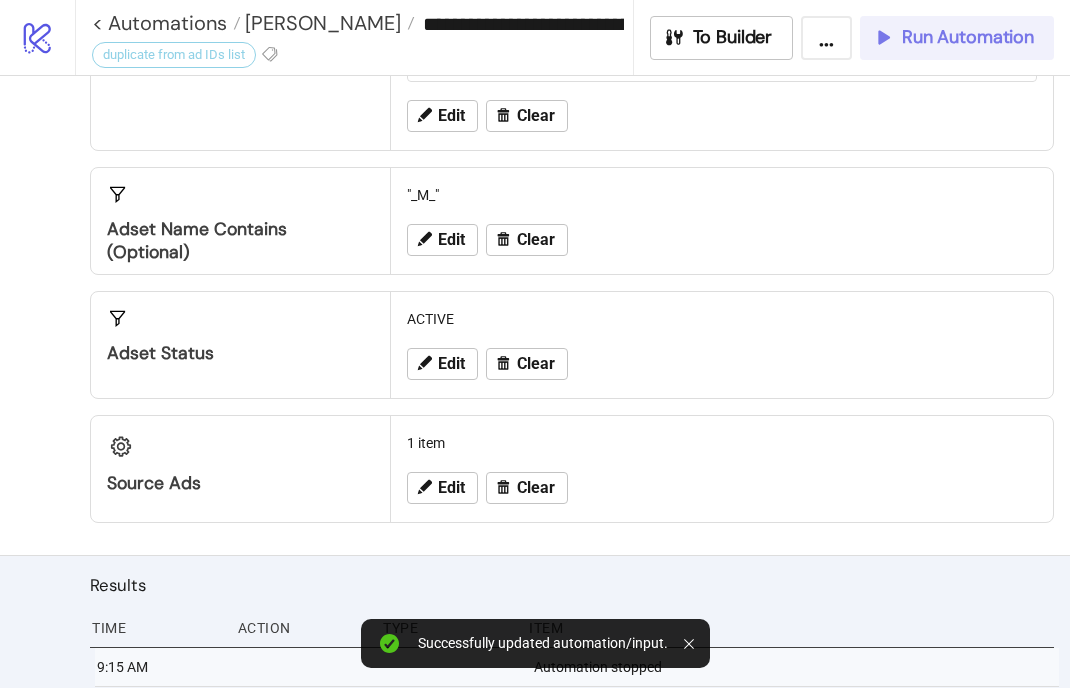 click on "Run Automation" at bounding box center (968, 37) 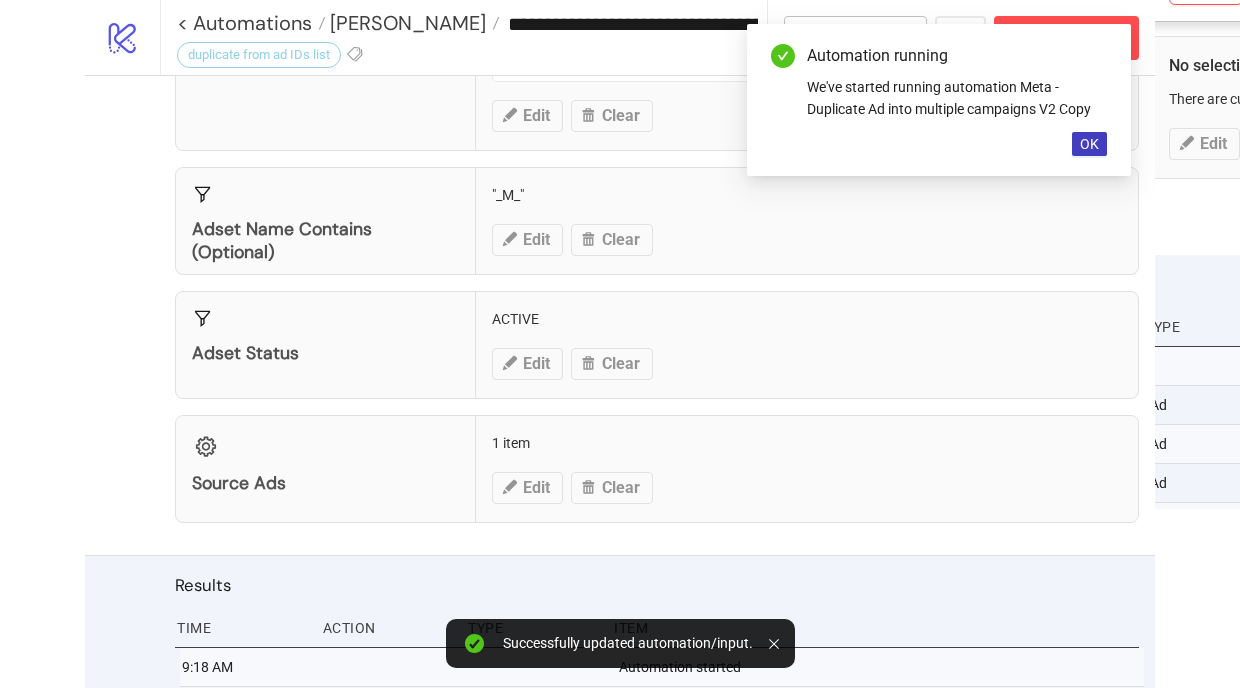 scroll, scrollTop: 0, scrollLeft: 0, axis: both 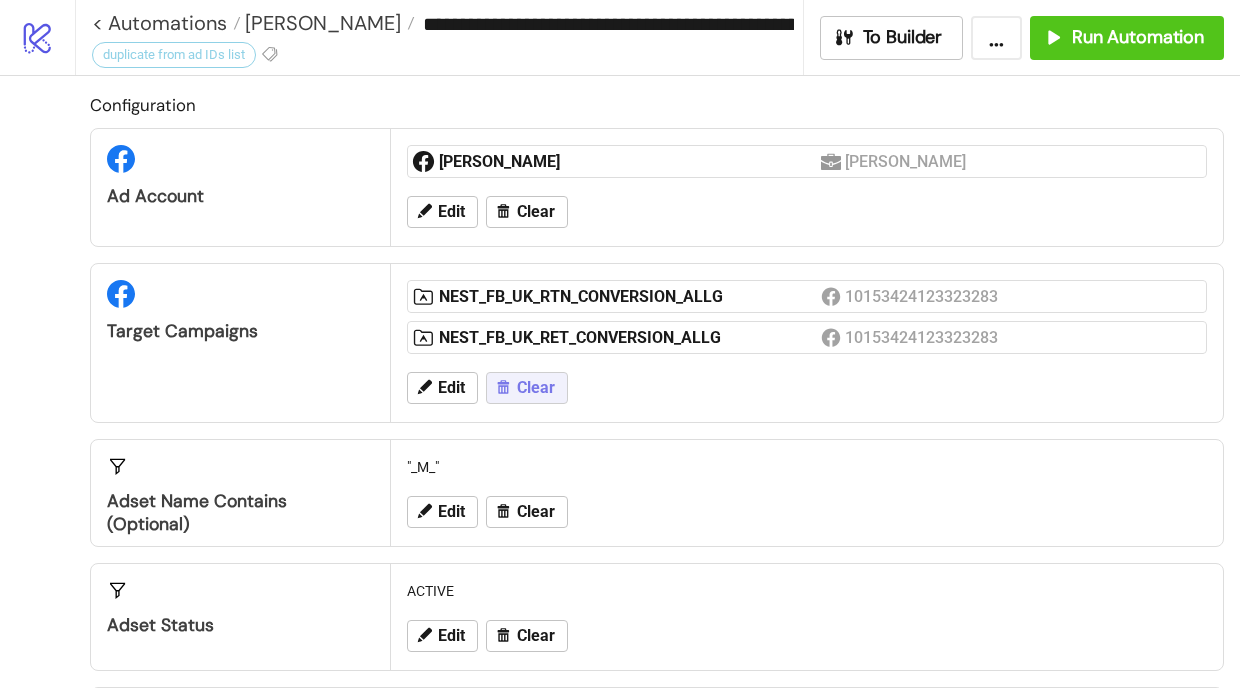 click on "Clear" at bounding box center [527, 388] 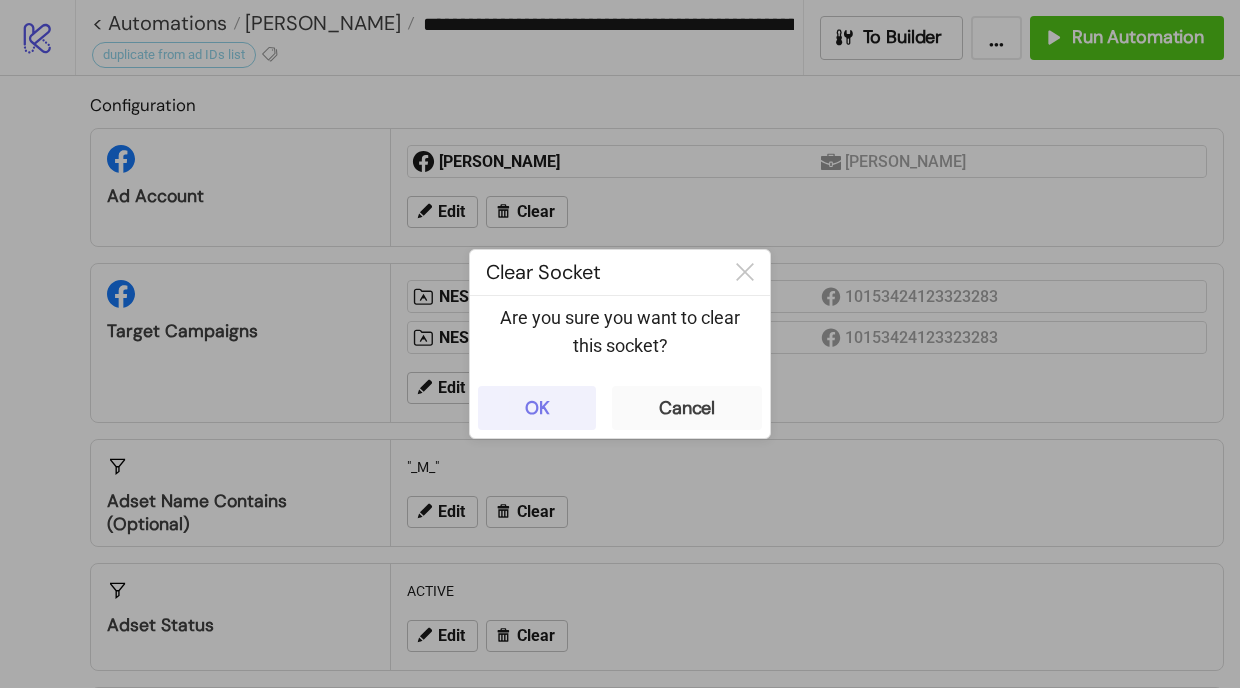 click on "OK" at bounding box center [537, 408] 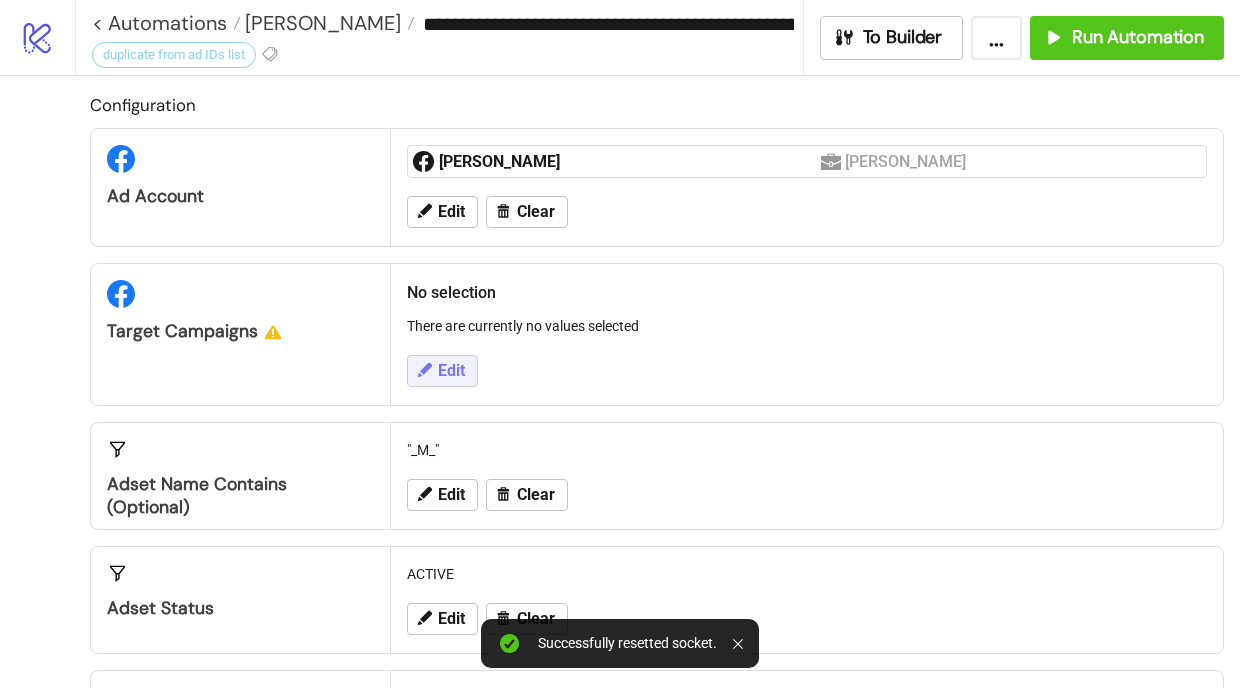 click on "Edit" at bounding box center (442, 371) 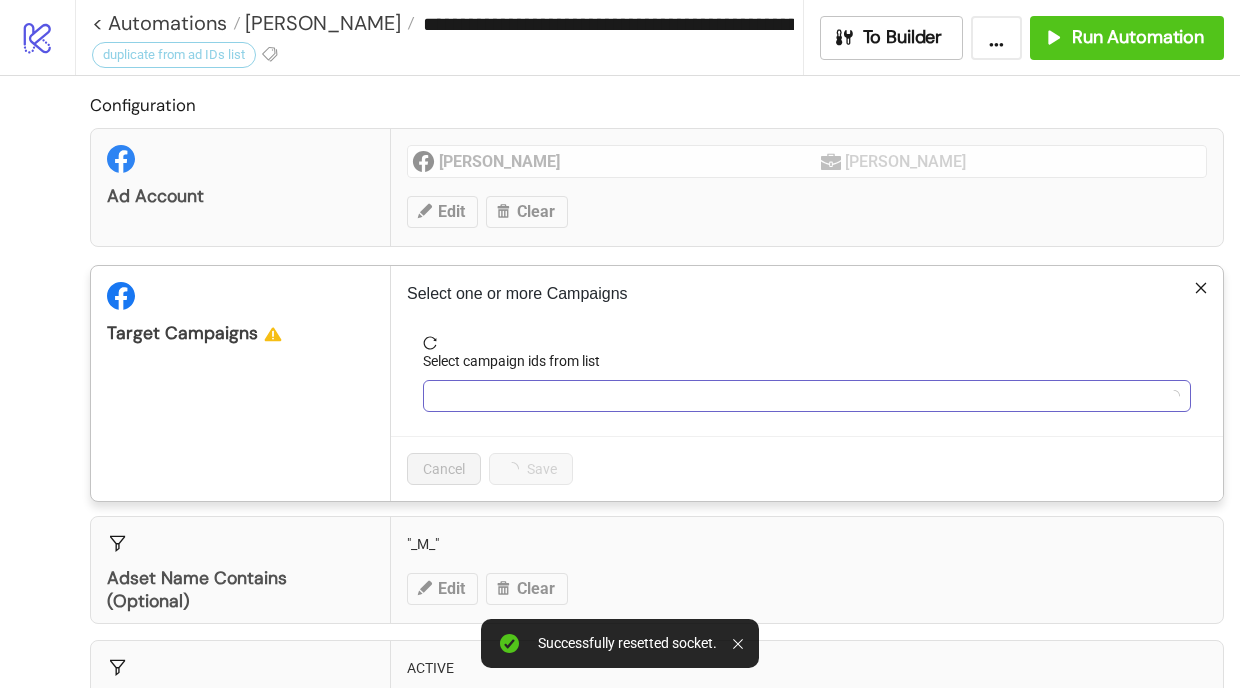 click at bounding box center (796, 396) 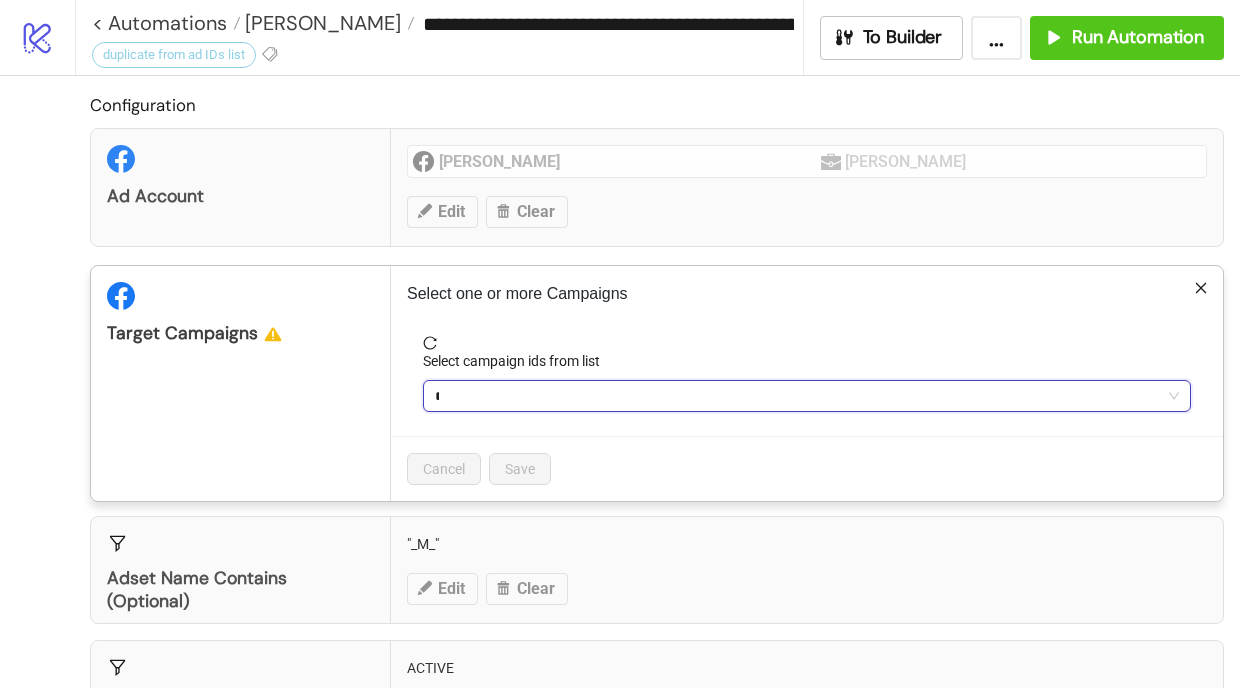 type on "**" 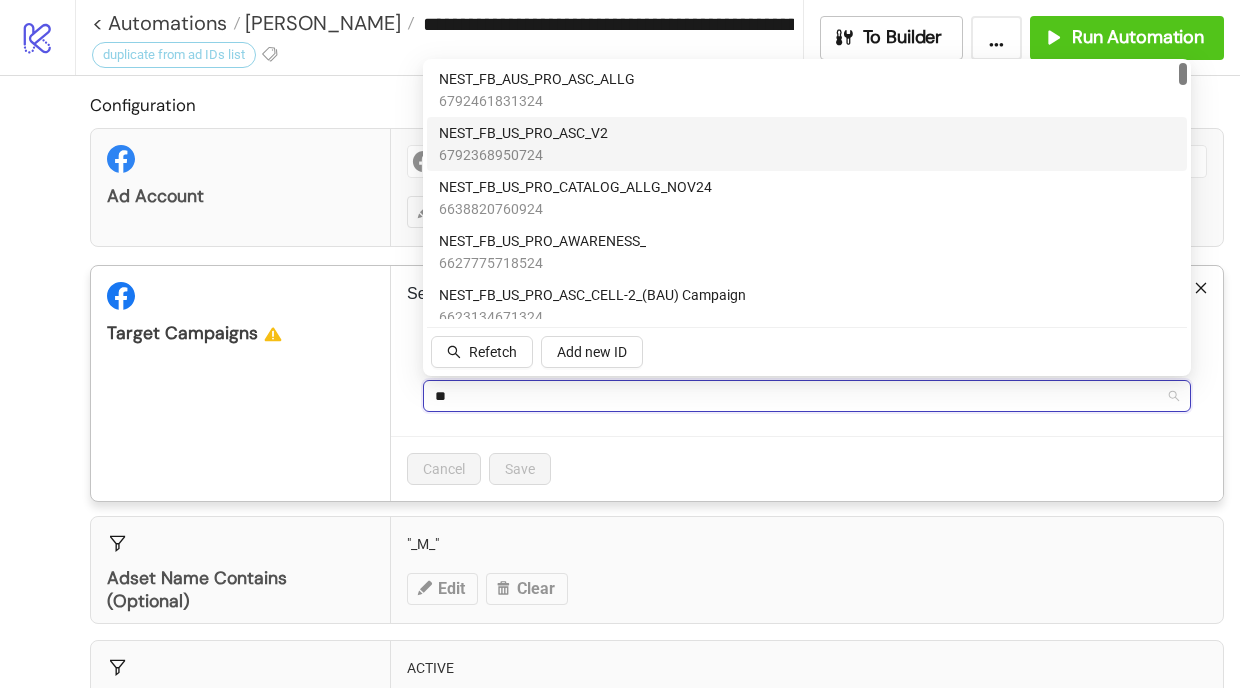 click on "NEST_FB_US_PRO_ASC_V2" at bounding box center (523, 133) 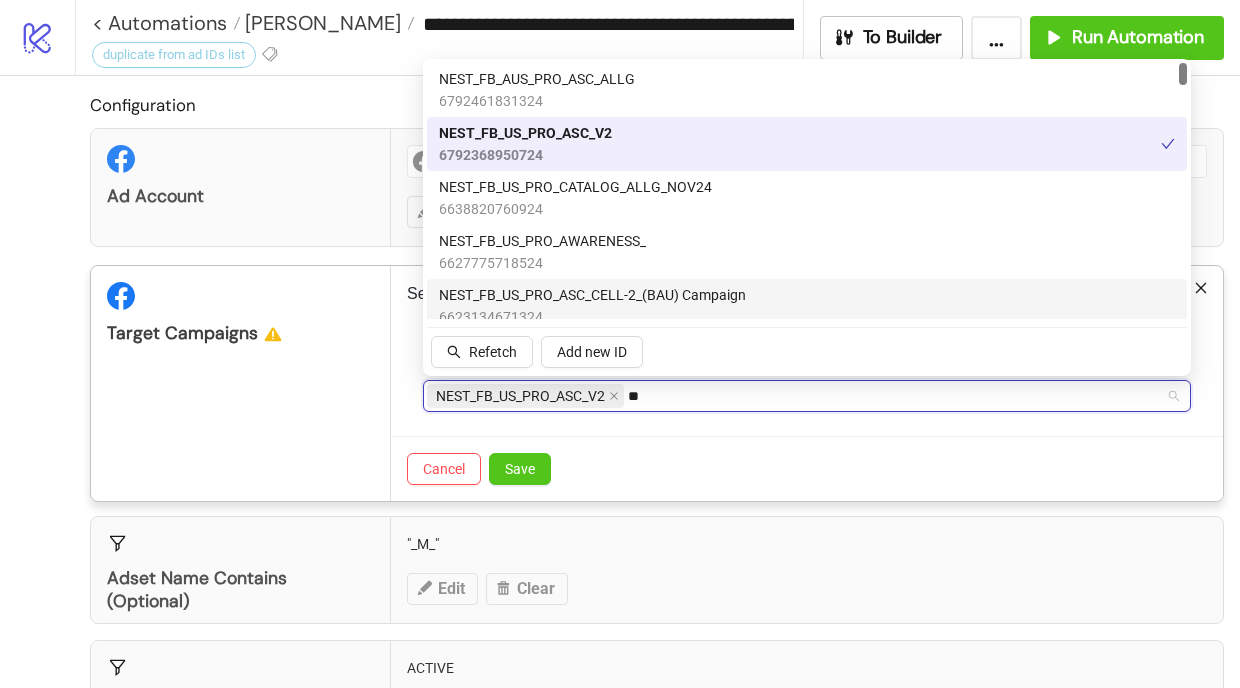 type 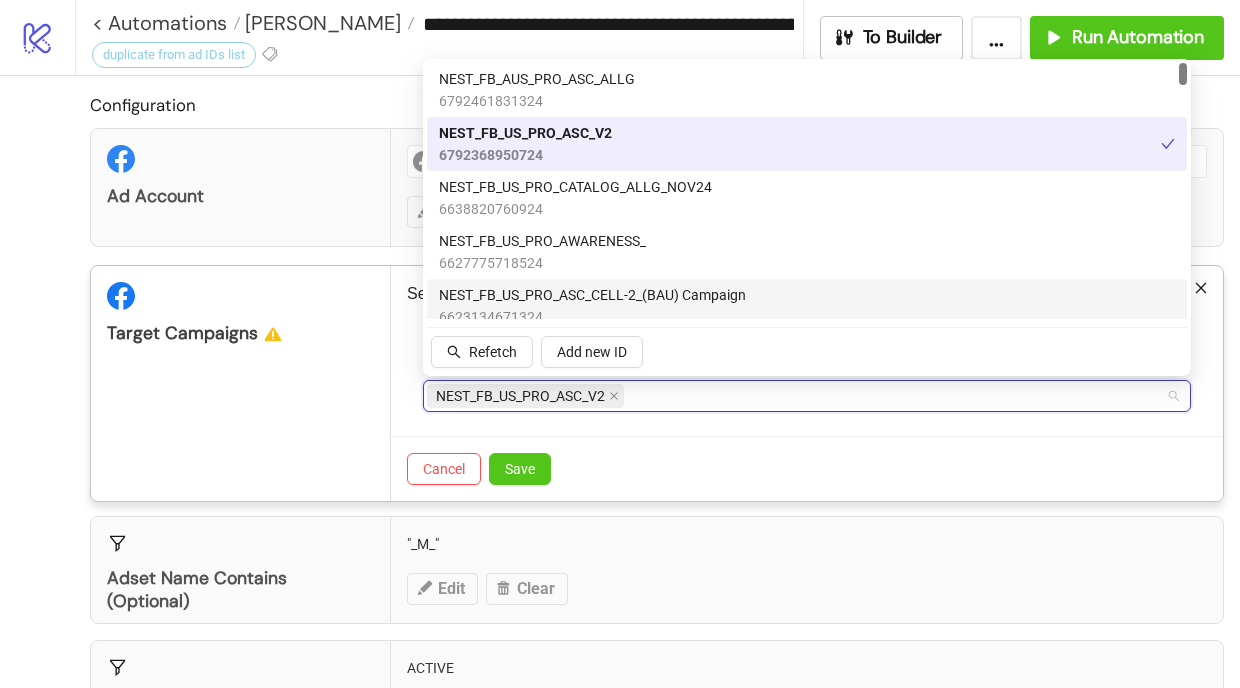 click on "NEST_FB_US_PRO_ASC_V2 us" at bounding box center (796, 396) 